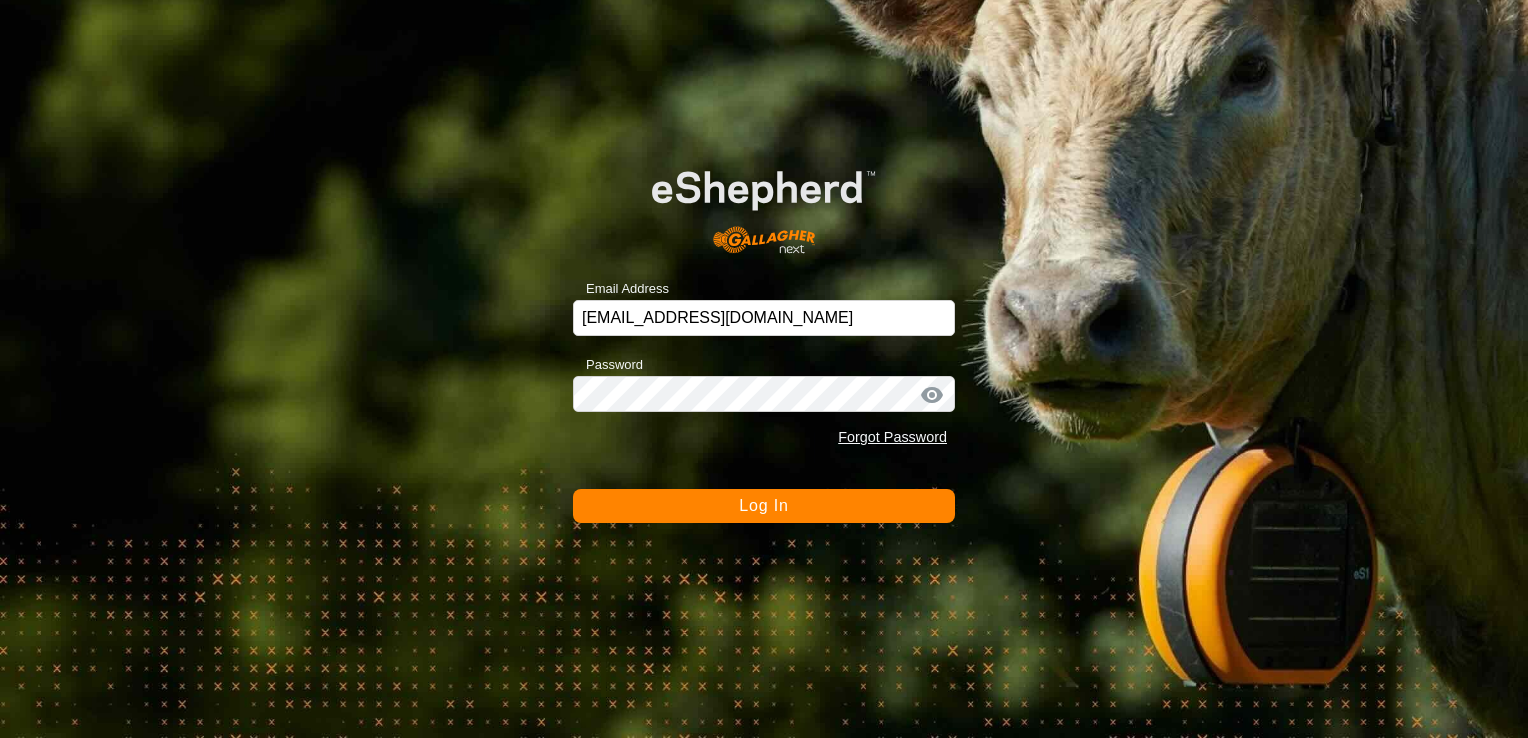 scroll, scrollTop: 0, scrollLeft: 0, axis: both 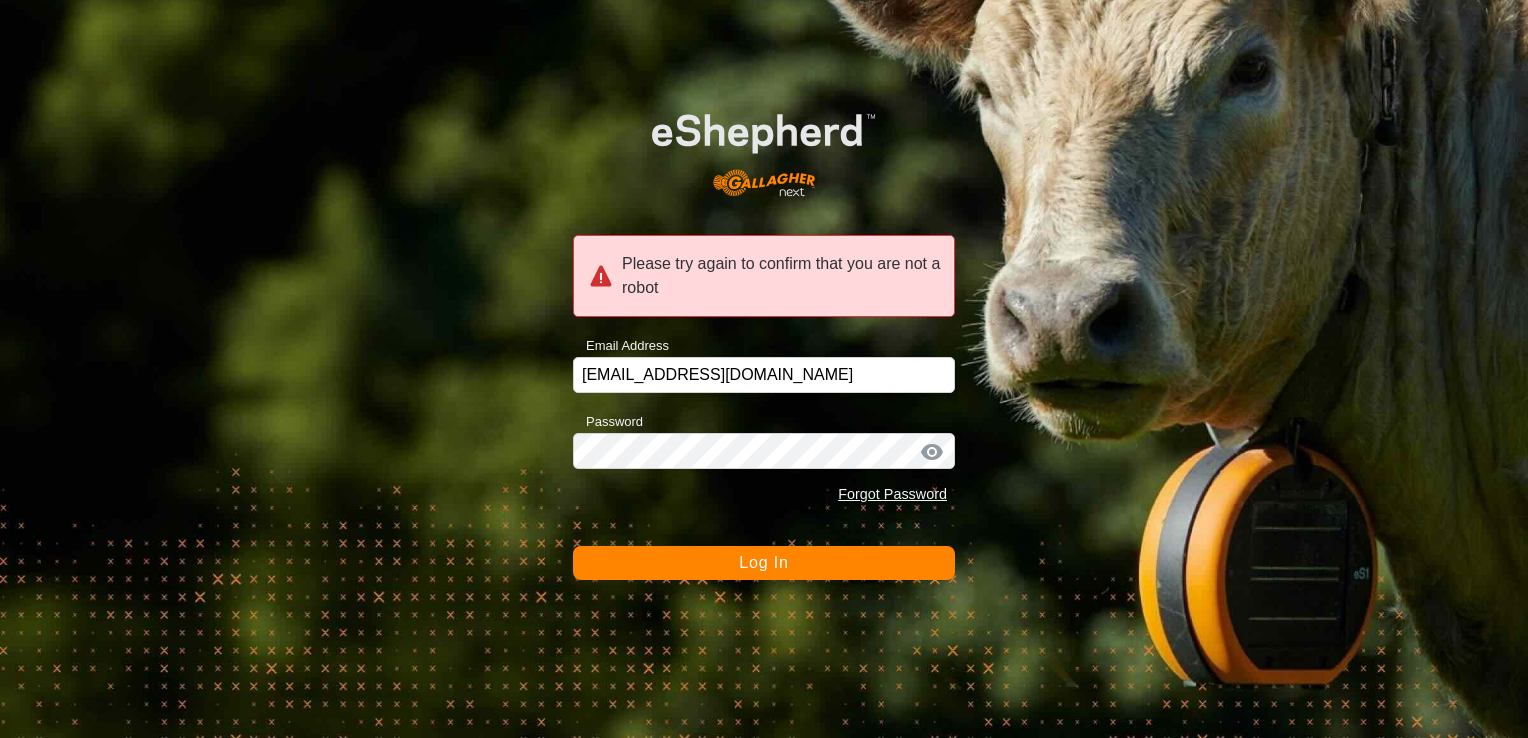 click on "Log In" 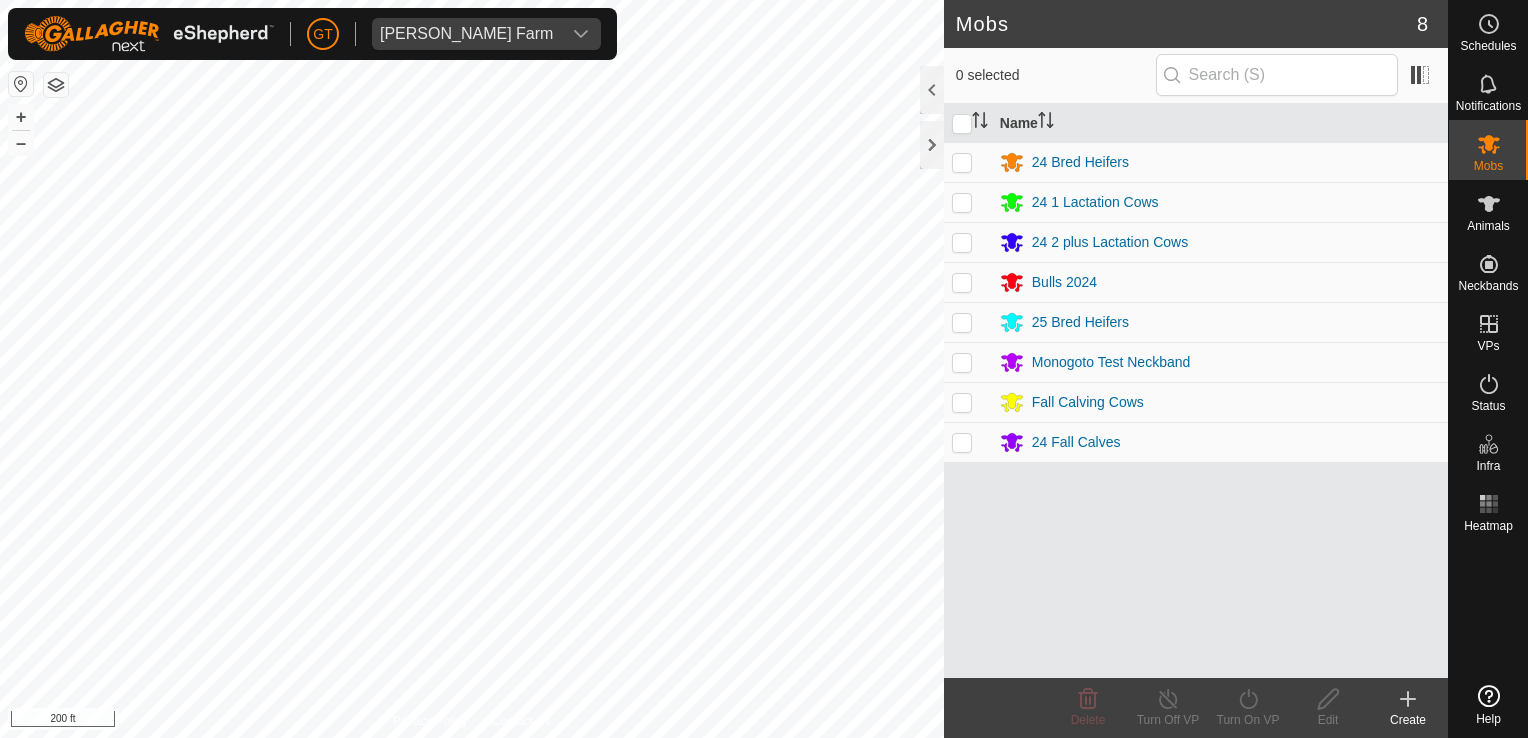 scroll, scrollTop: 0, scrollLeft: 0, axis: both 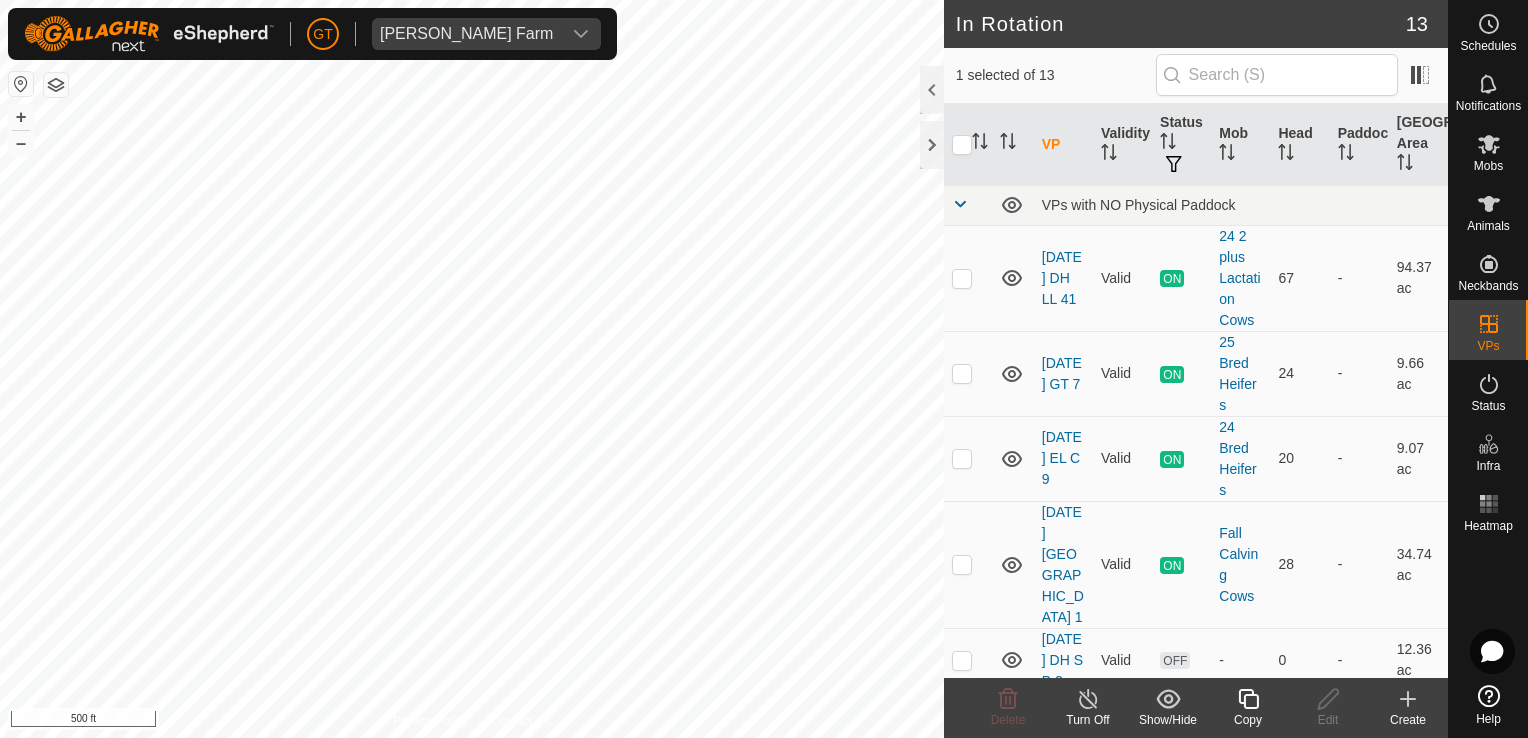 checkbox on "false" 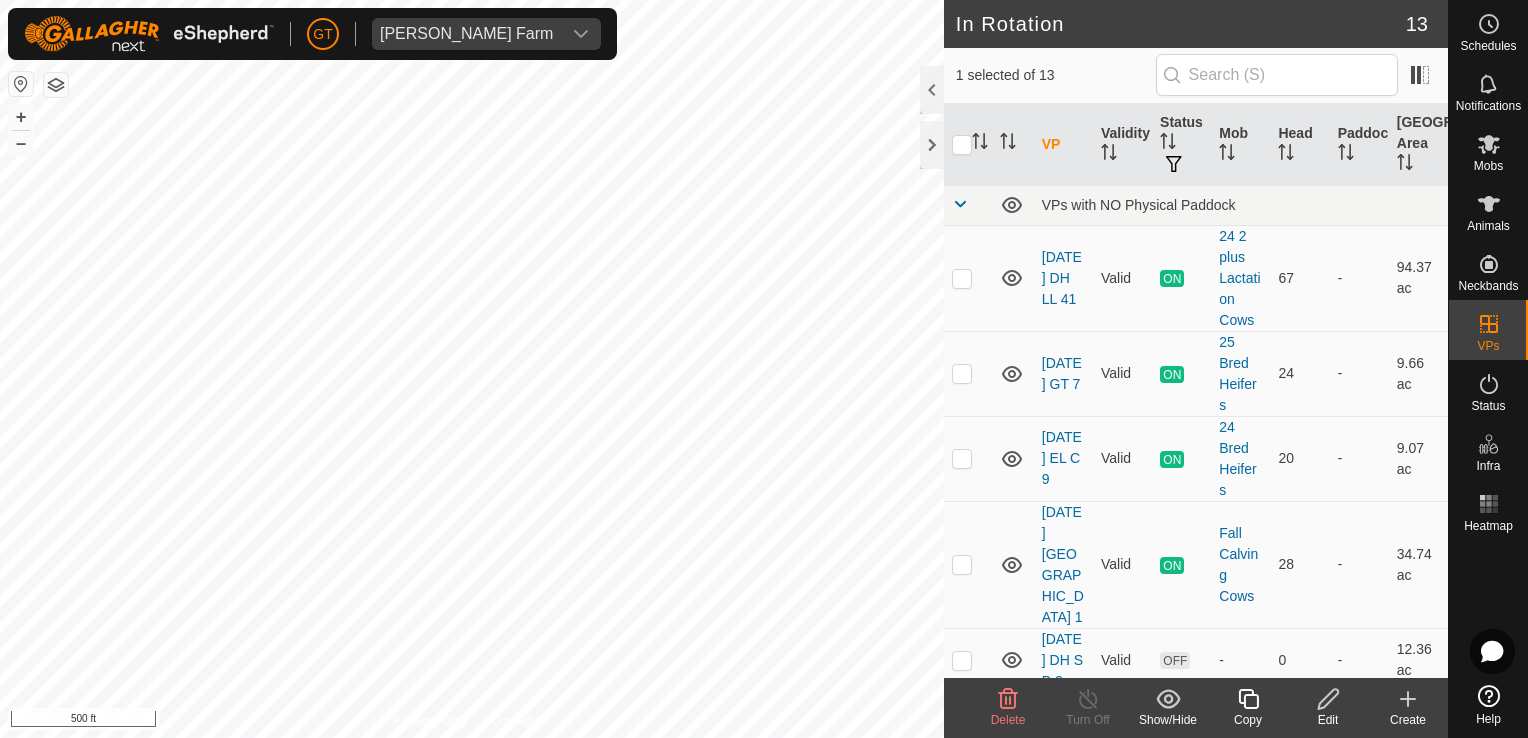 click 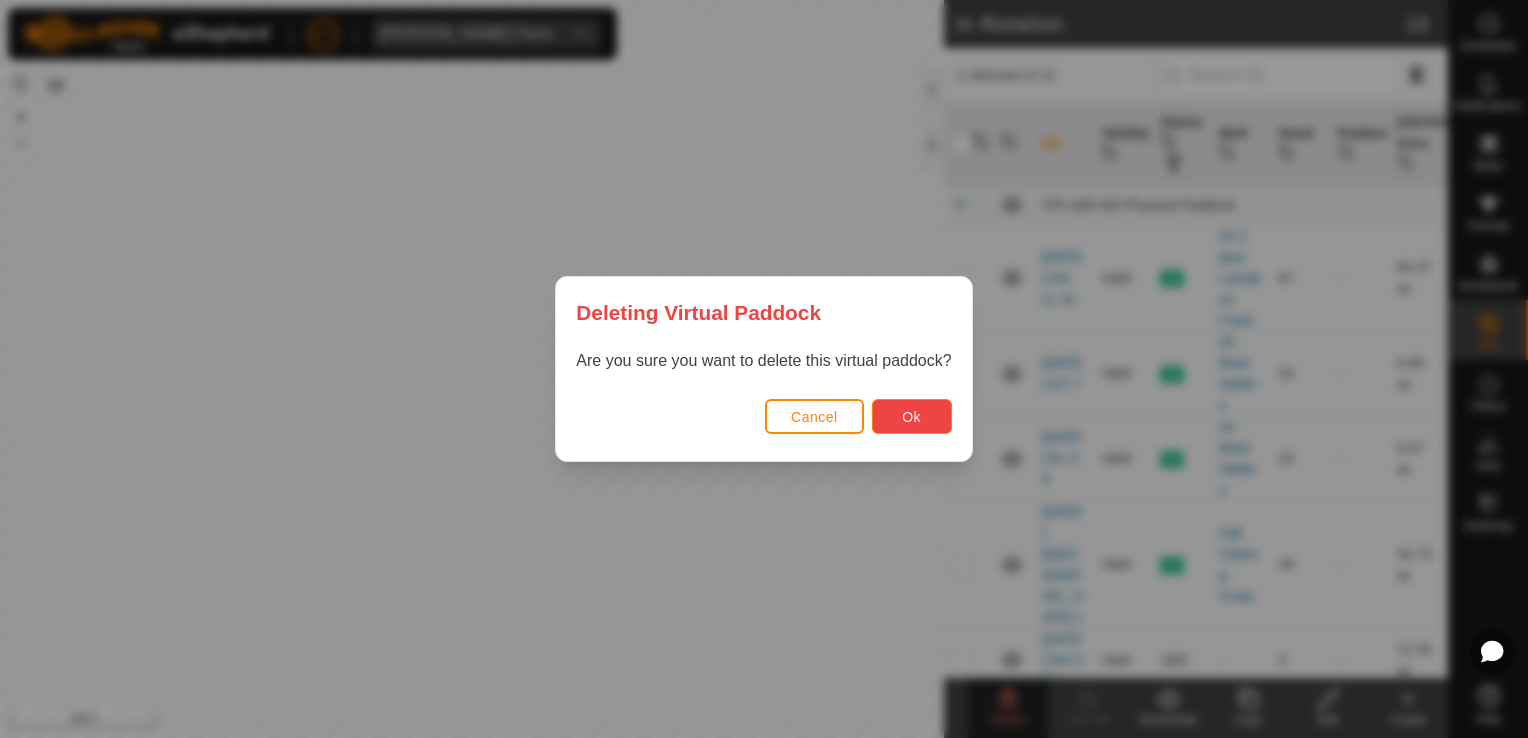 click on "Ok" at bounding box center [911, 417] 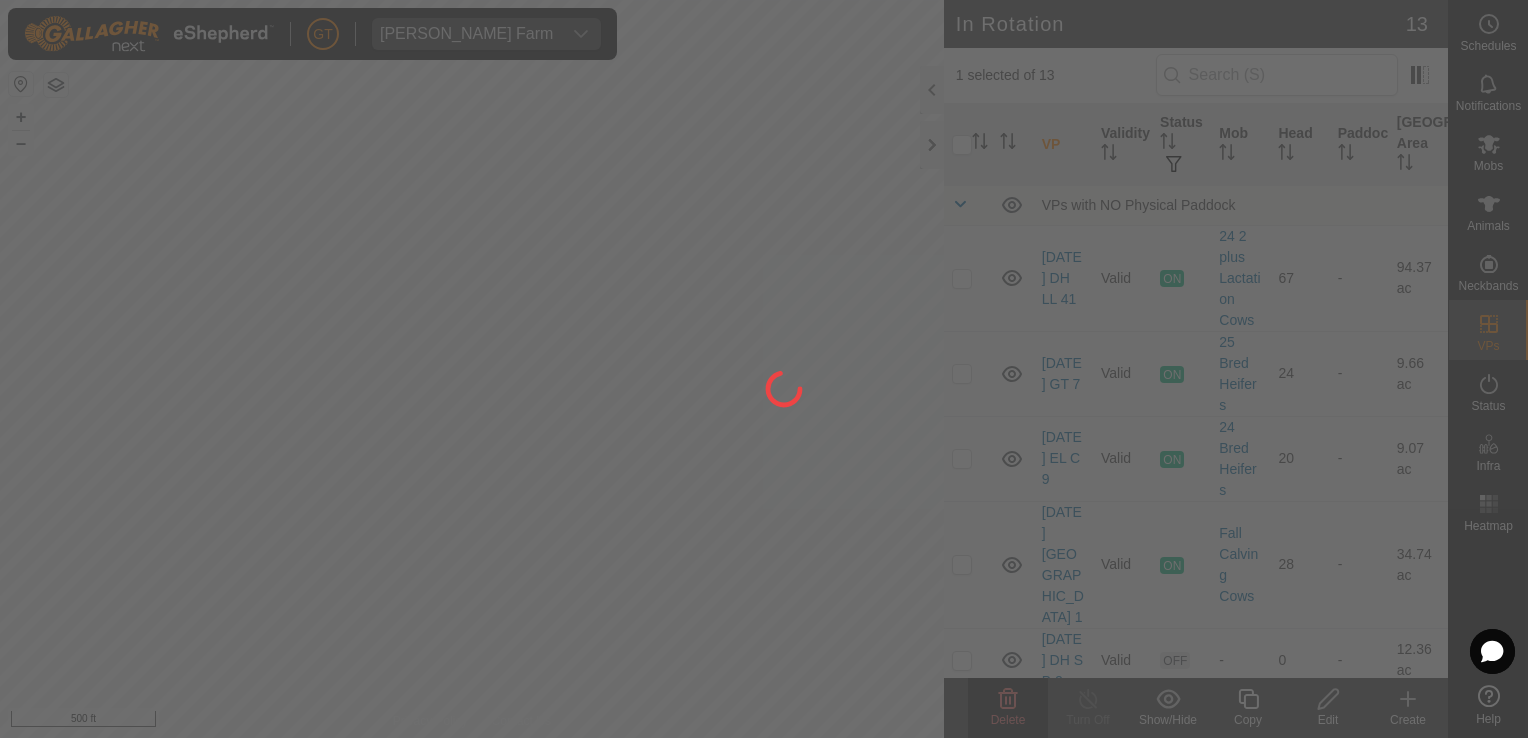 checkbox on "false" 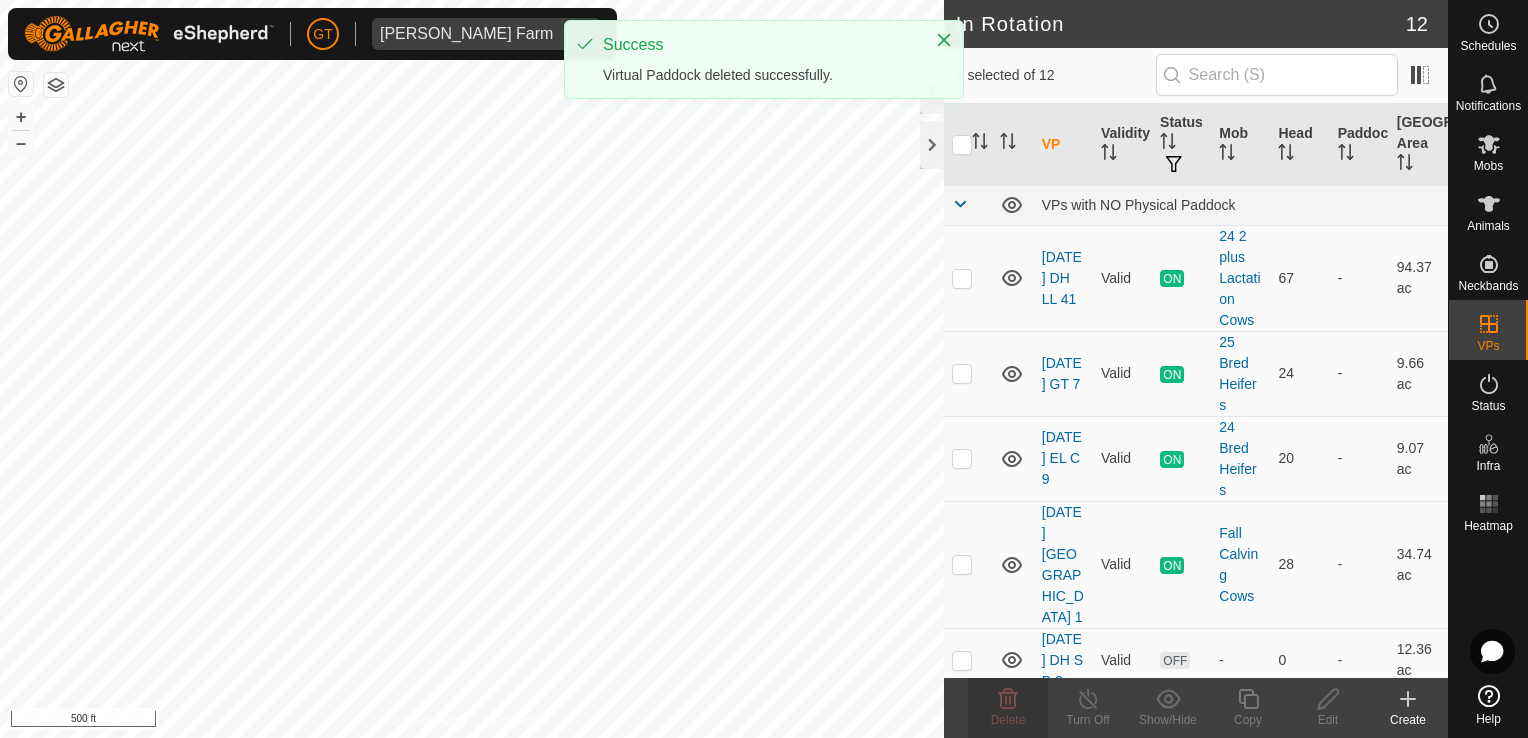 checkbox on "true" 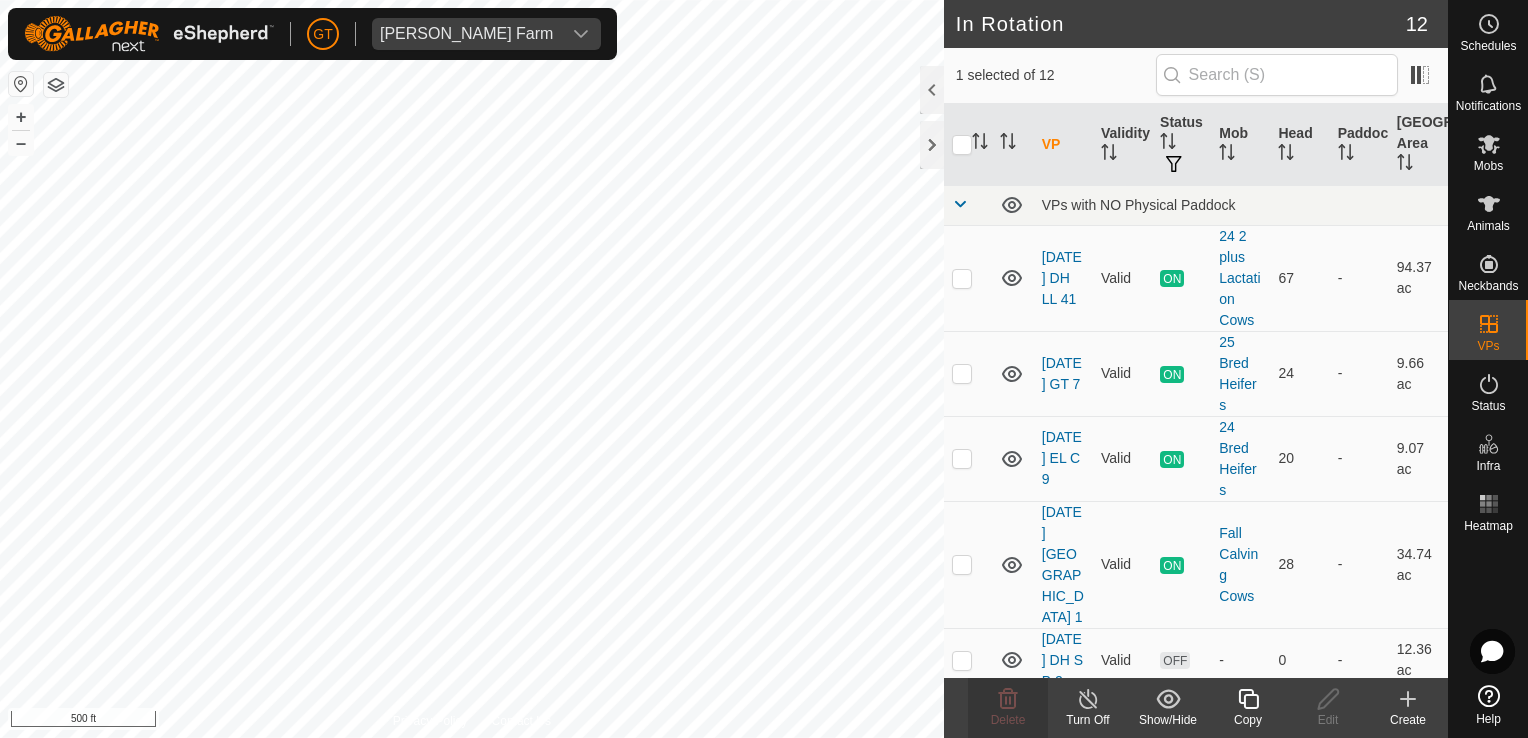 checkbox on "true" 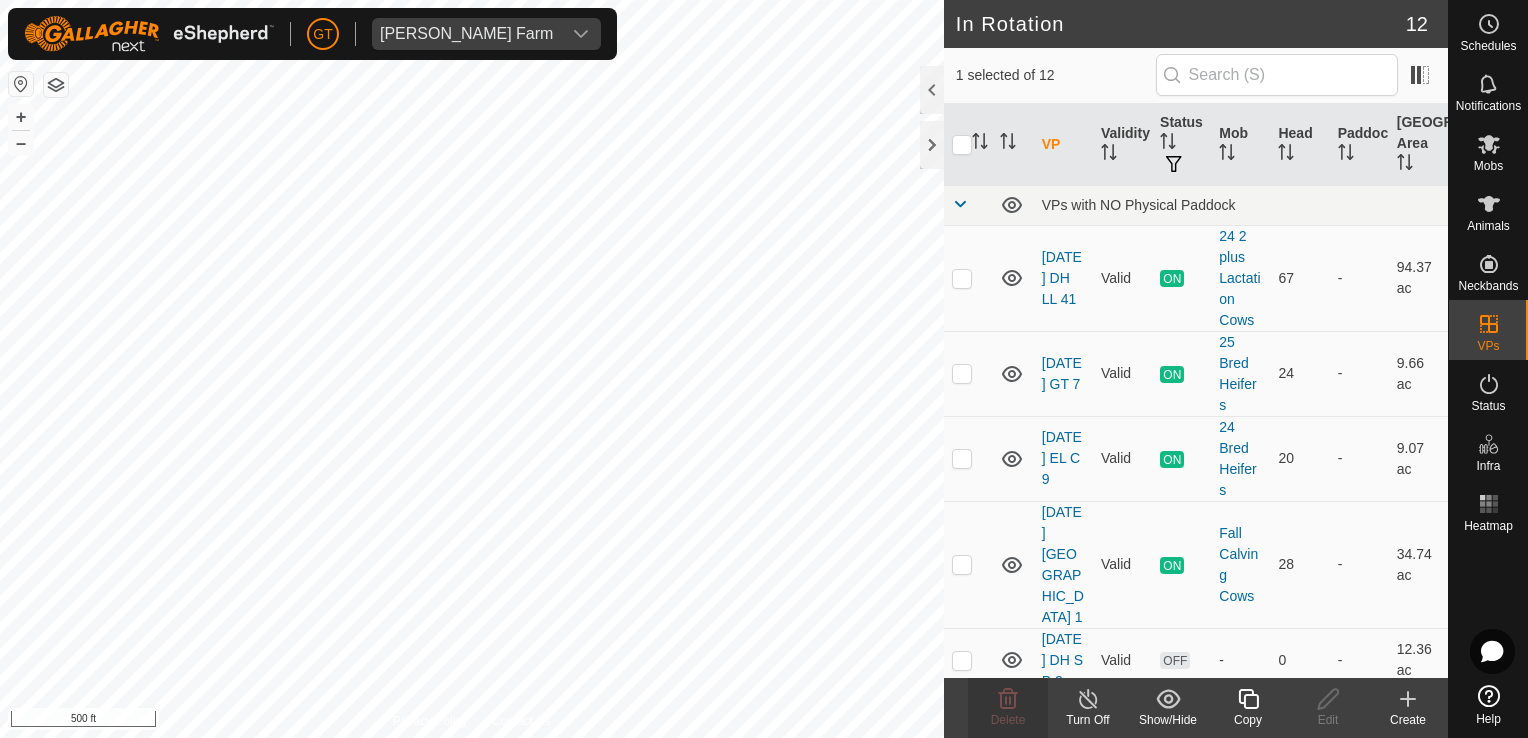 checkbox on "false" 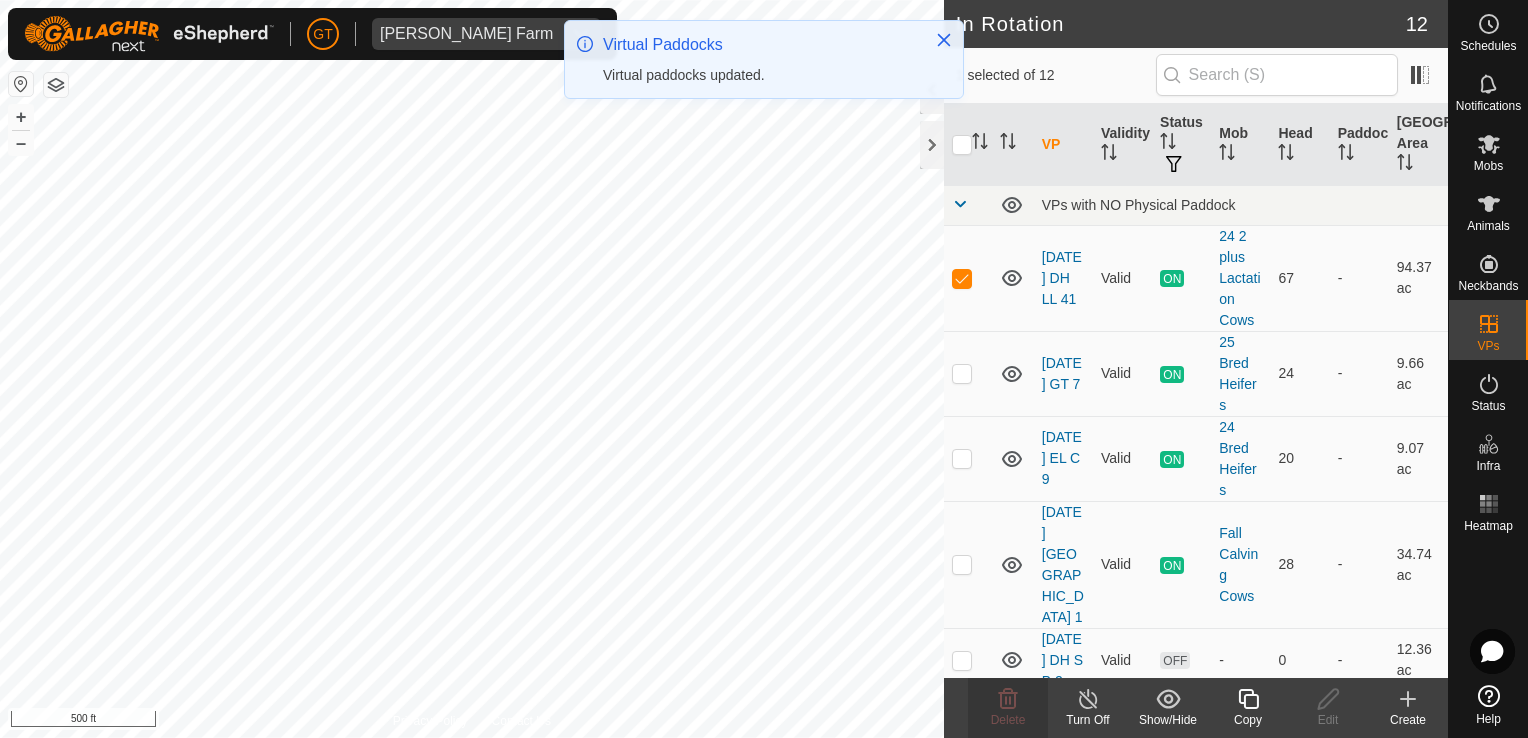 checkbox on "false" 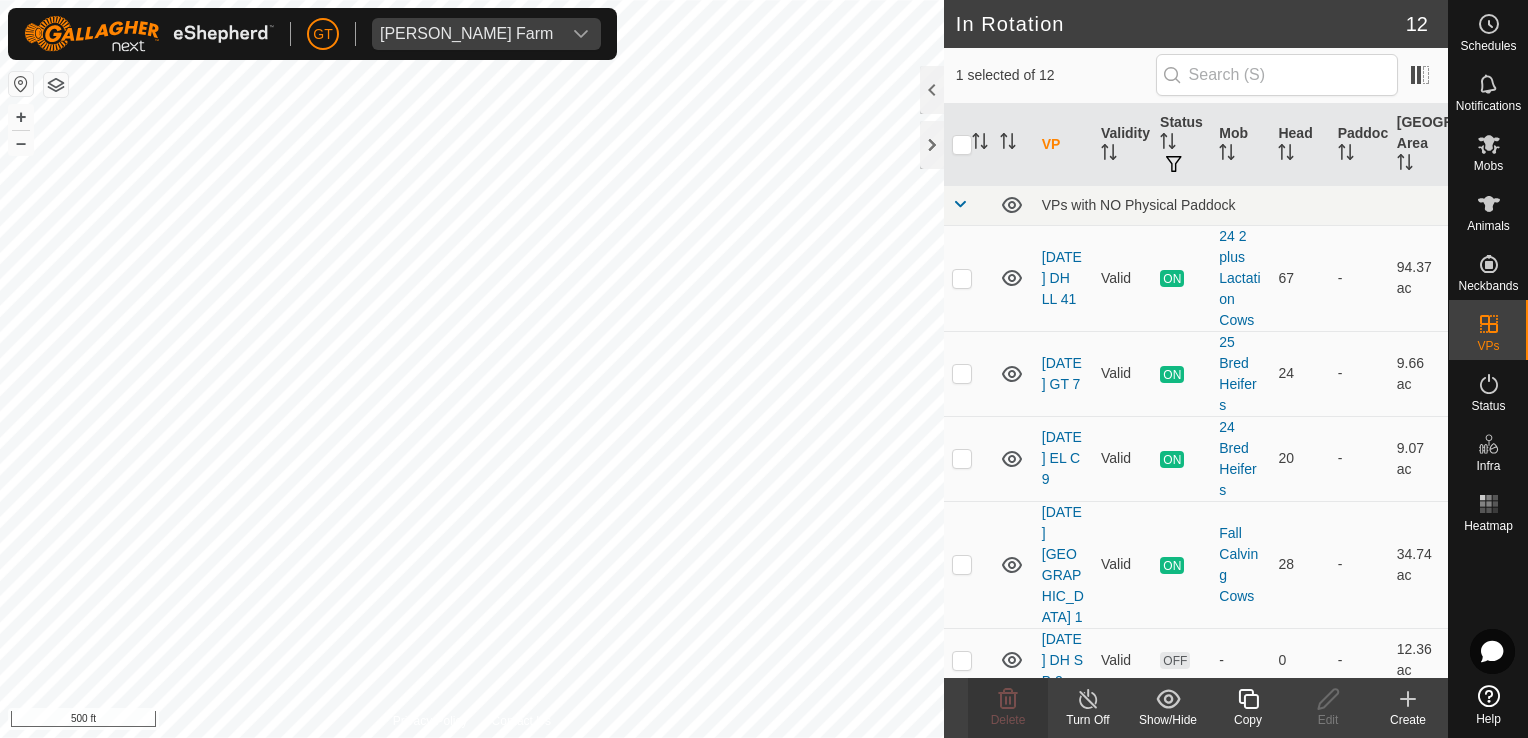 checkbox on "false" 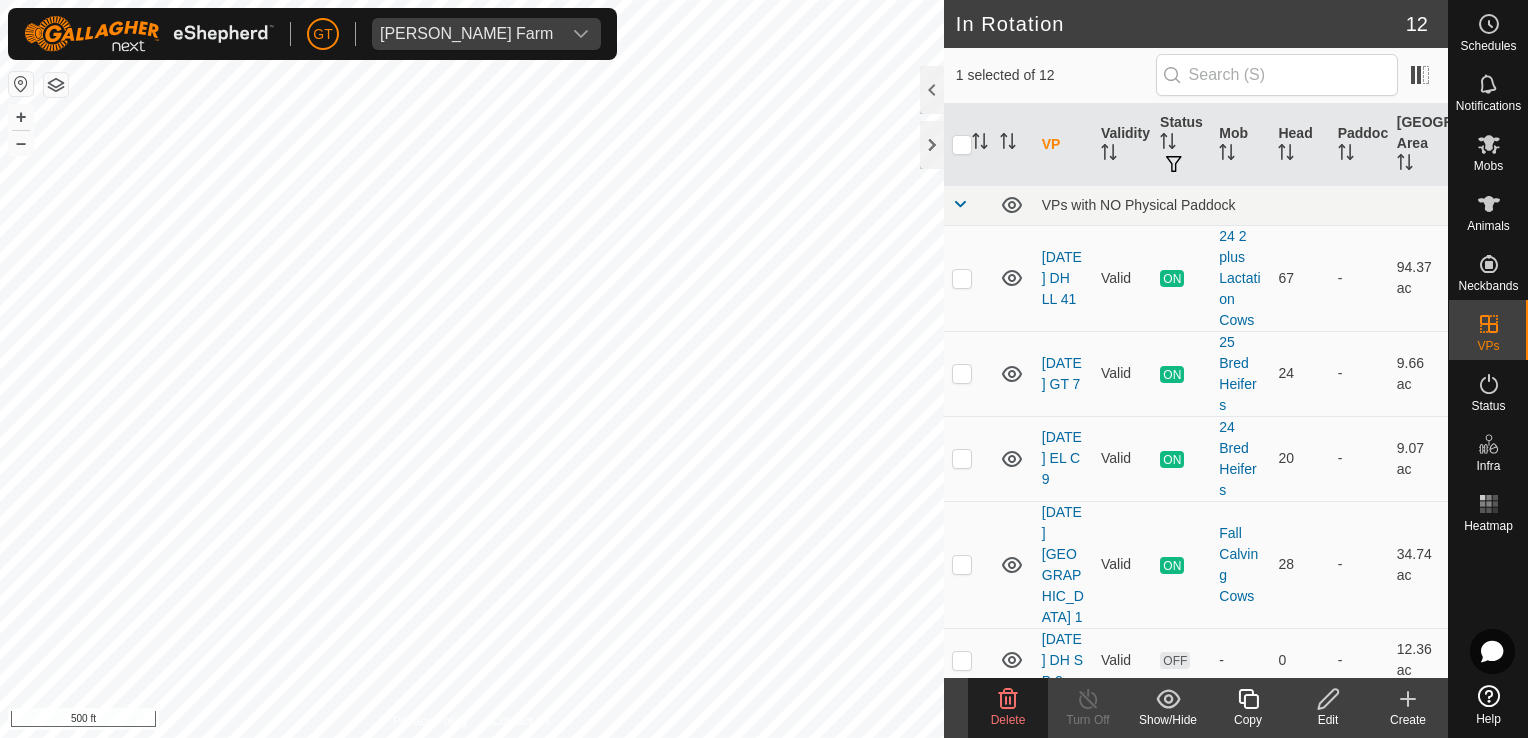click 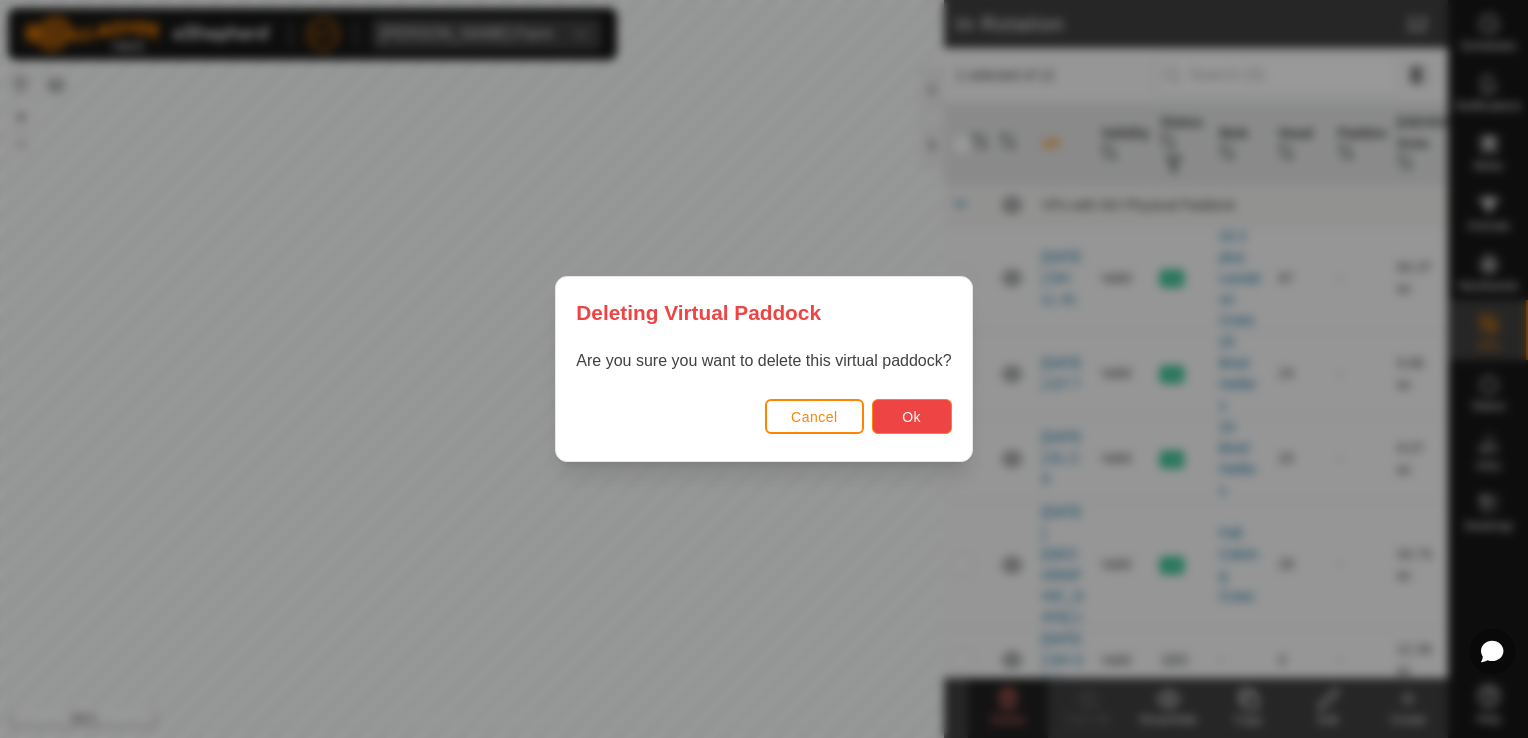 click on "Ok" at bounding box center [912, 416] 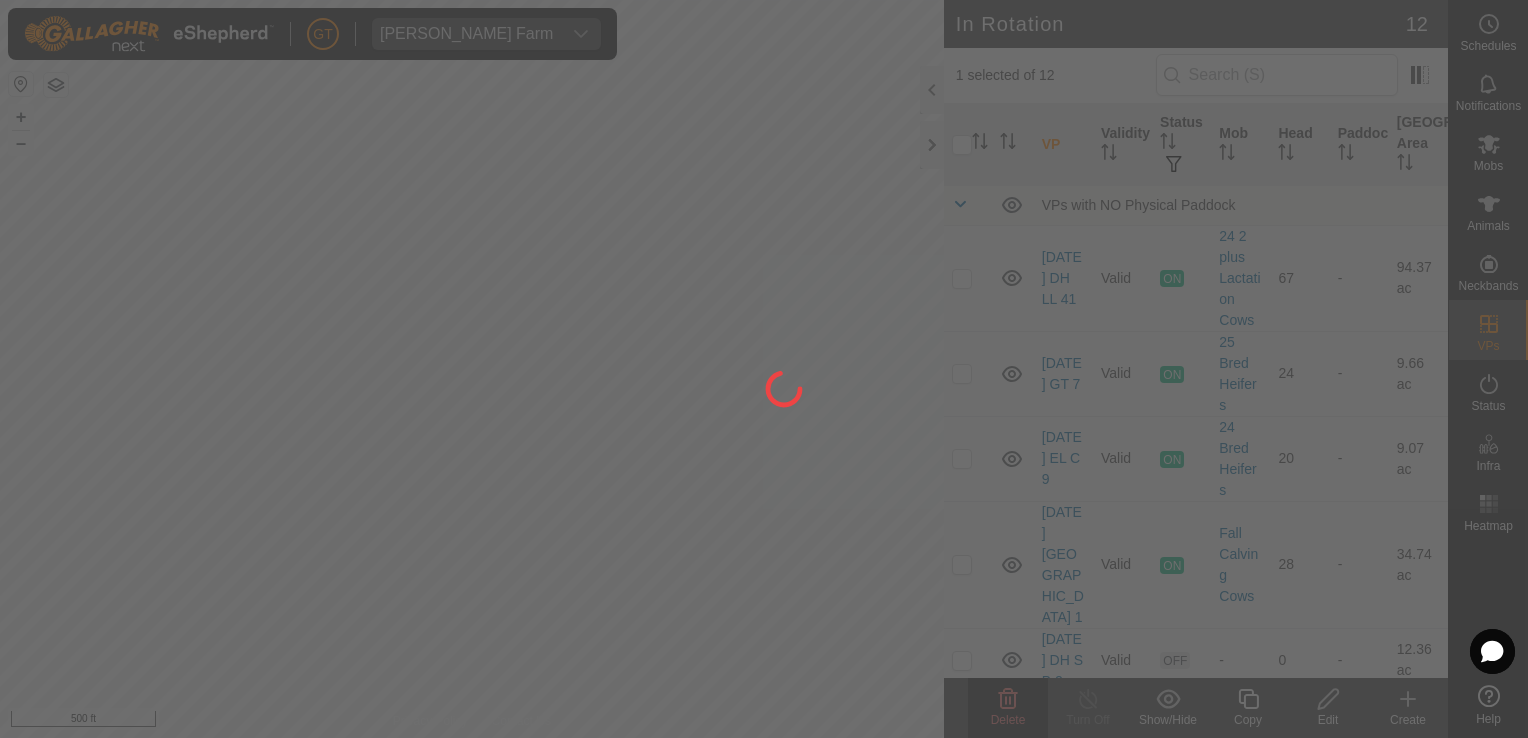 checkbox on "false" 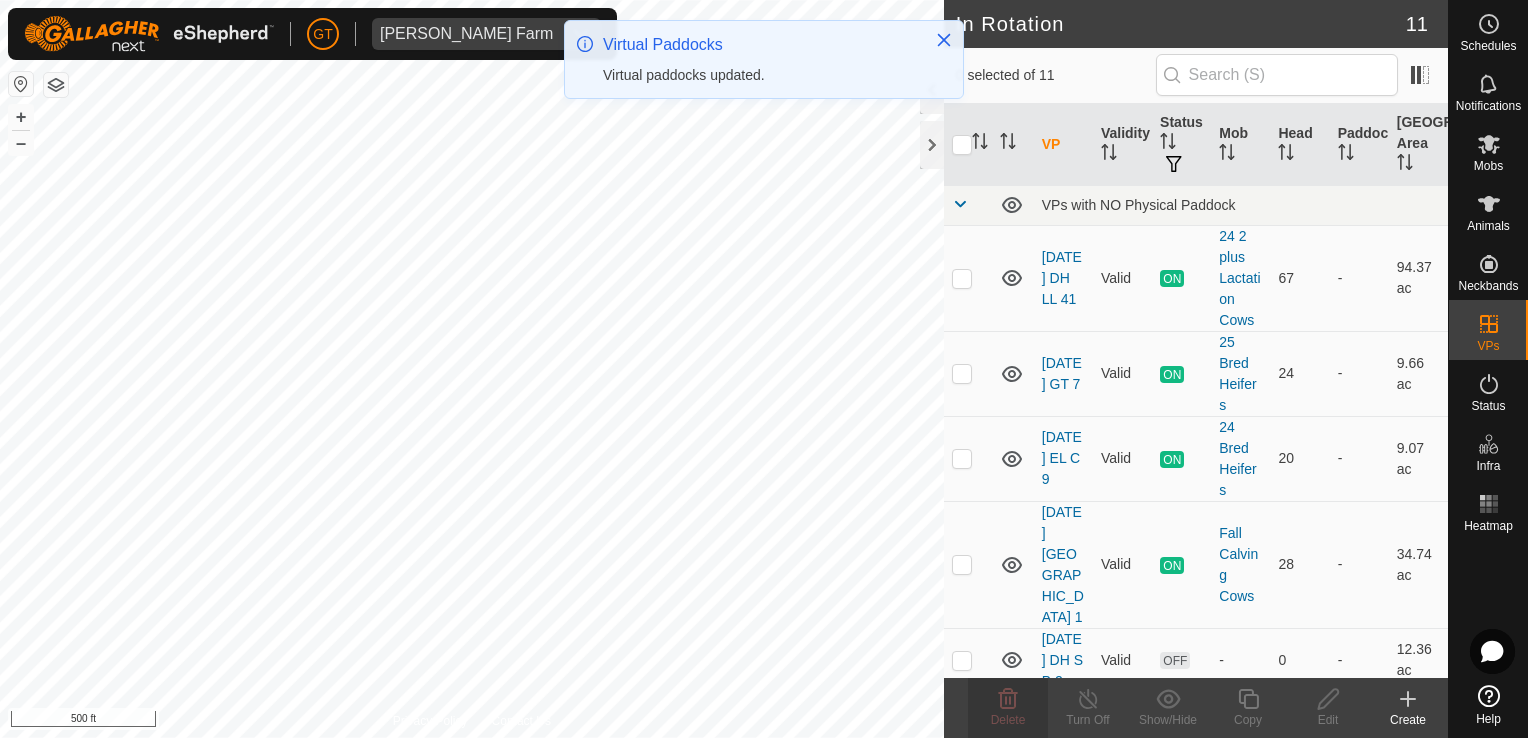 checkbox on "true" 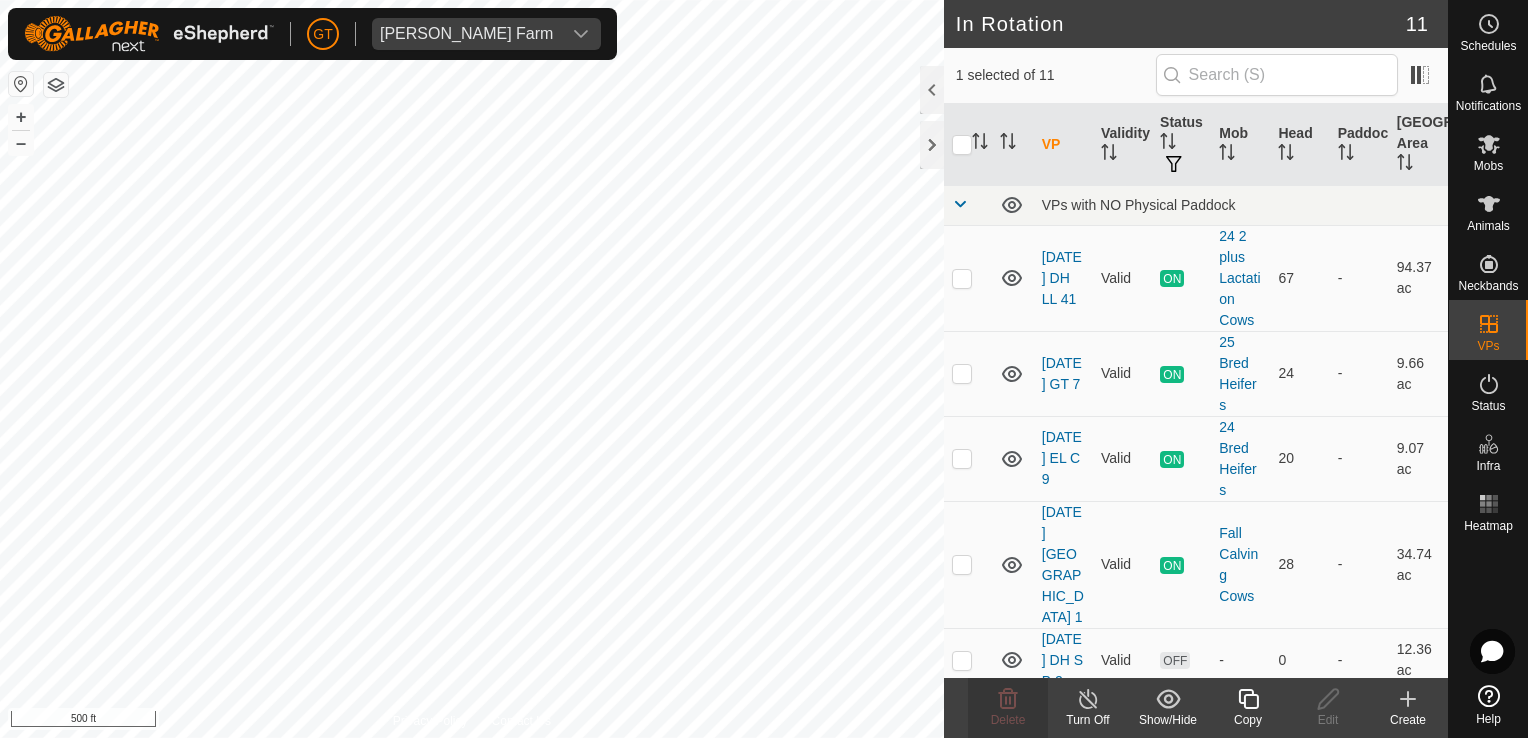 click 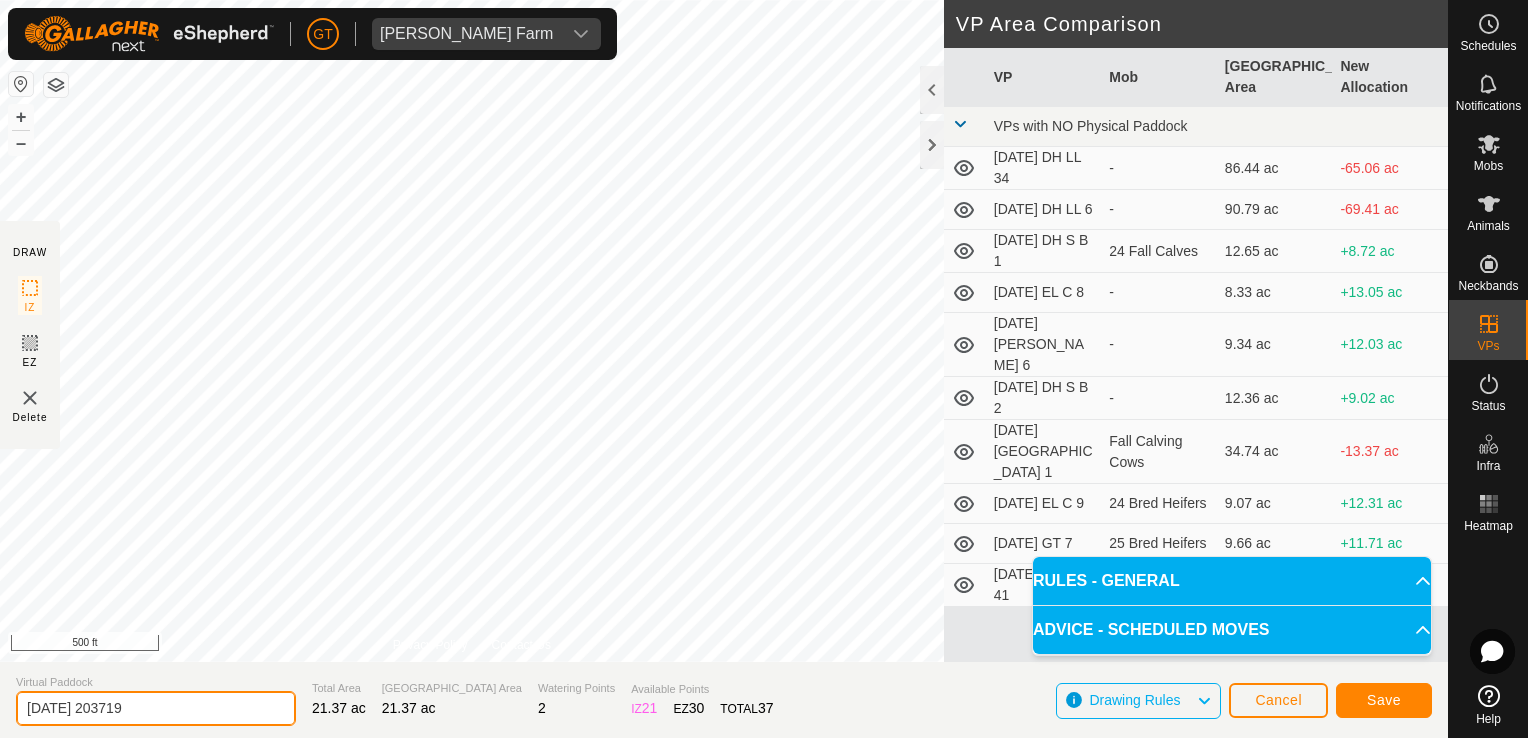 click on "2025-07-27 203719" 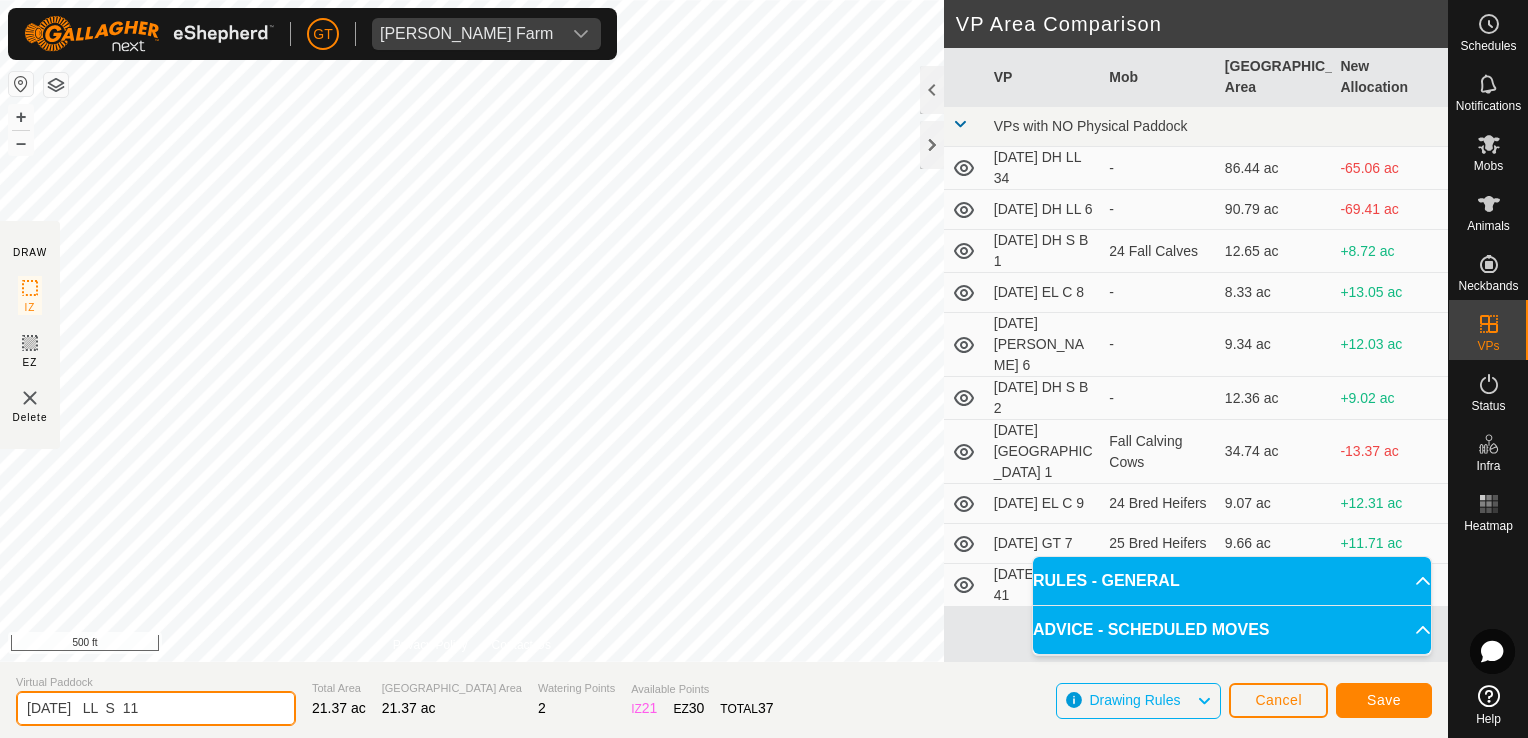 type on "2025-07-27   LL  S  11" 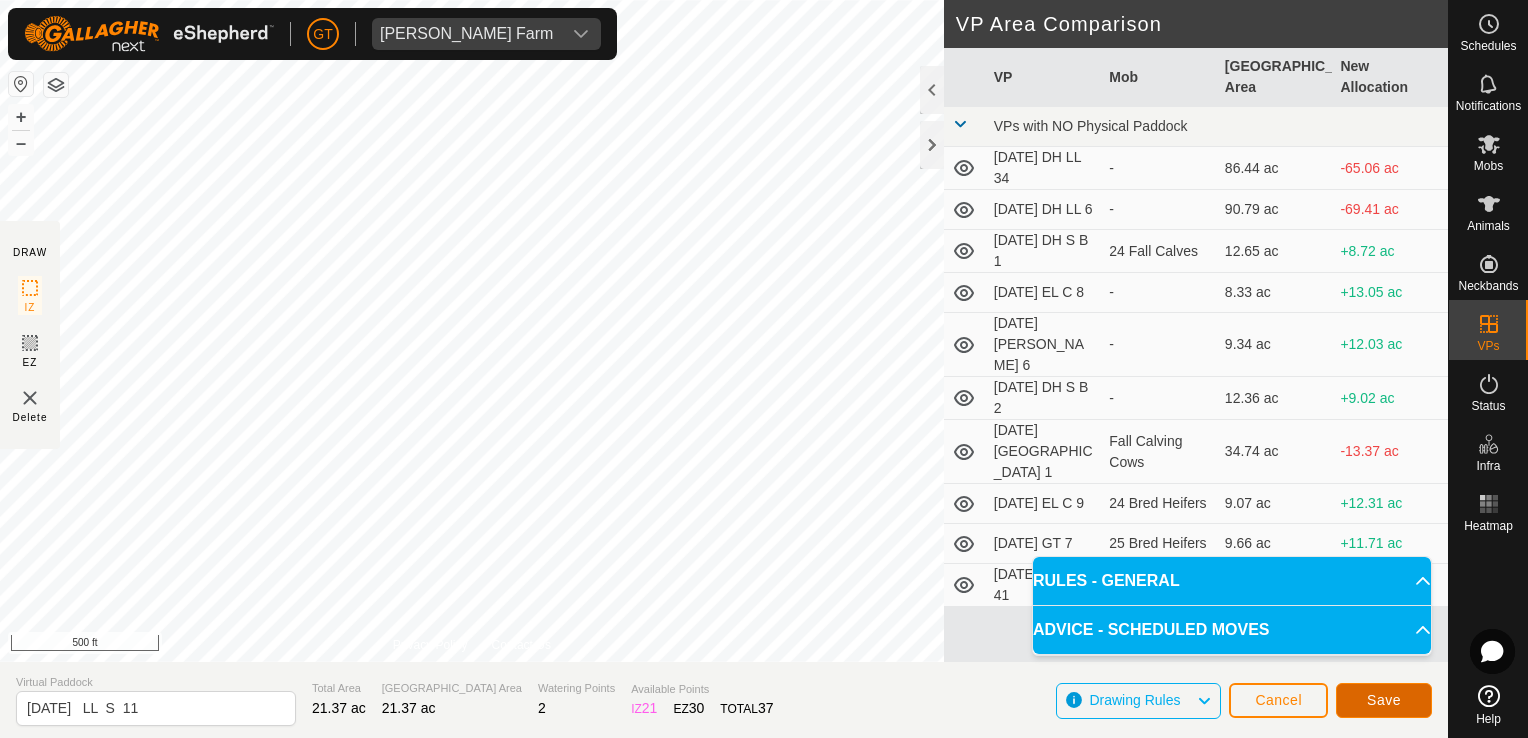 click on "Save" 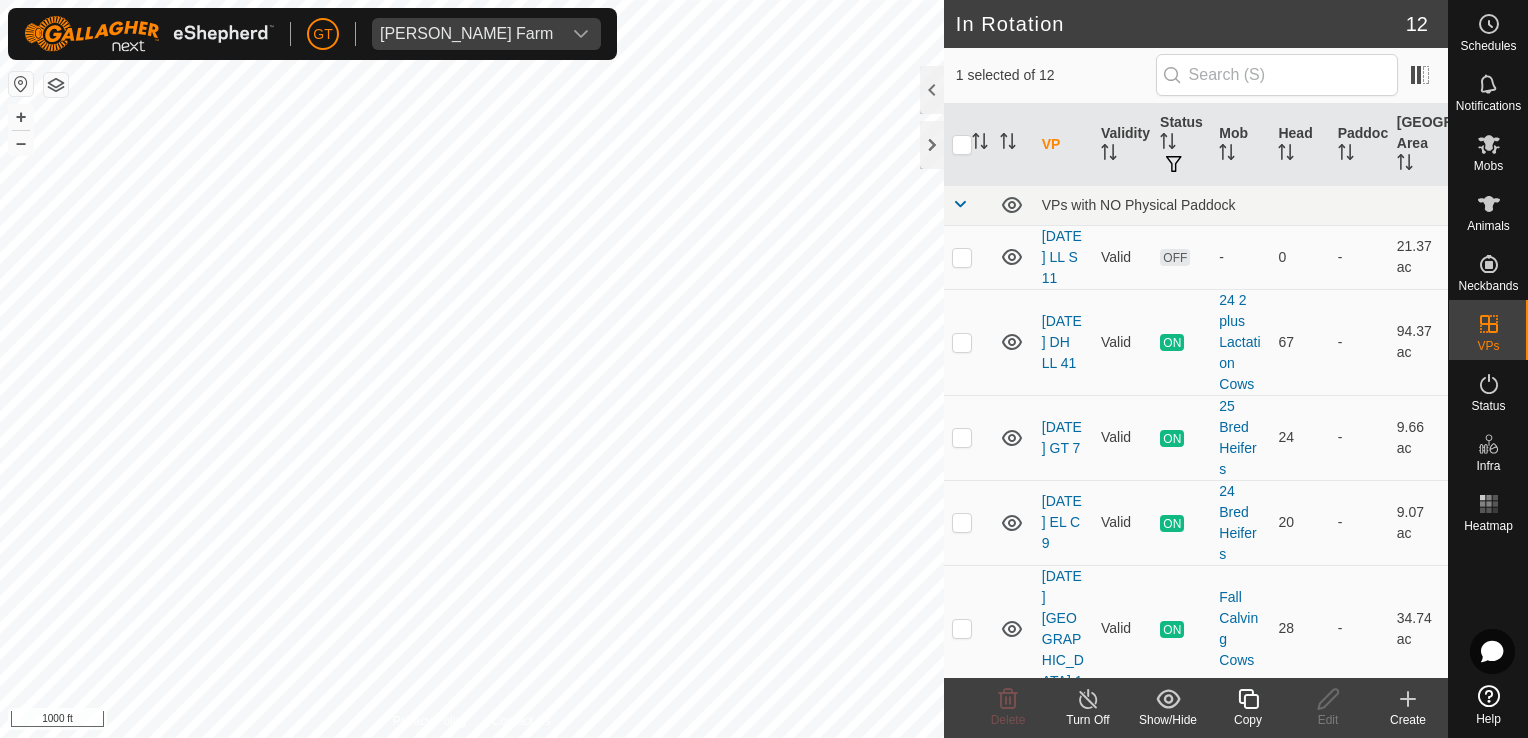 click 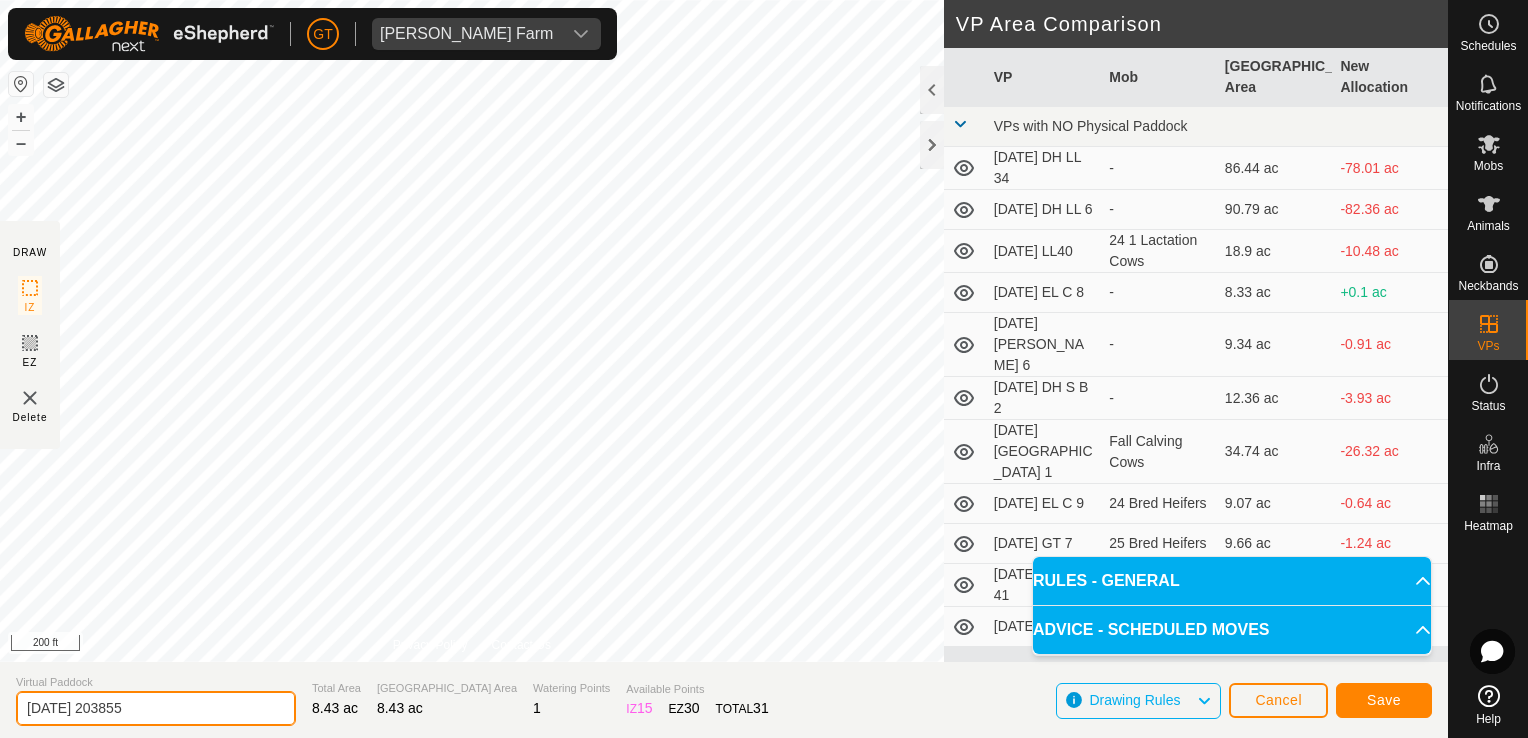 click on "2025-07-27 203855" 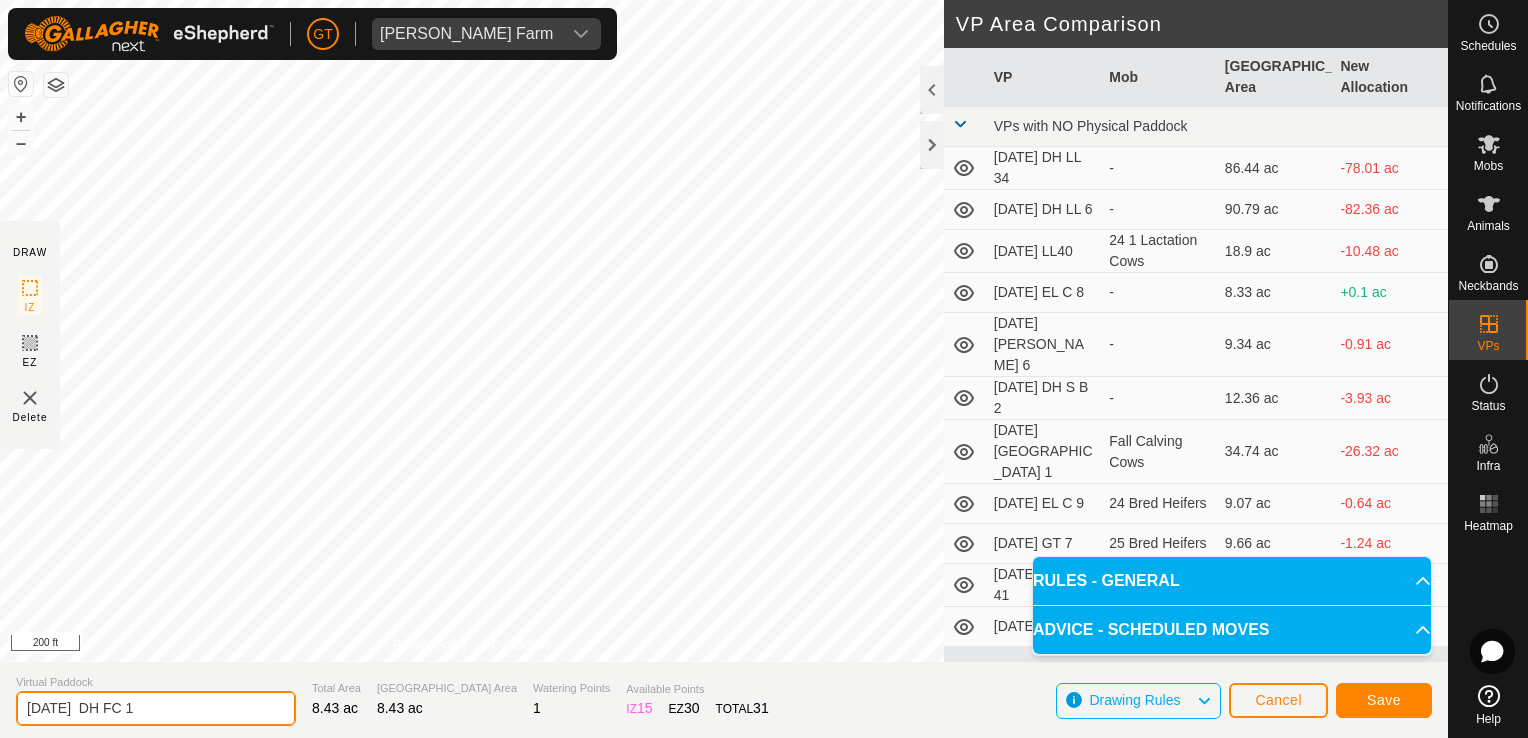 type on "2025-07-27  DH FC 1" 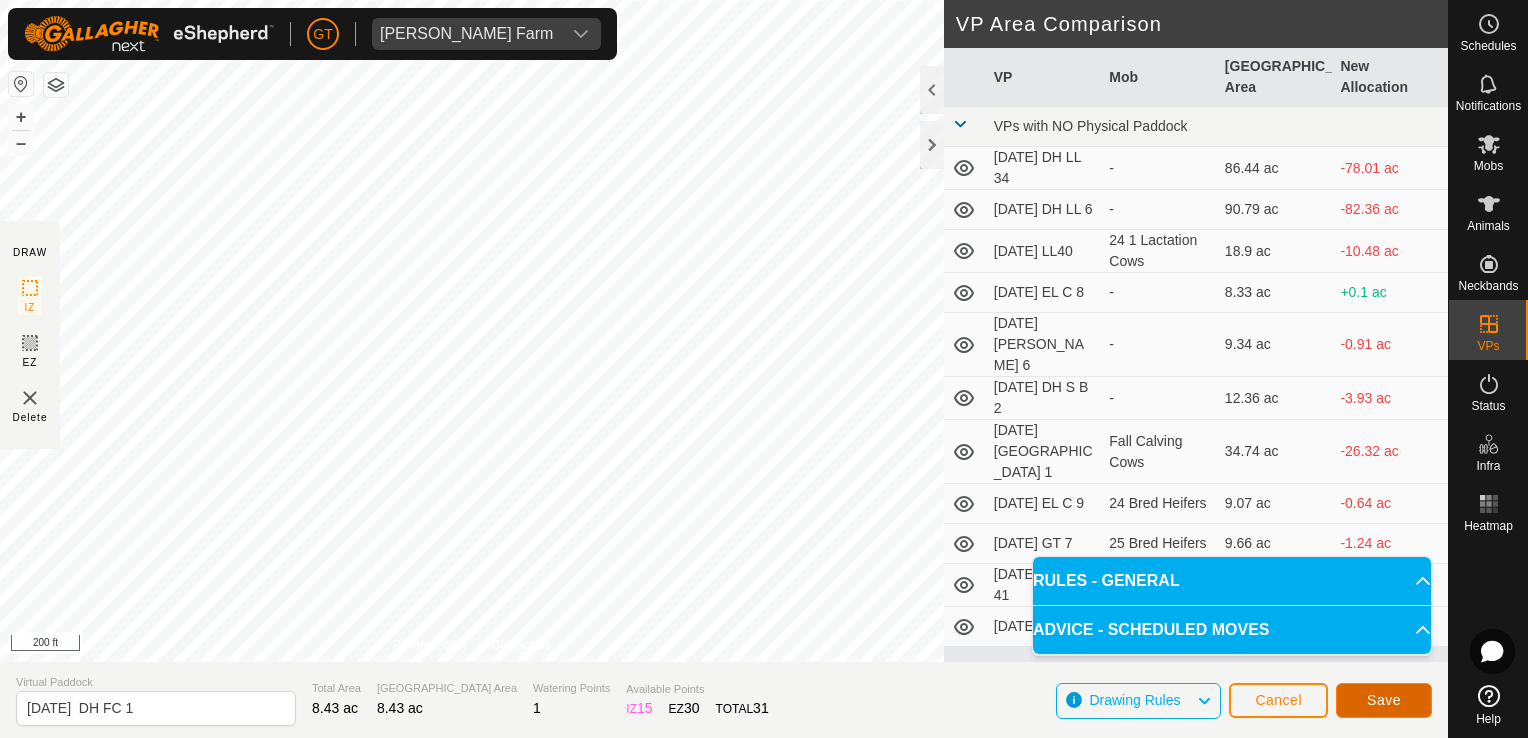 click on "Save" 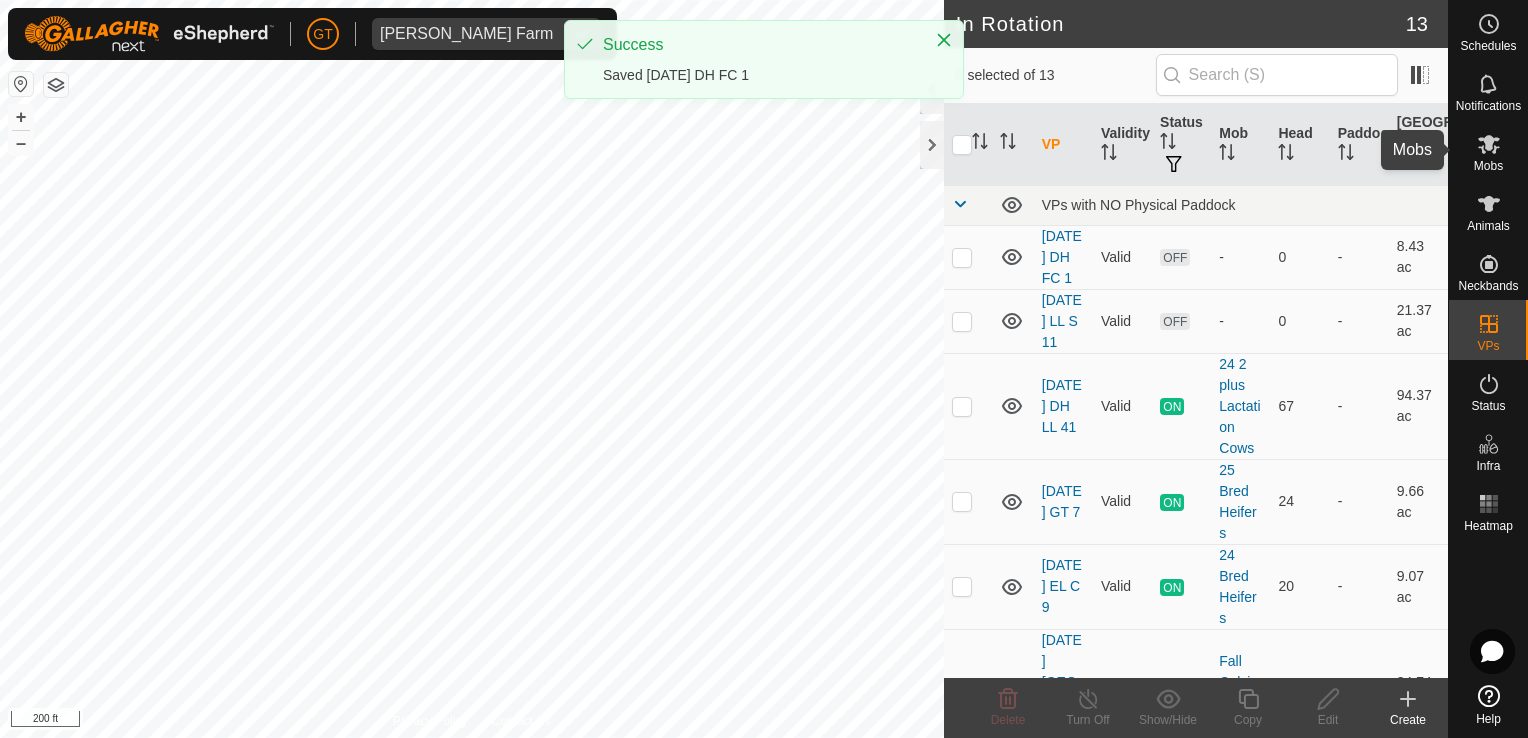 click 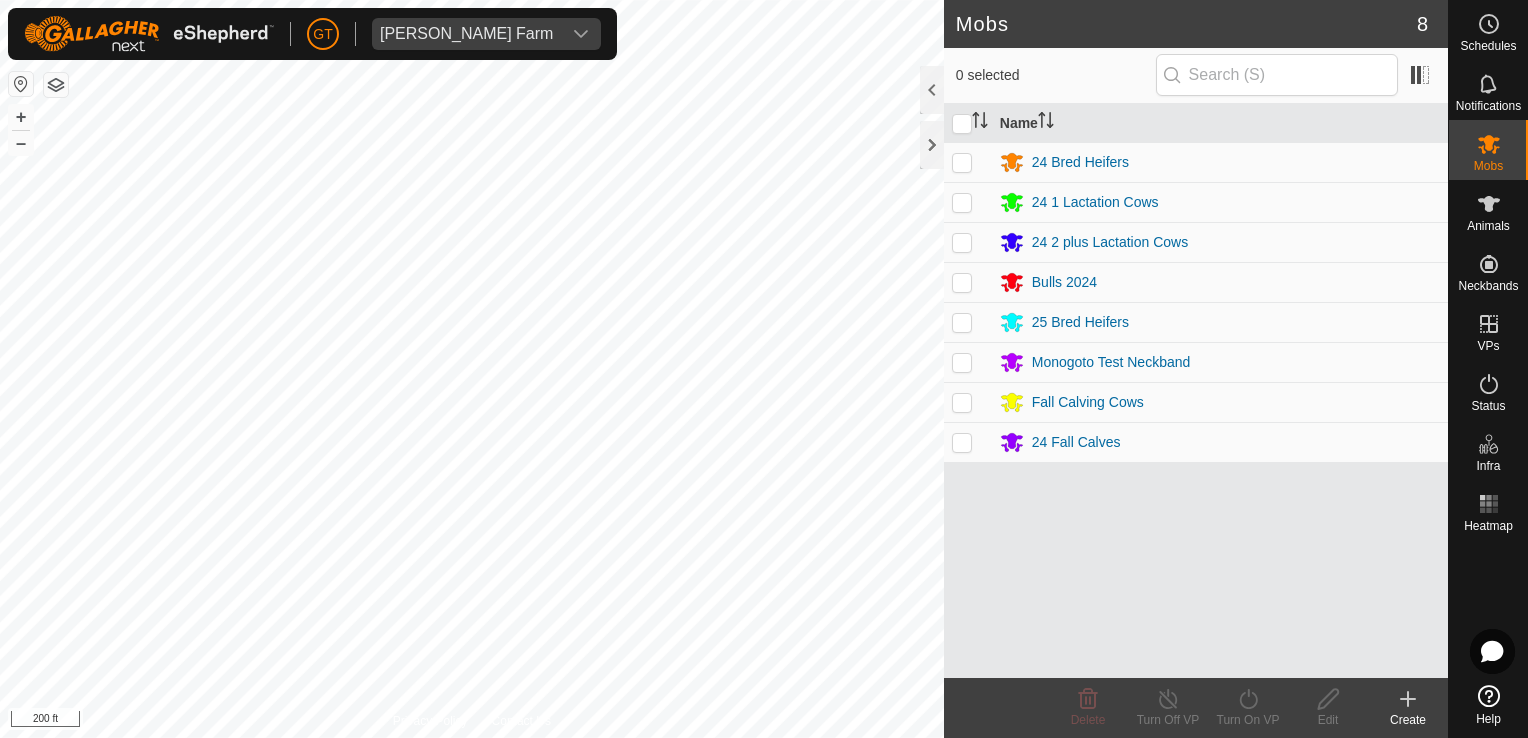 click at bounding box center (962, 442) 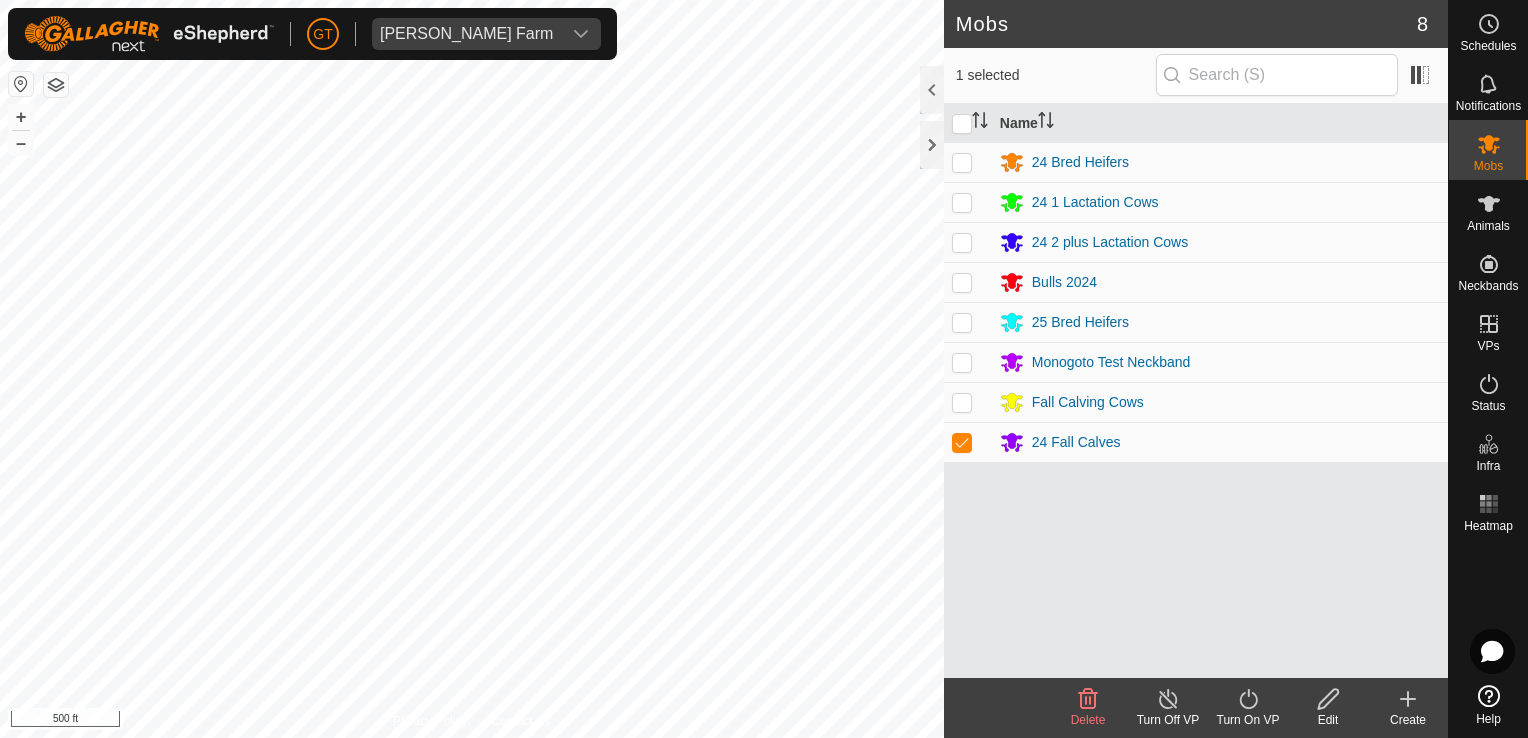 click 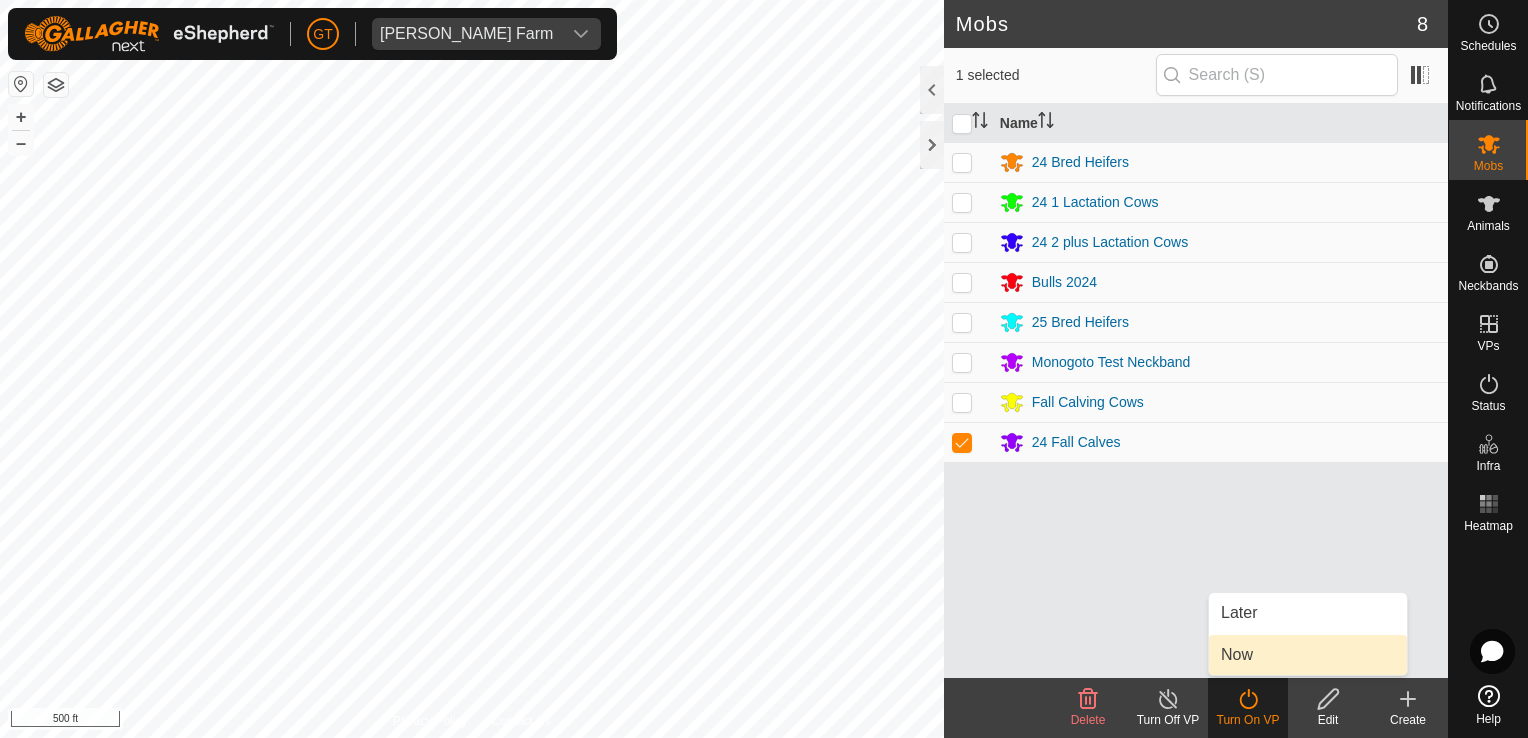 click on "Now" at bounding box center [1308, 655] 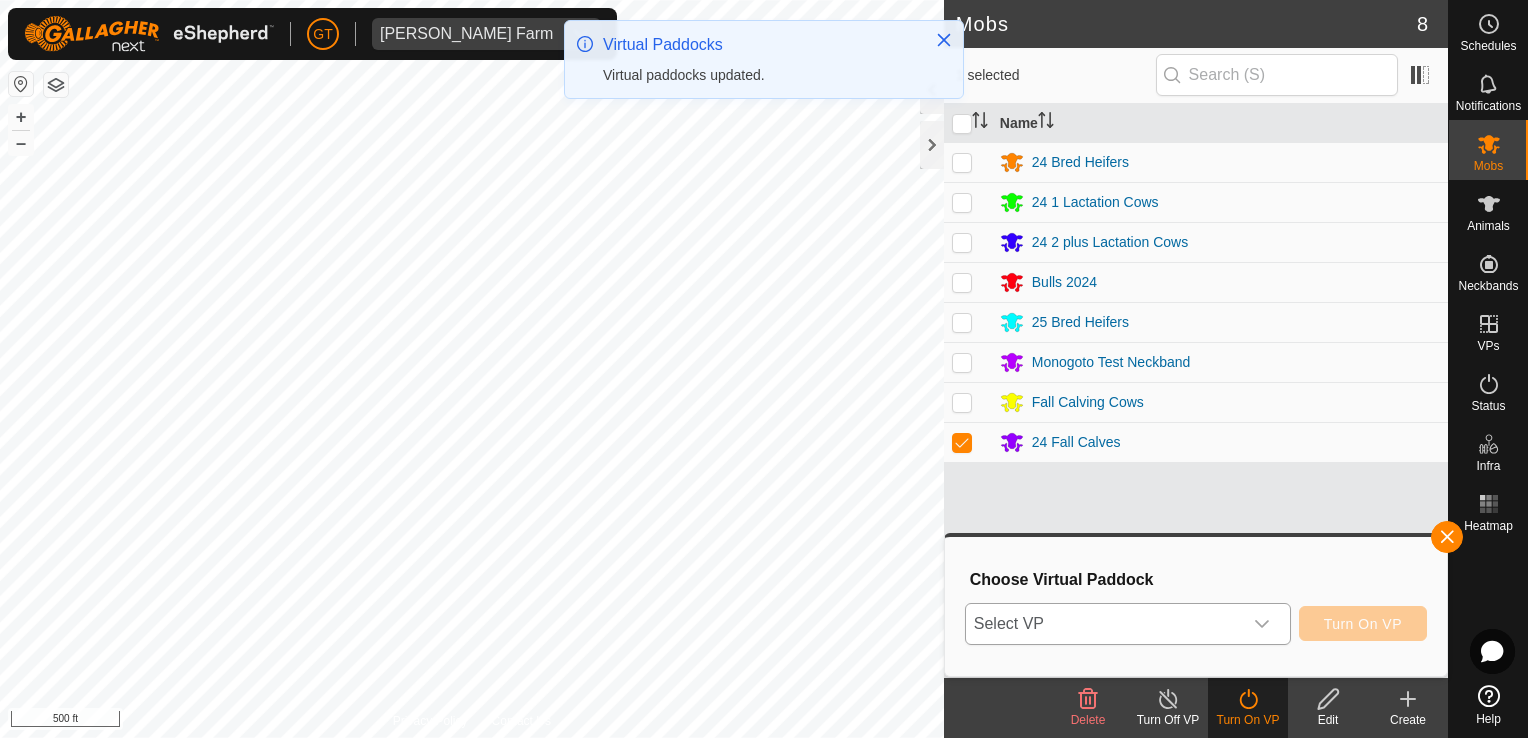 click 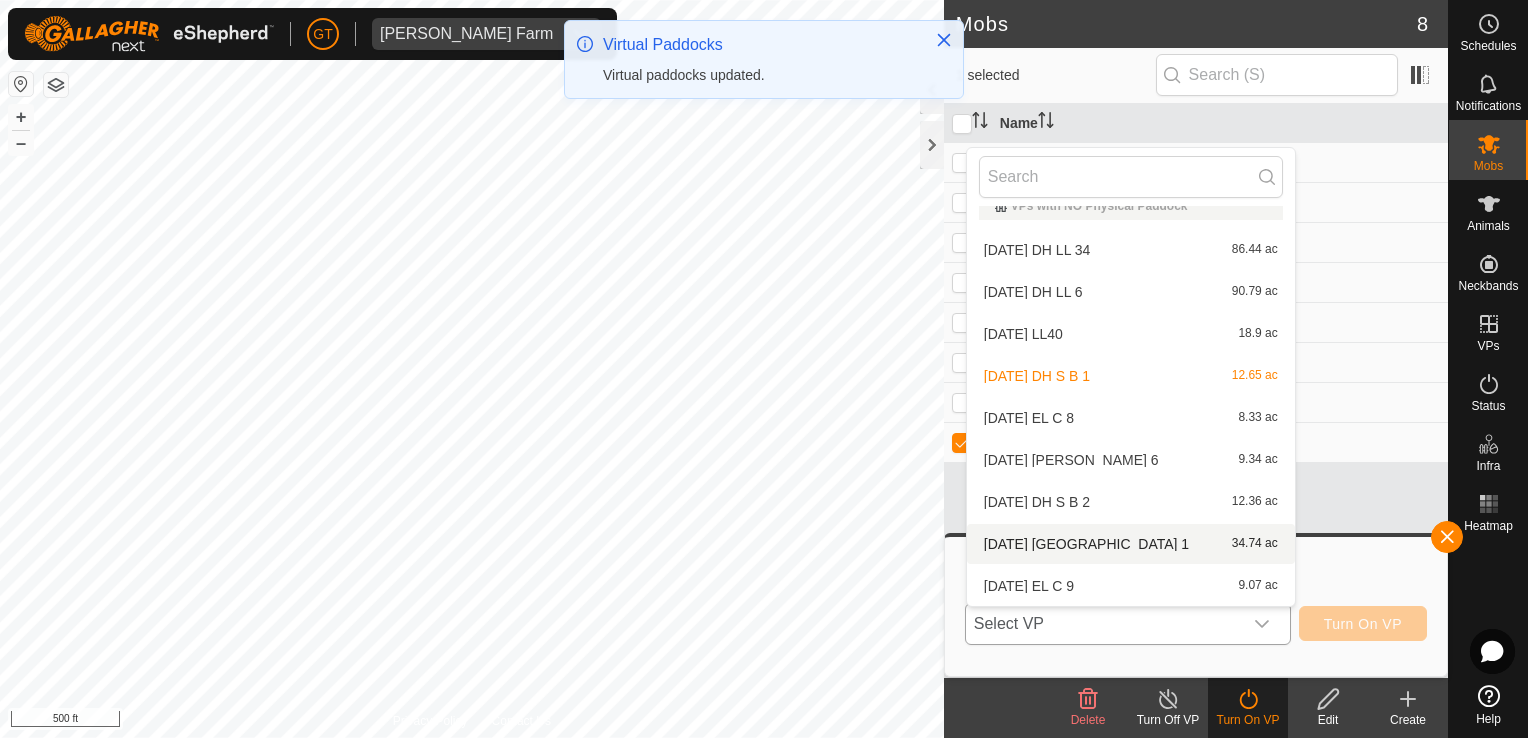 scroll, scrollTop: 190, scrollLeft: 0, axis: vertical 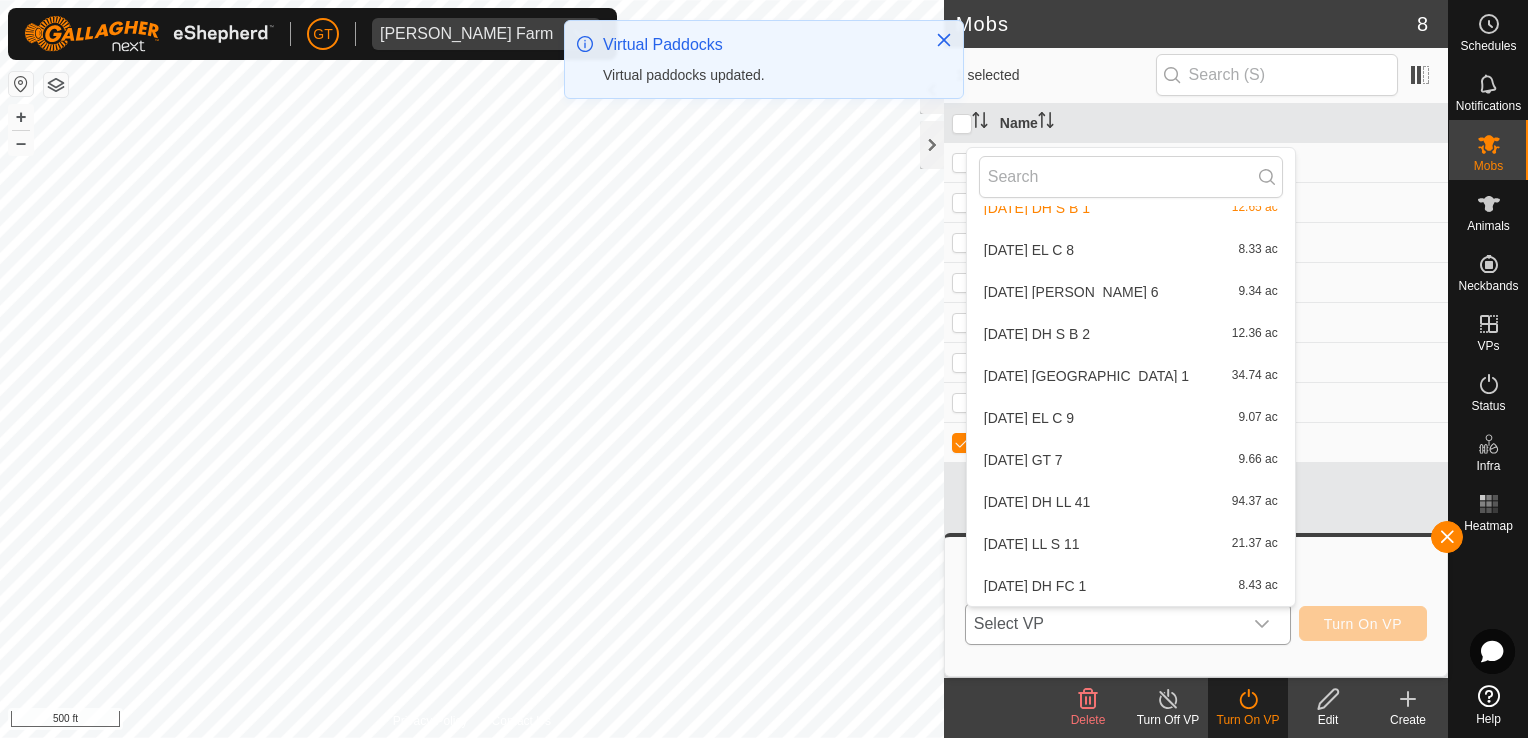 click on "2025-07-27  DH FC 1  8.43 ac" at bounding box center [1131, 586] 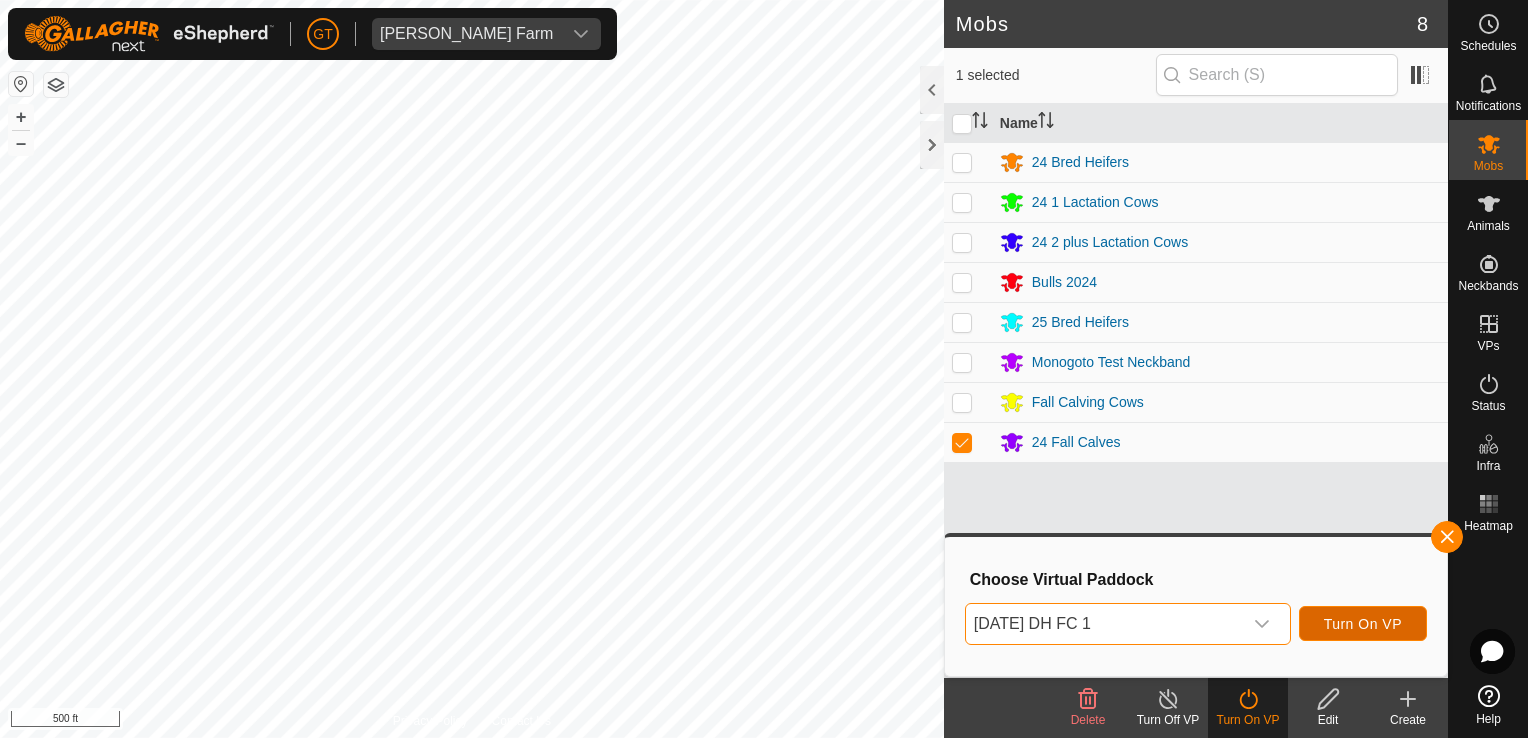 click on "Turn On VP" at bounding box center (1363, 624) 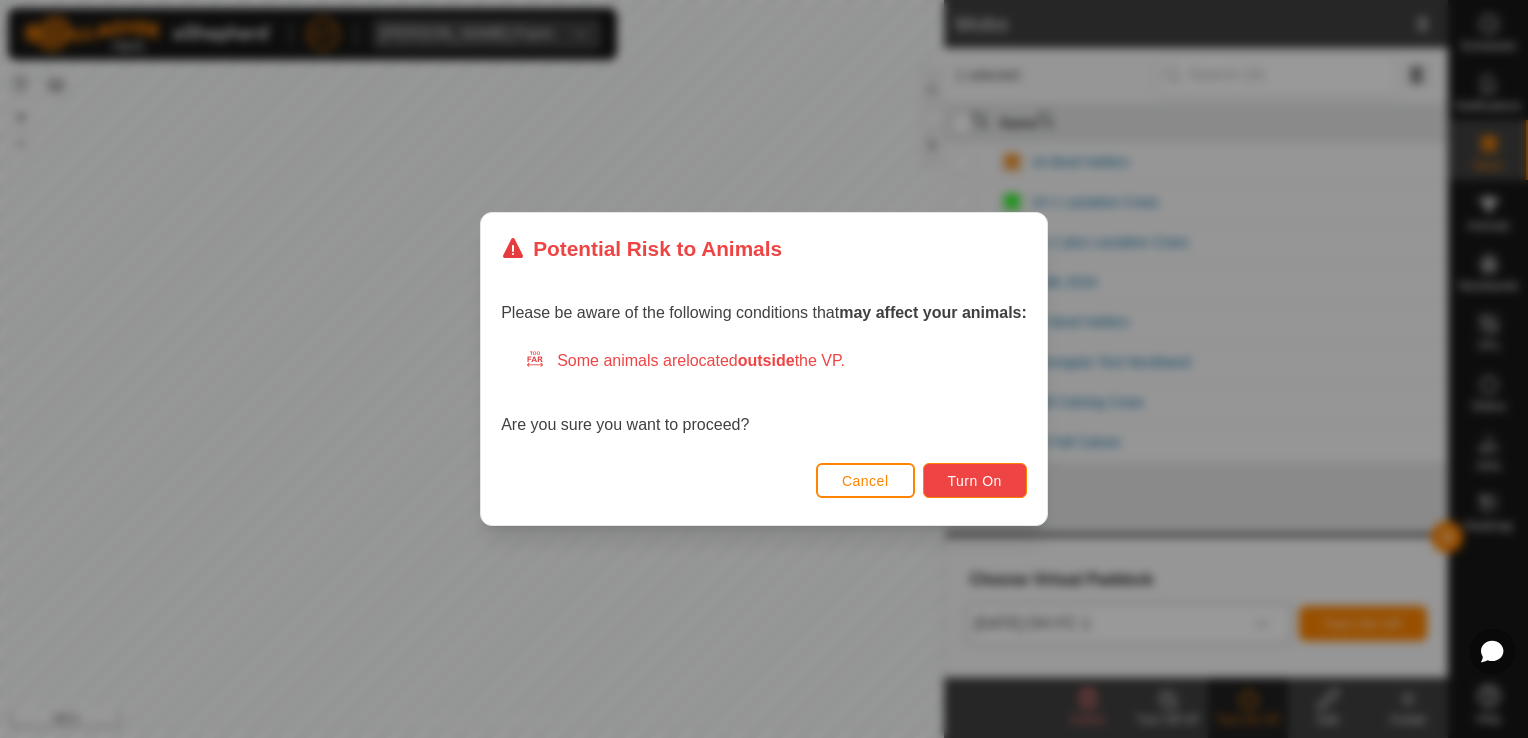 click on "Turn On" at bounding box center (975, 480) 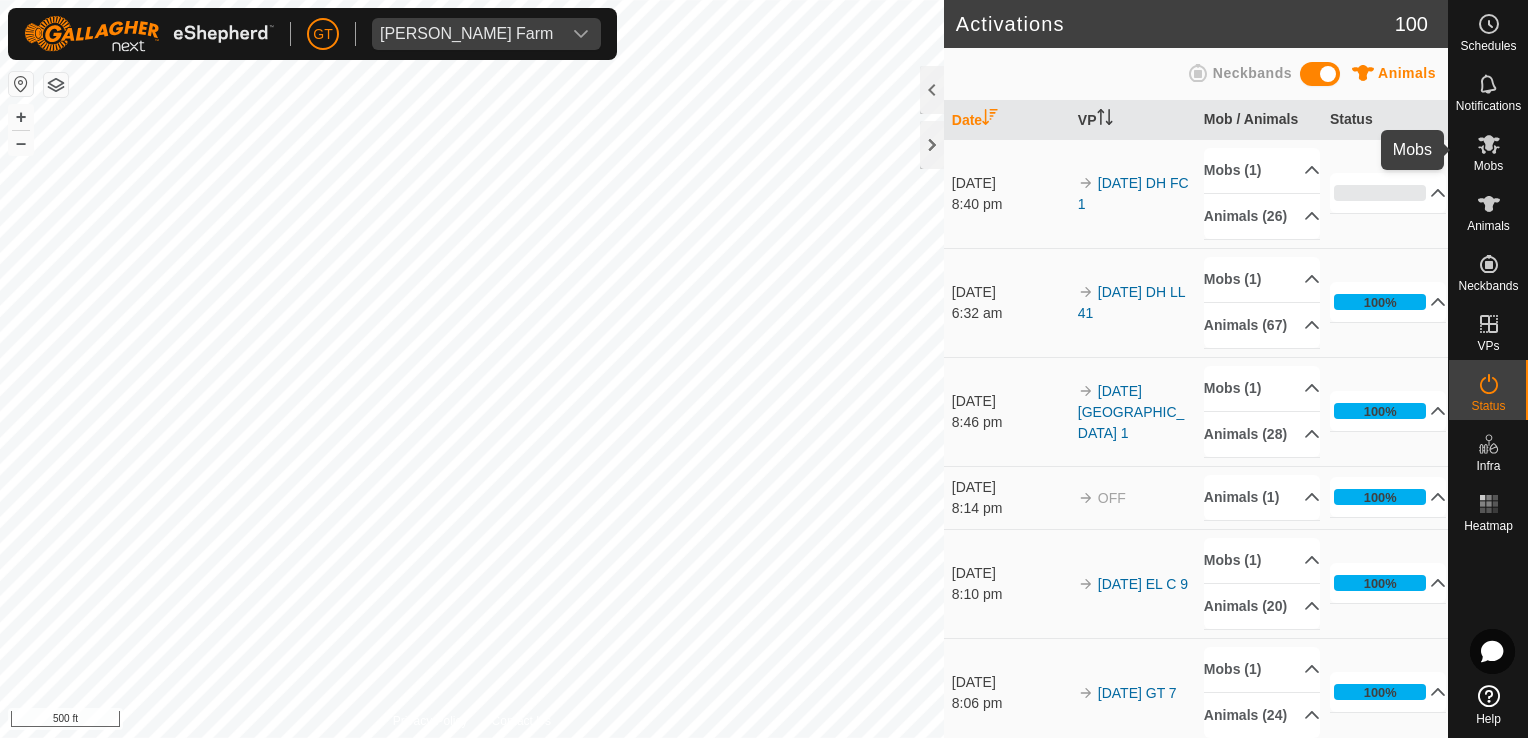 click 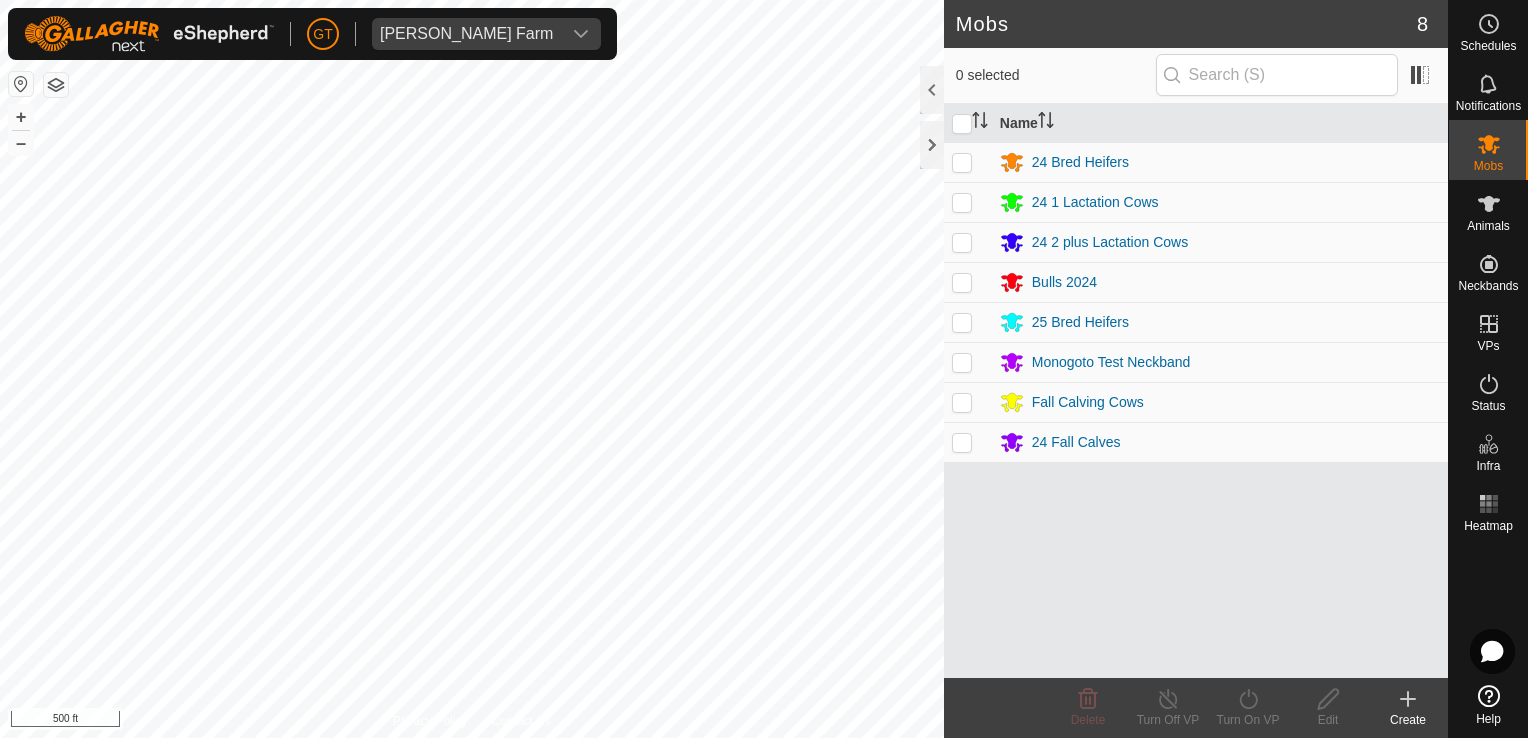 click at bounding box center [962, 202] 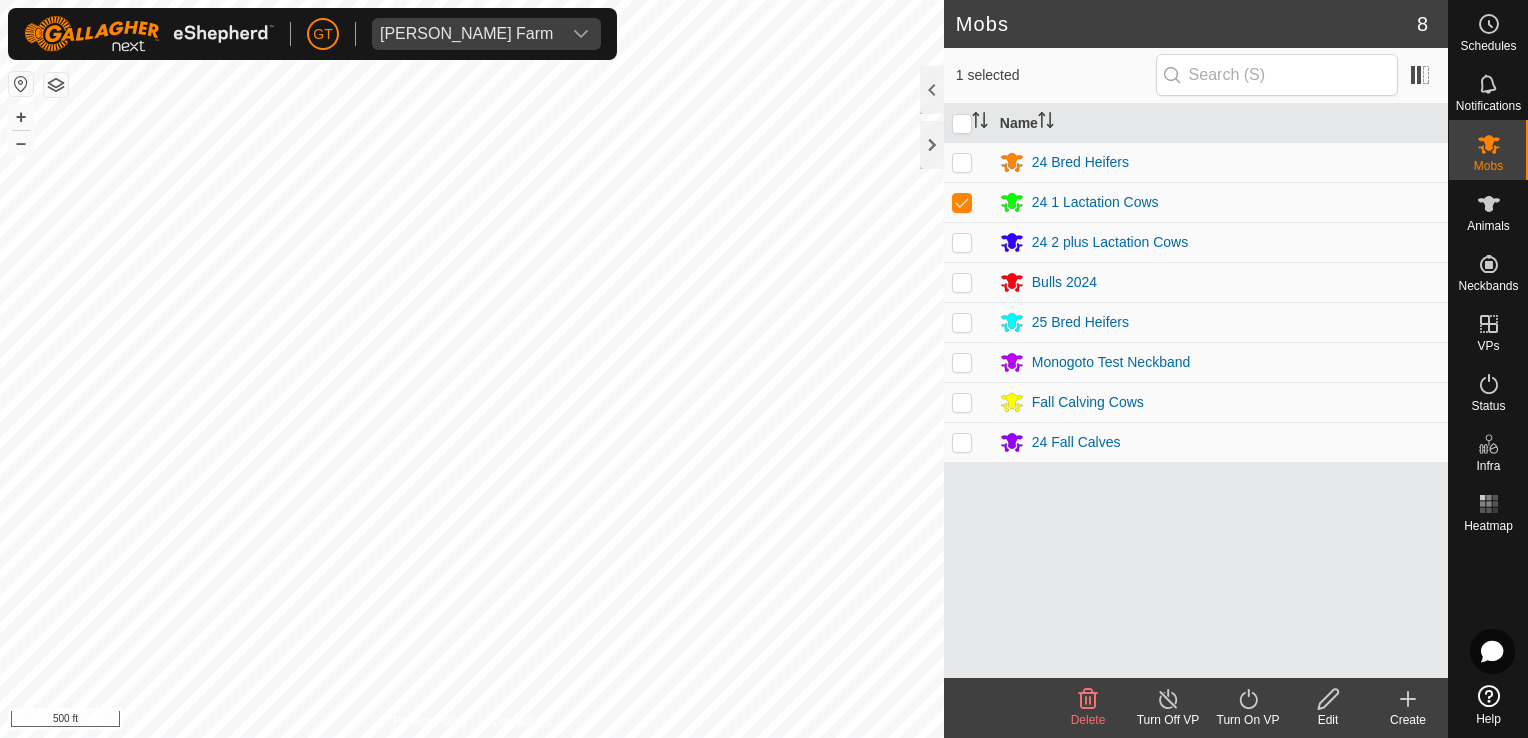 click 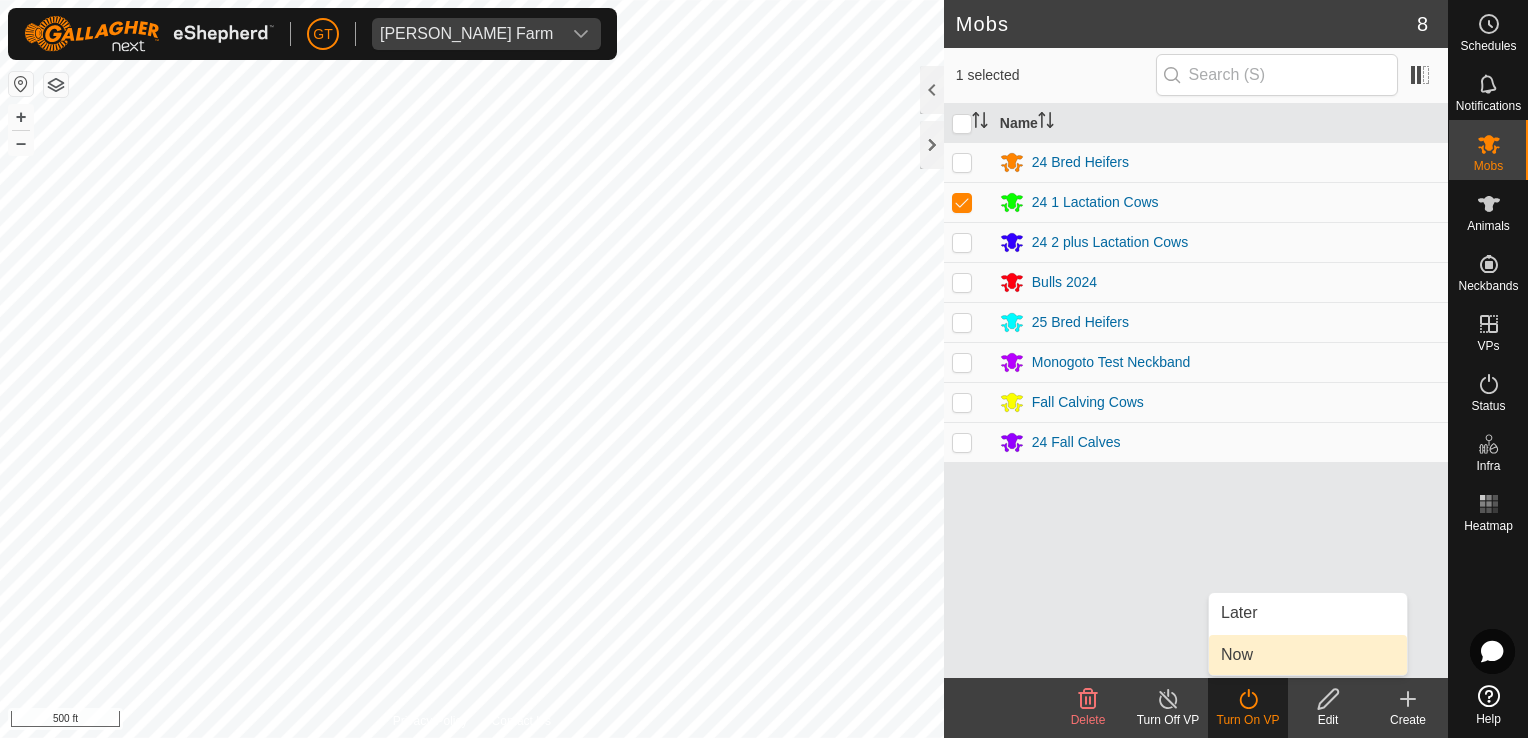 click on "Now" at bounding box center [1308, 655] 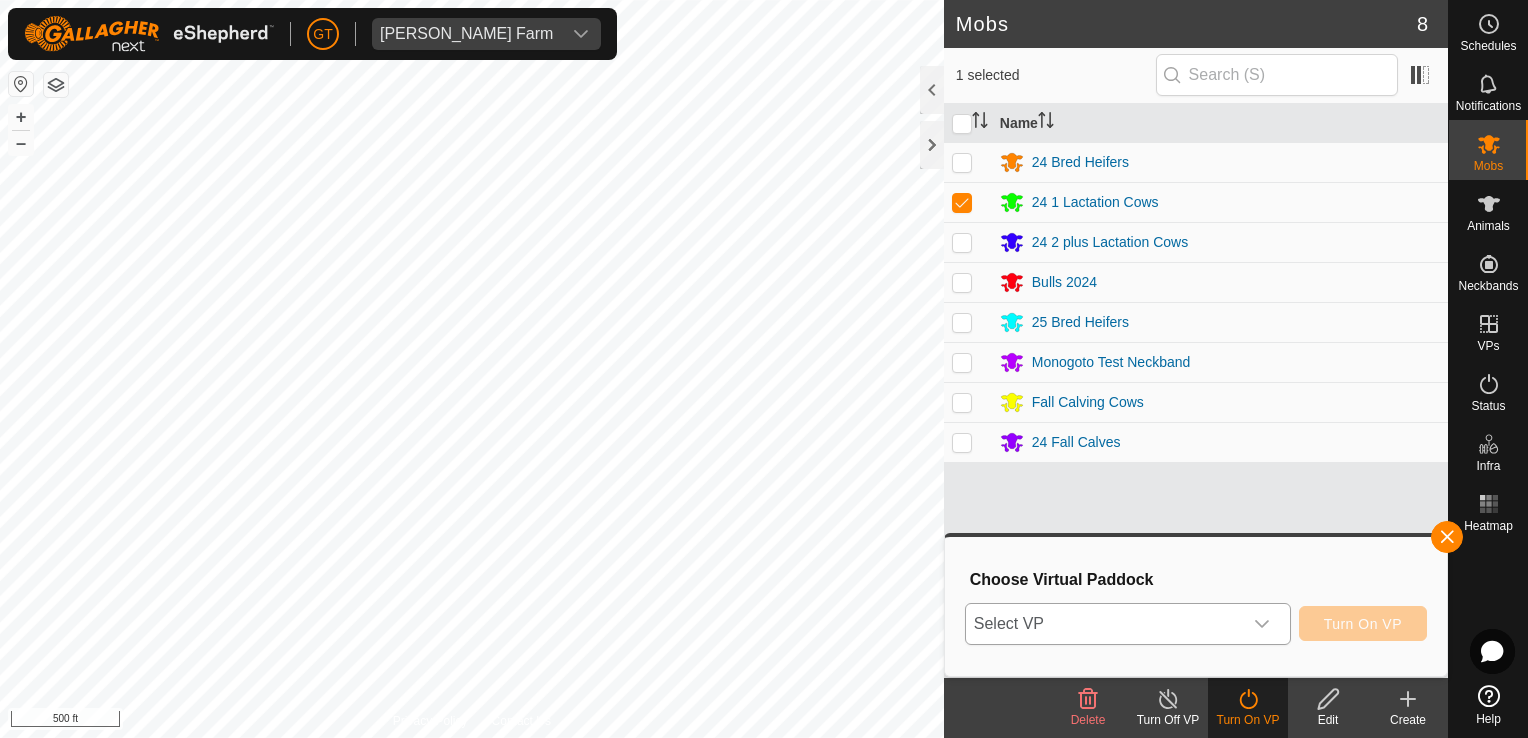click 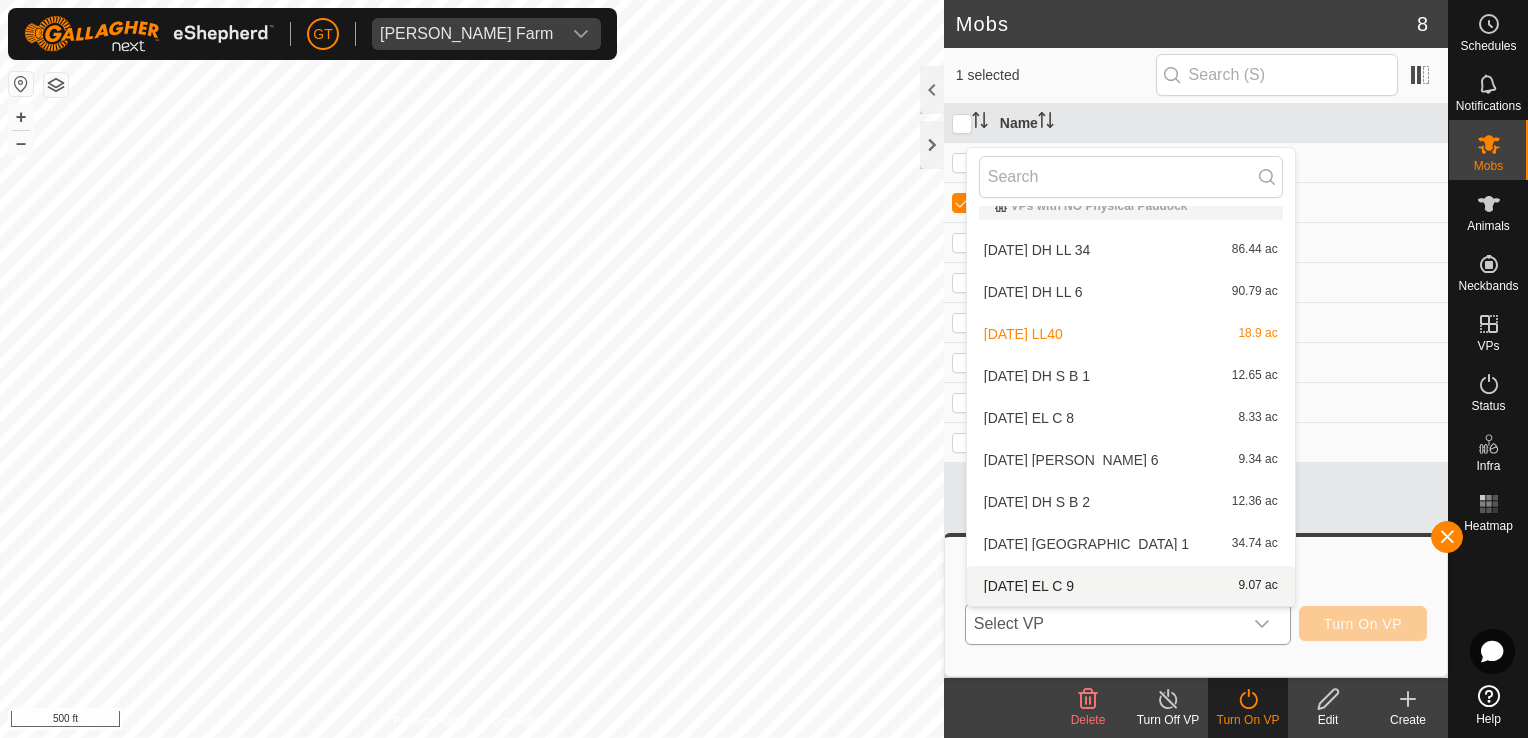 scroll, scrollTop: 190, scrollLeft: 0, axis: vertical 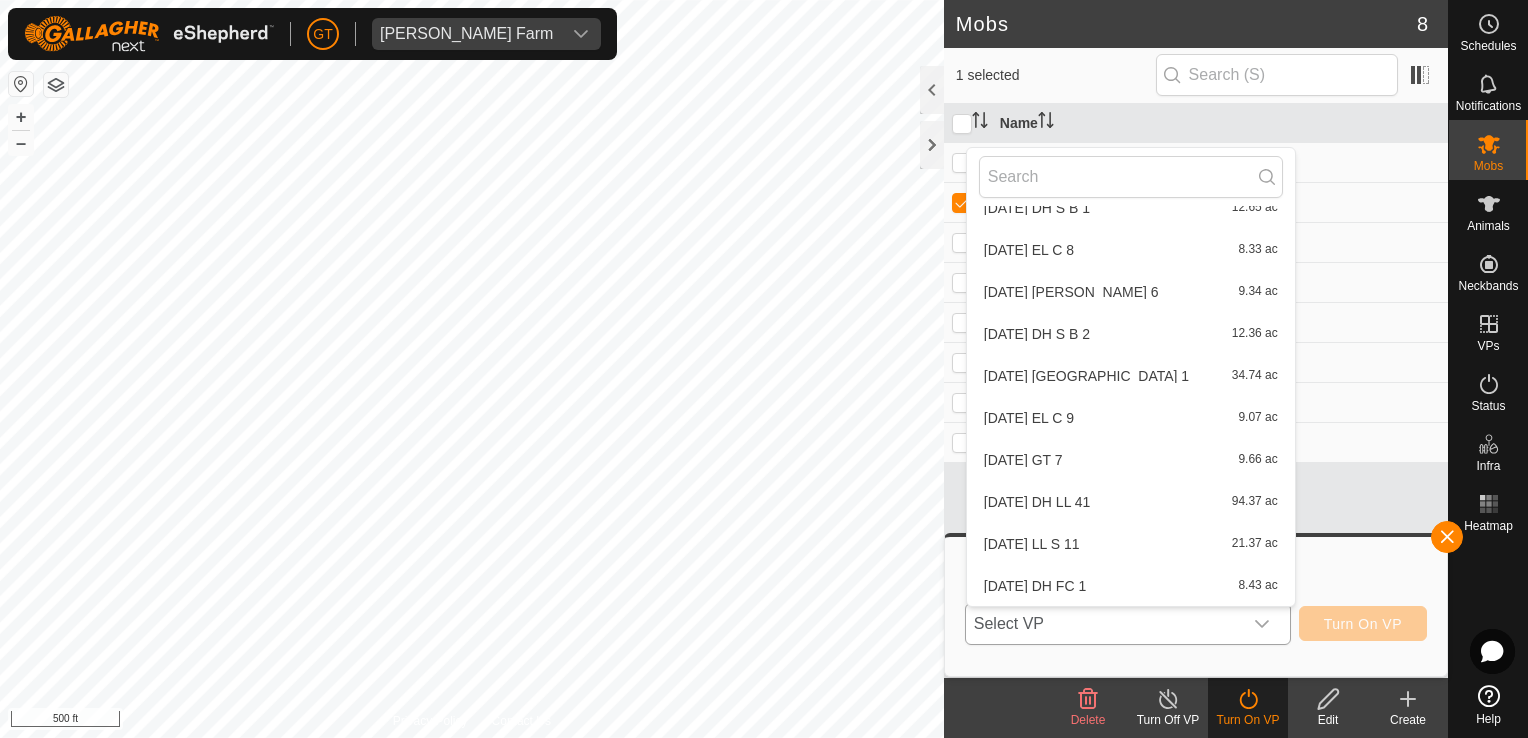 click on "2025-07-27   LL  S  11  21.37 ac" at bounding box center [1131, 544] 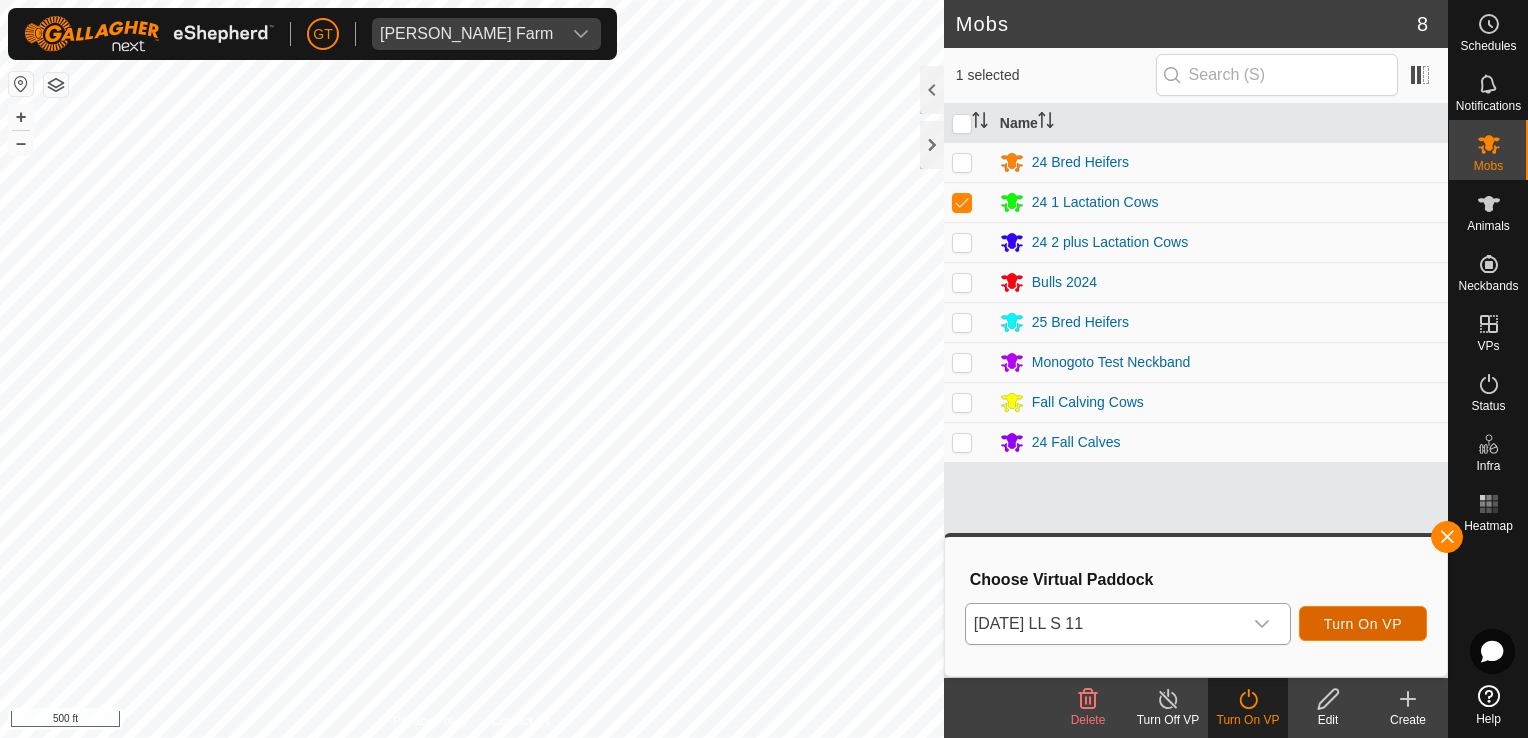 click on "Turn On VP" at bounding box center [1363, 624] 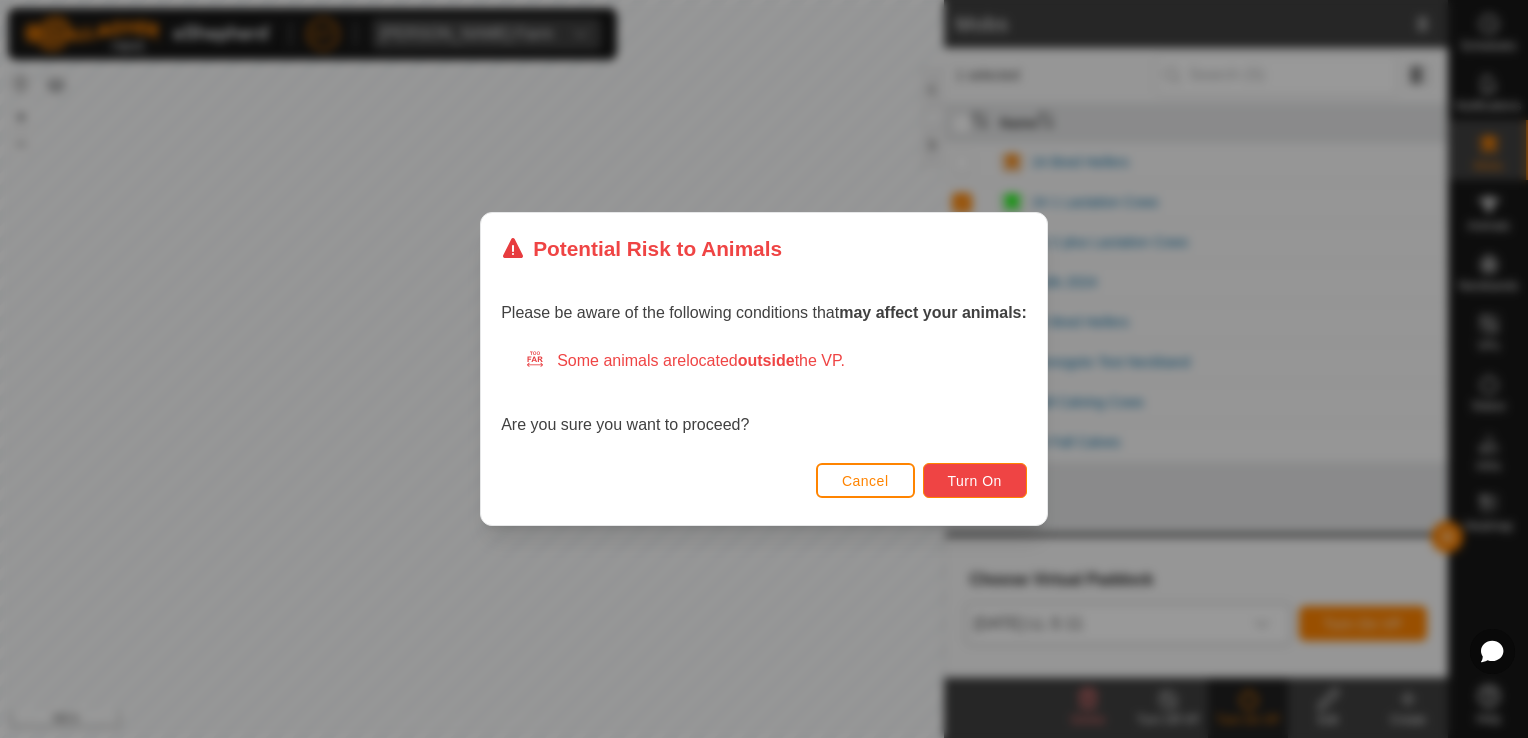 click on "Turn On" at bounding box center [975, 480] 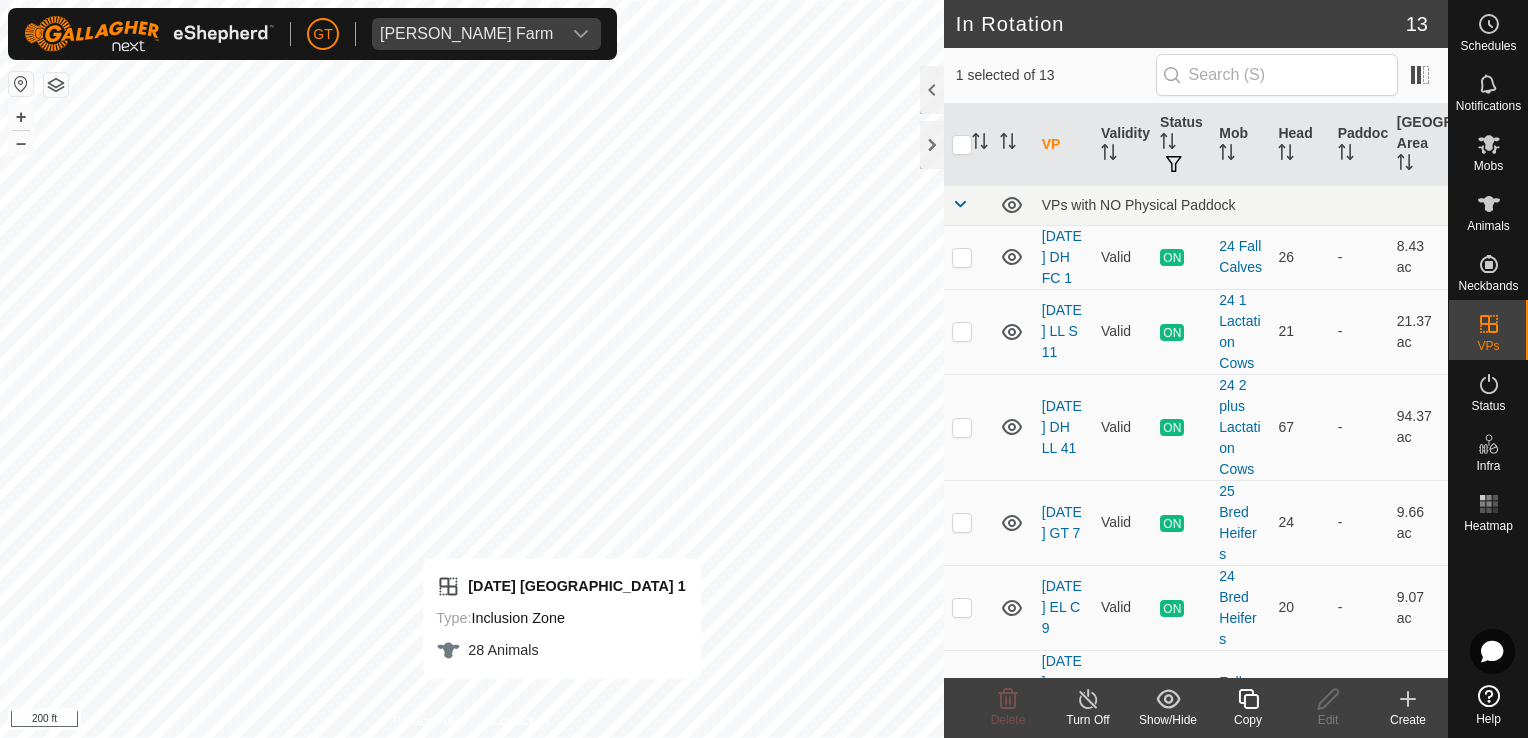 checkbox on "false" 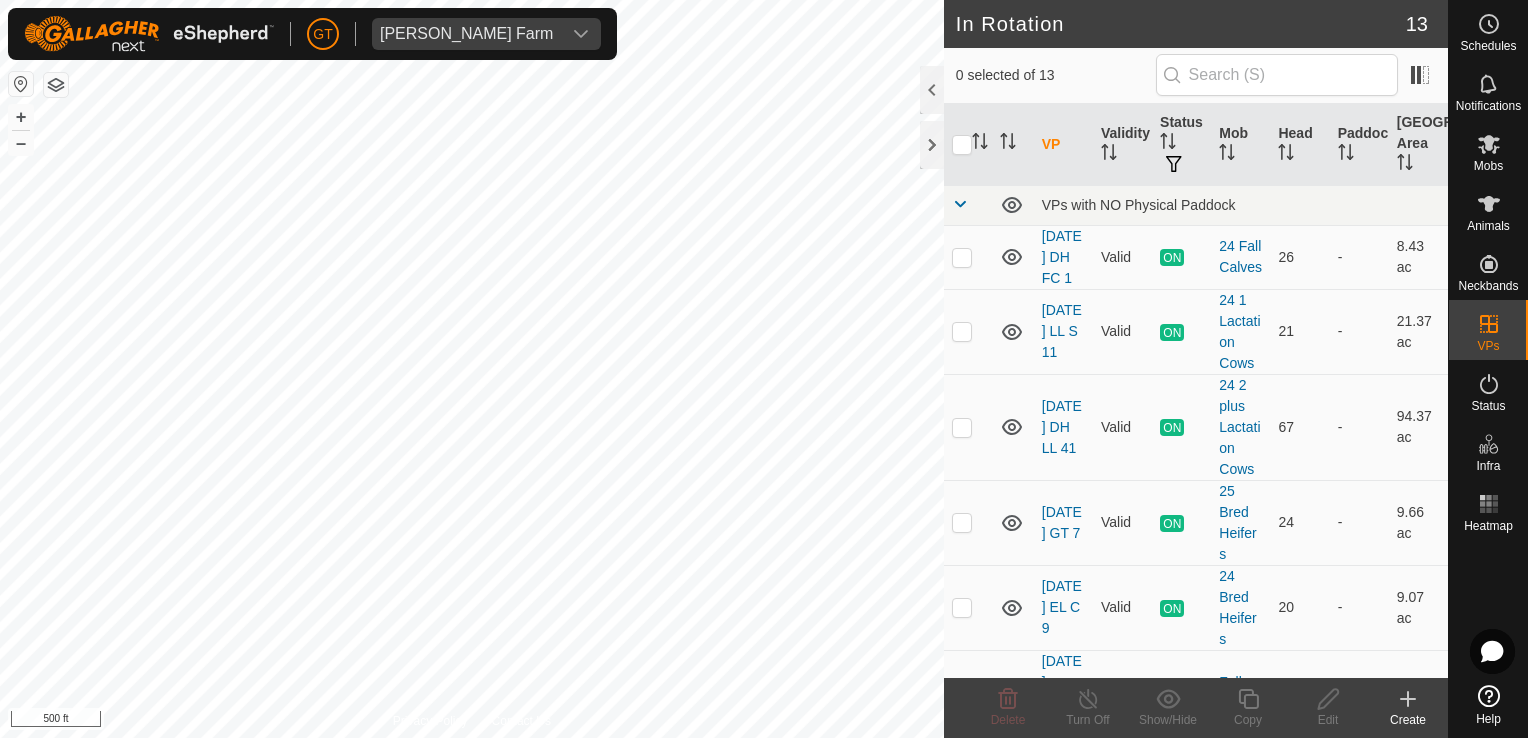 click on "GT Thoren Farm Schedules Notifications Mobs Animals Neckbands VPs Status Infra Heatmap Help In Rotation 13 0 selected of 13     VP   Validity   Status   Mob   Head   Paddock   Grazing Area   VPs with NO Physical Paddock  2025-07-27  DH FC 1  Valid  ON  24 Fall Calves   26   -   8.43 ac  2025-07-27   LL  S  11  Valid  ON  24 1 Lactation Cows   21   -   21.37 ac  2025-07-27   DH LL 41  Valid  ON  24 2 plus Lactation Cows   67   -   94.37 ac  2025-07-26  GT  7  Valid  ON  25 Bred Heifers   24   -   9.66 ac  2025-07-26  EL C 9  Valid  ON  24 Bred Heifers   20   -   9.07 ac  2025-07-26  DH  COW  RD 1  Valid  ON  Fall Calving Cows   28   -   34.74 ac  2025-07-26   DH  S B 2  Valid  OFF  -   0   -   12.36 ac  2025-07-25  GT  LANE 6  Valid  OFF  -   0   -   9.34 ac  2025-07-25  EL C 8  Valid  OFF  -   0   -   8.33 ac  2025-07-25  DH  S B  1  Valid  ON  24 Fall Calves   25   -   12.65 ac  2025-07-22   LL40  Valid  ON  24 1 Lactation Cows   21   -   18.9 ac  2025-07-22   DH  LL  6  Valid  OFF  -   0   -  OFF" at bounding box center (764, 369) 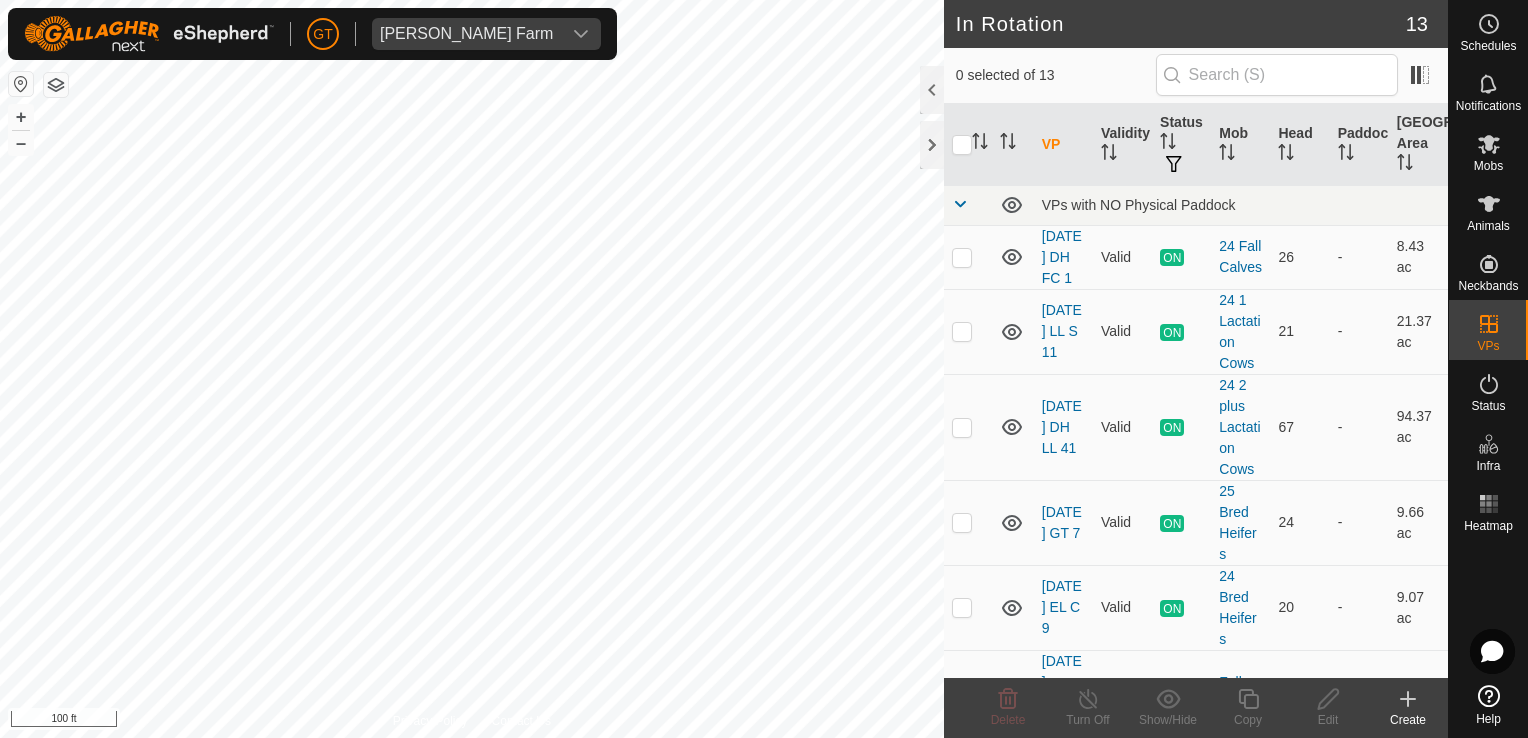 checkbox on "true" 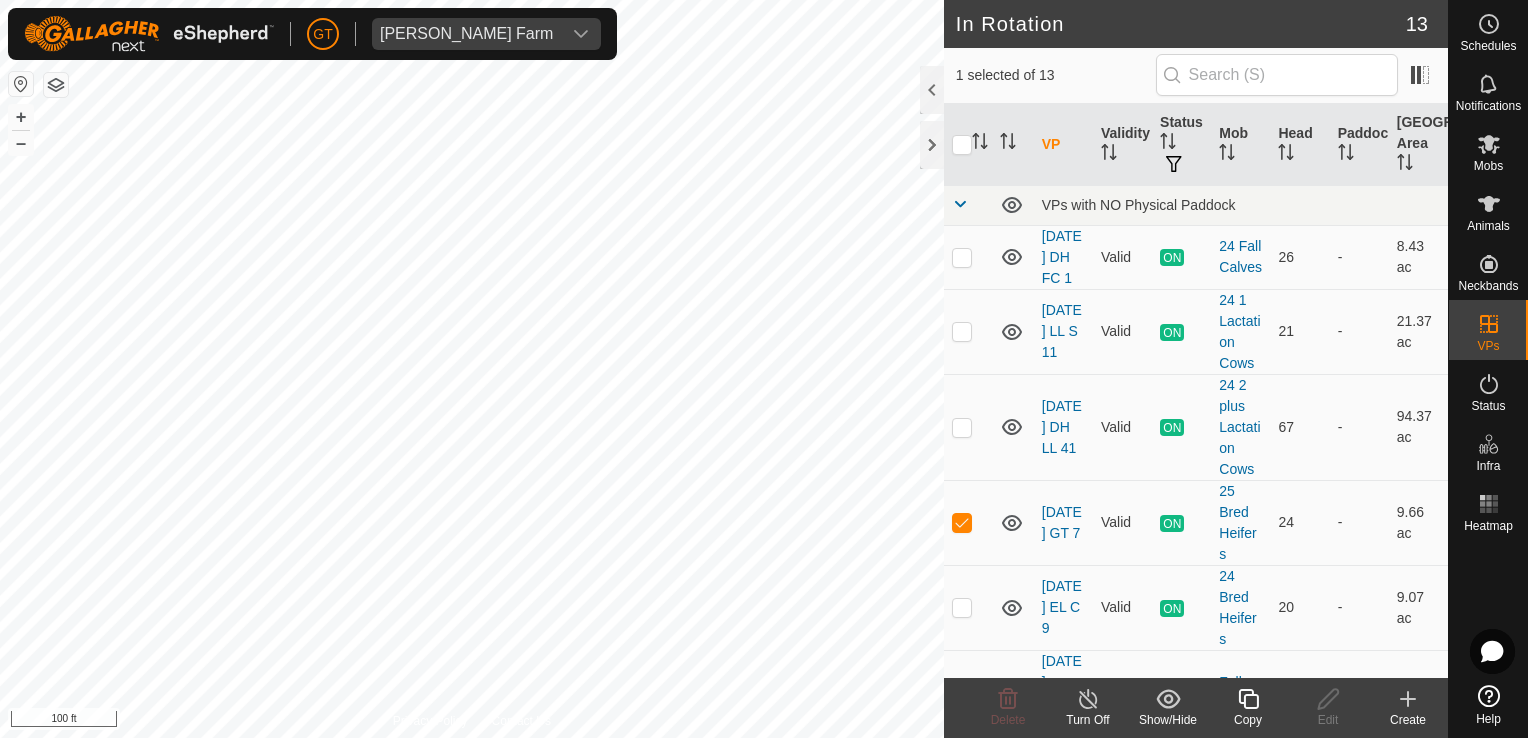 click 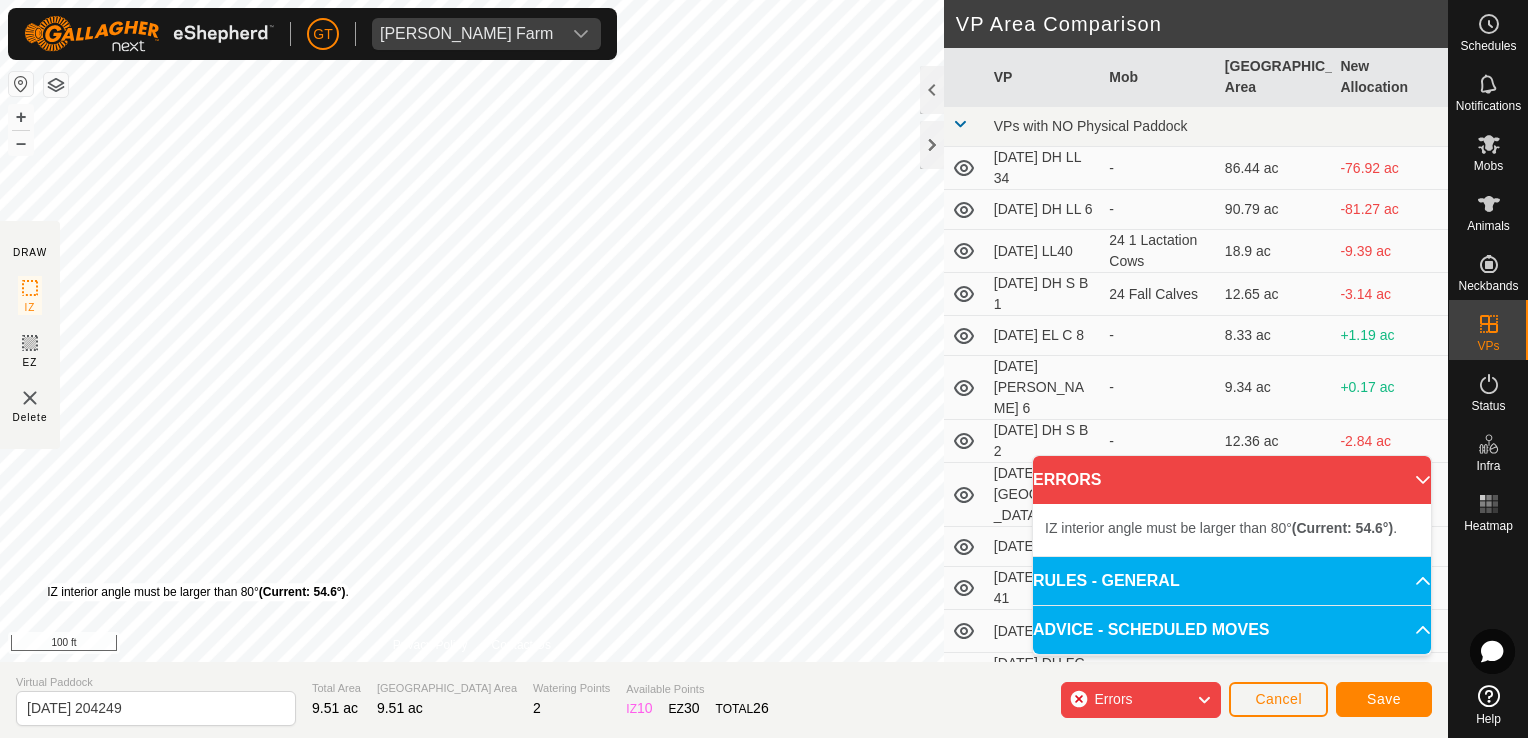 click on "IZ interior angle must be larger than 80°  (Current: 54.6°) . + – ⇧ i 100 ft" at bounding box center (472, 331) 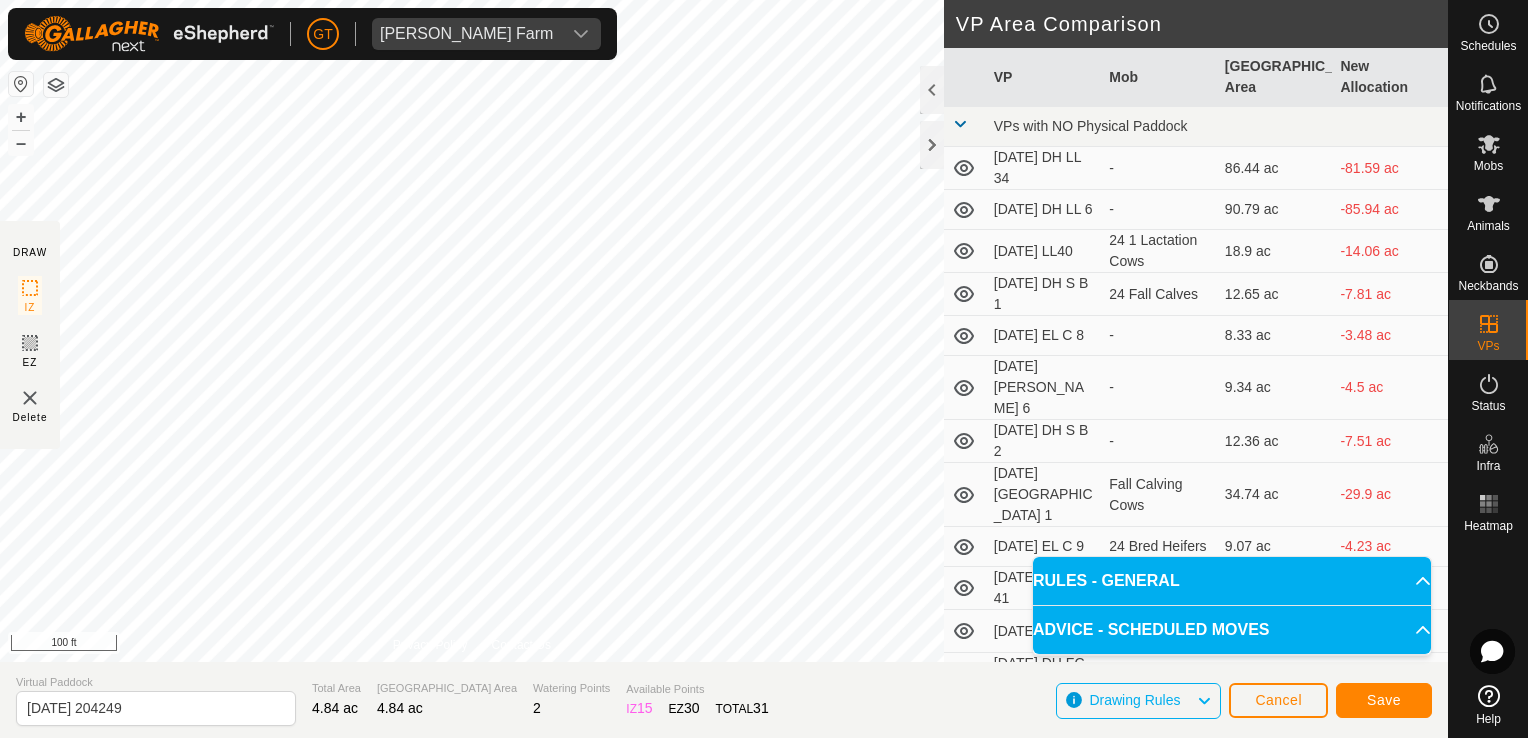 drag, startPoint x: 47, startPoint y: 583, endPoint x: -4, endPoint y: 494, distance: 102.5768 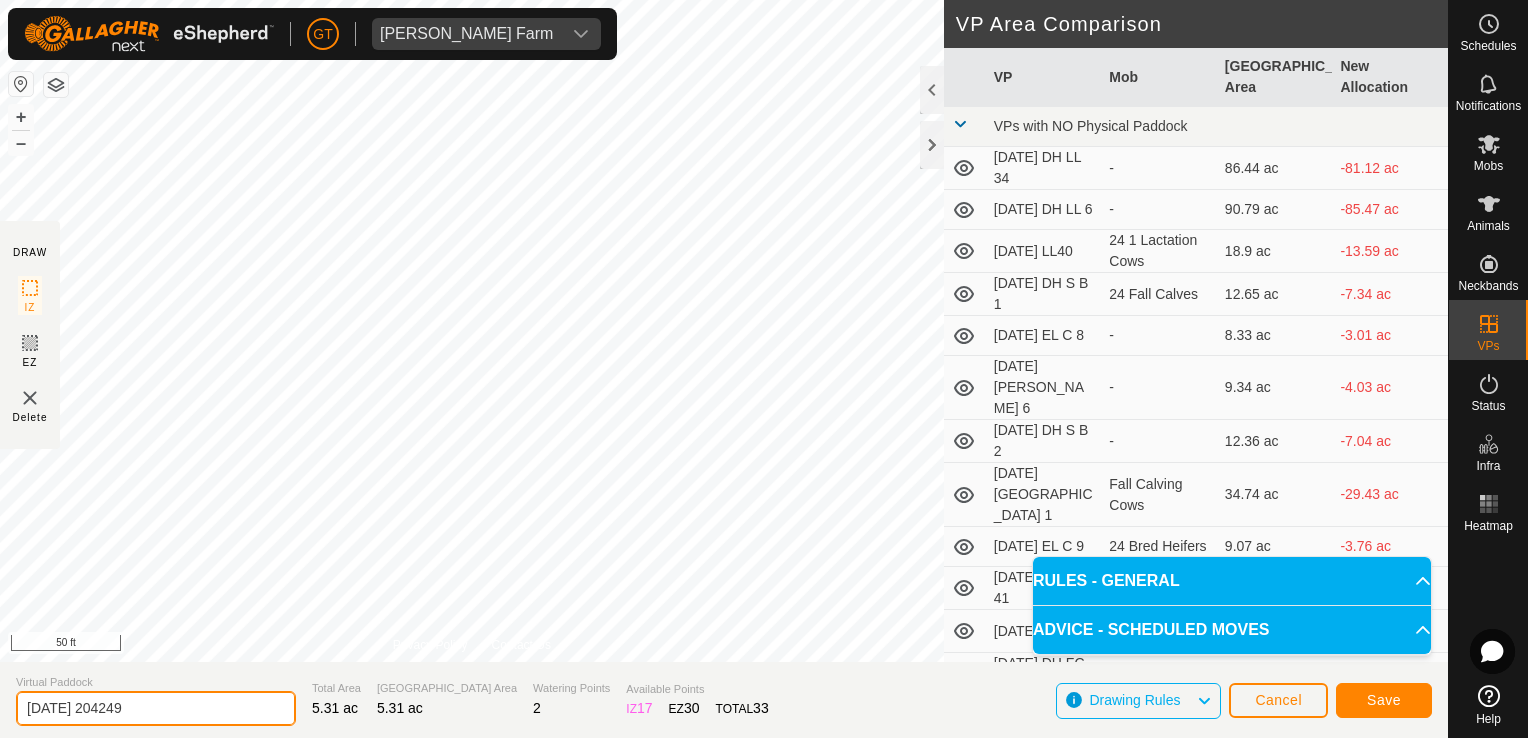 click on "2025-07-27 204249" 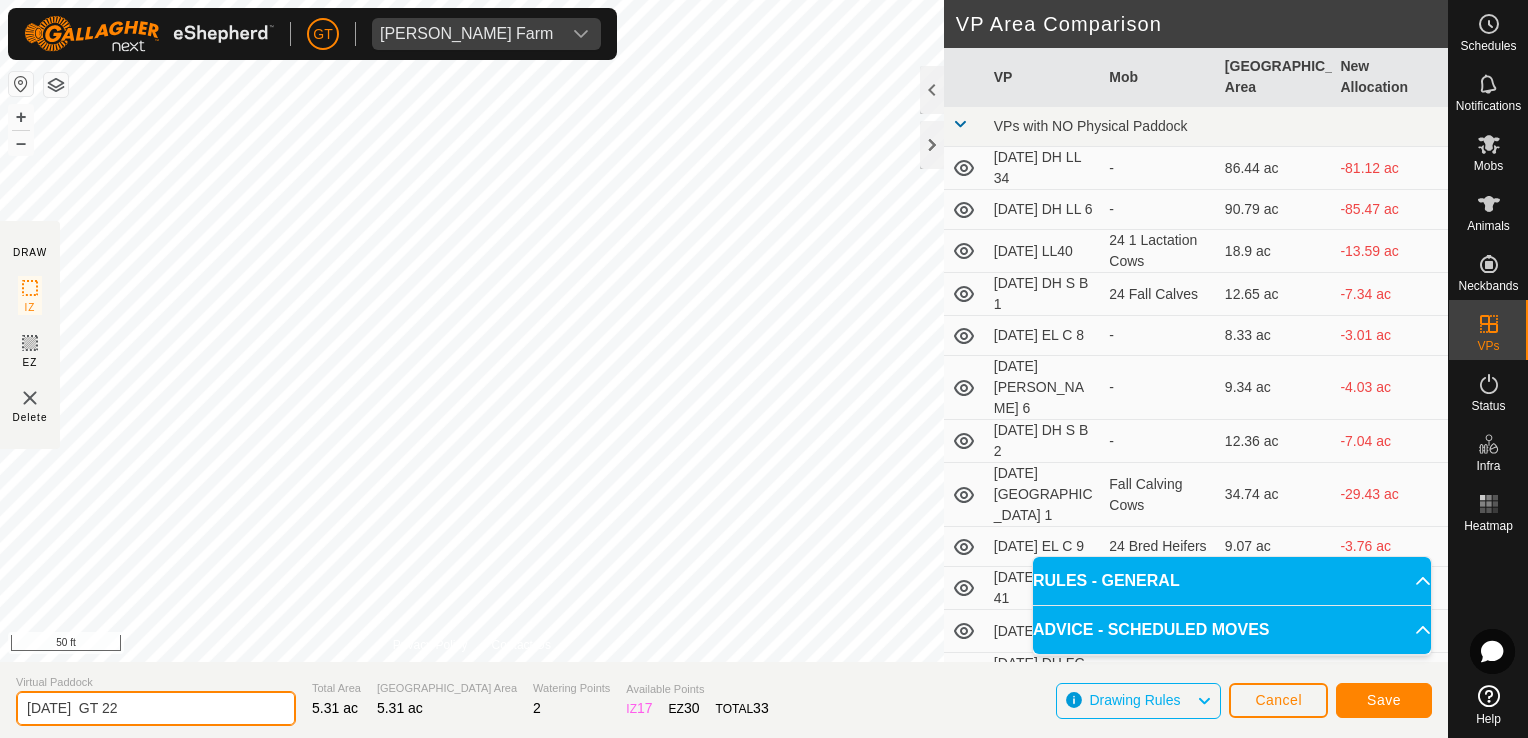 type on "2025-07-27  GT 22" 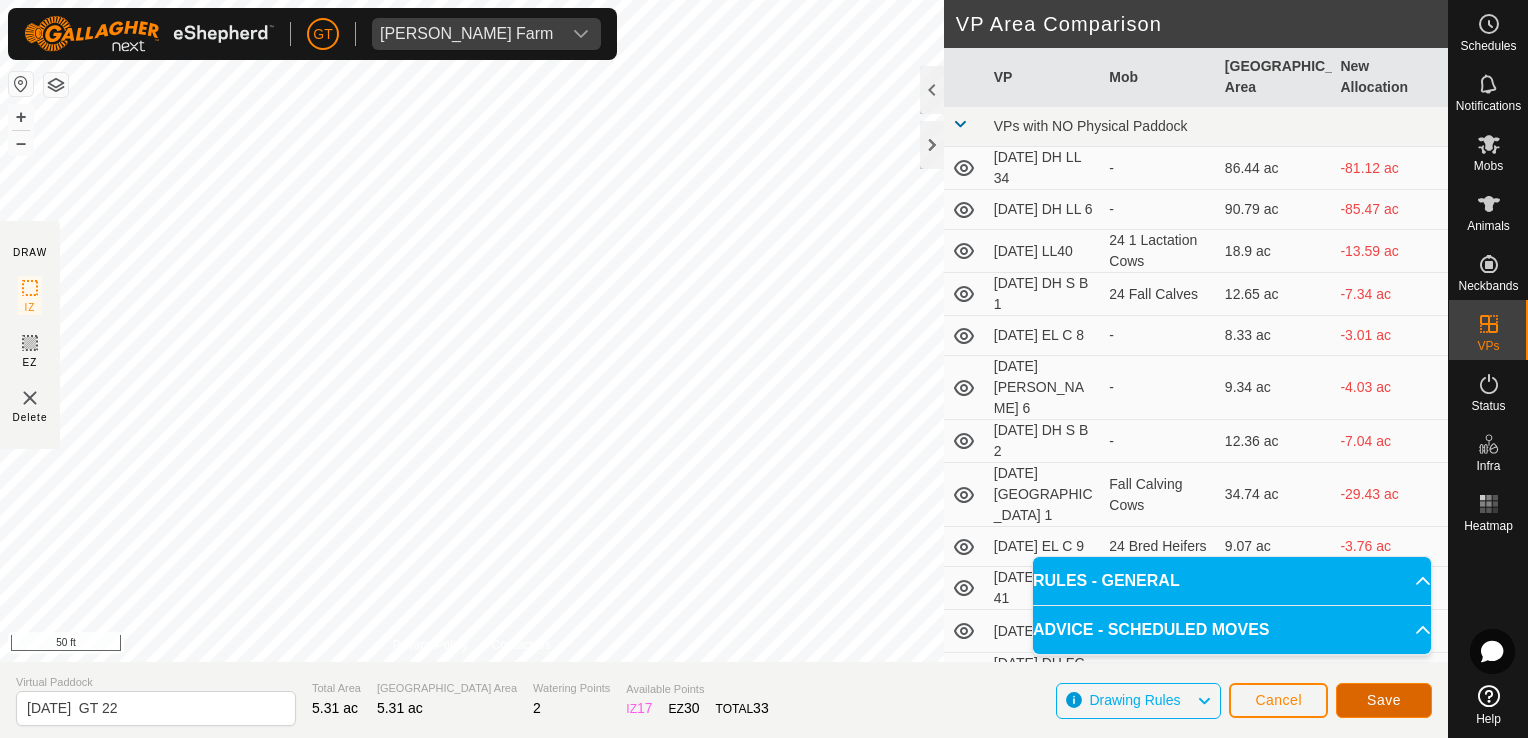 click on "Save" 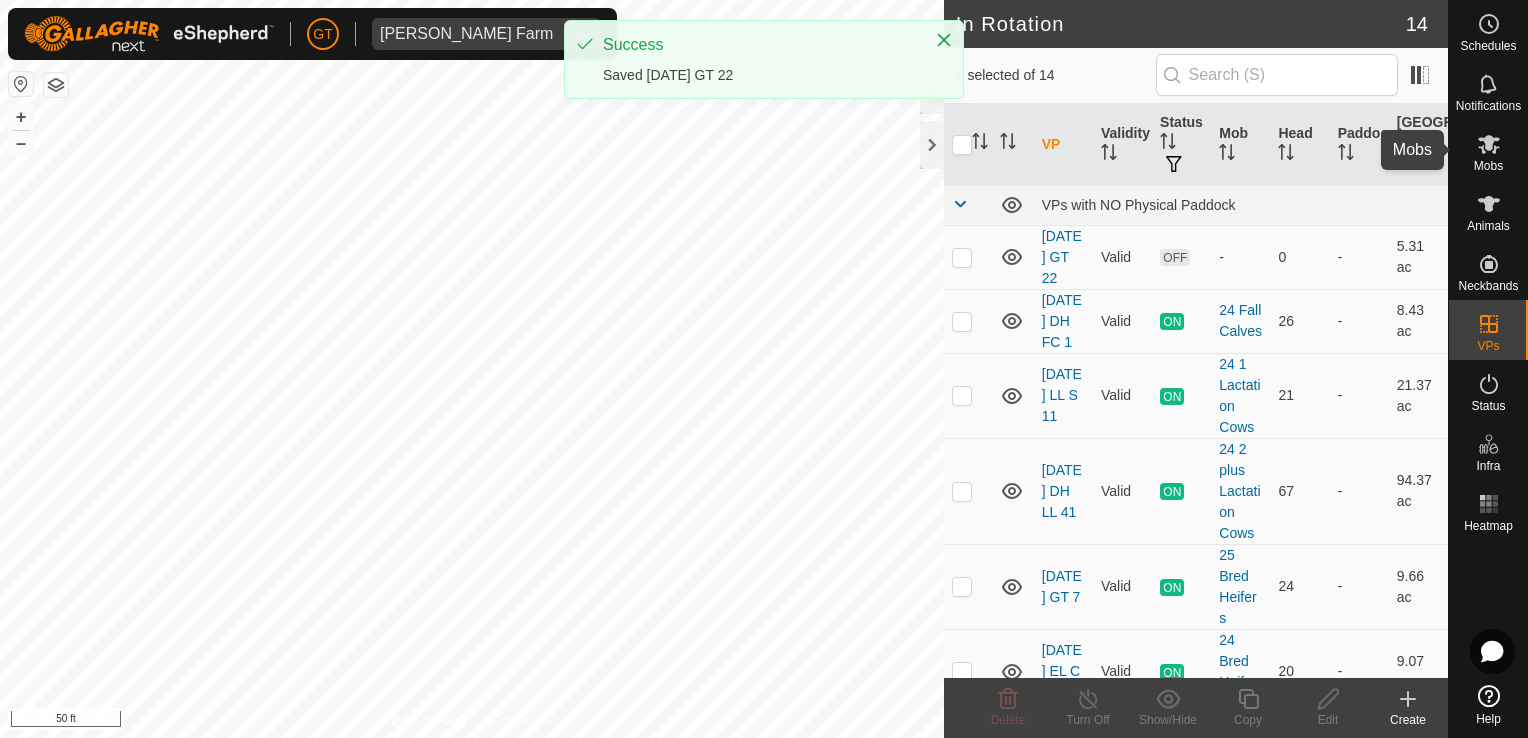 click 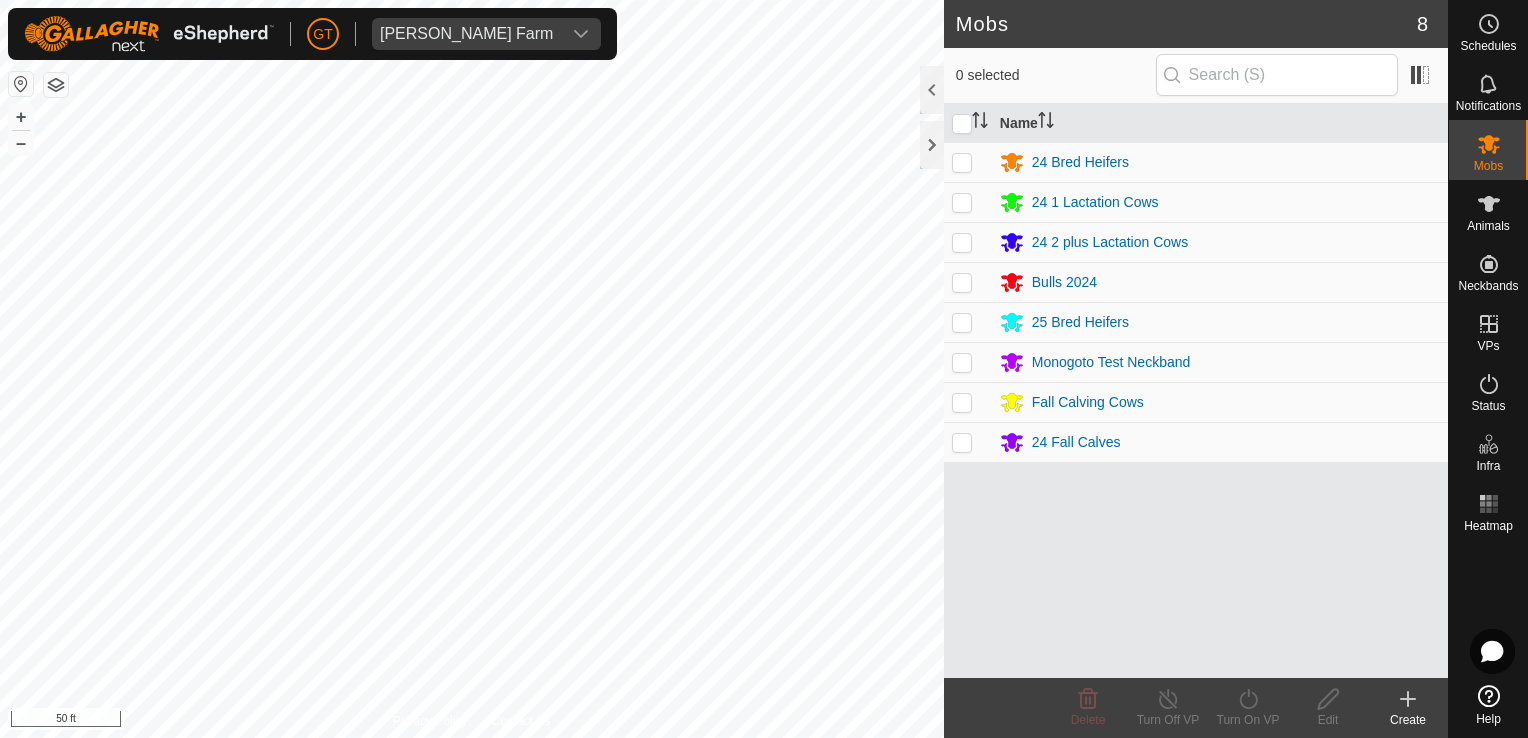 click at bounding box center [962, 322] 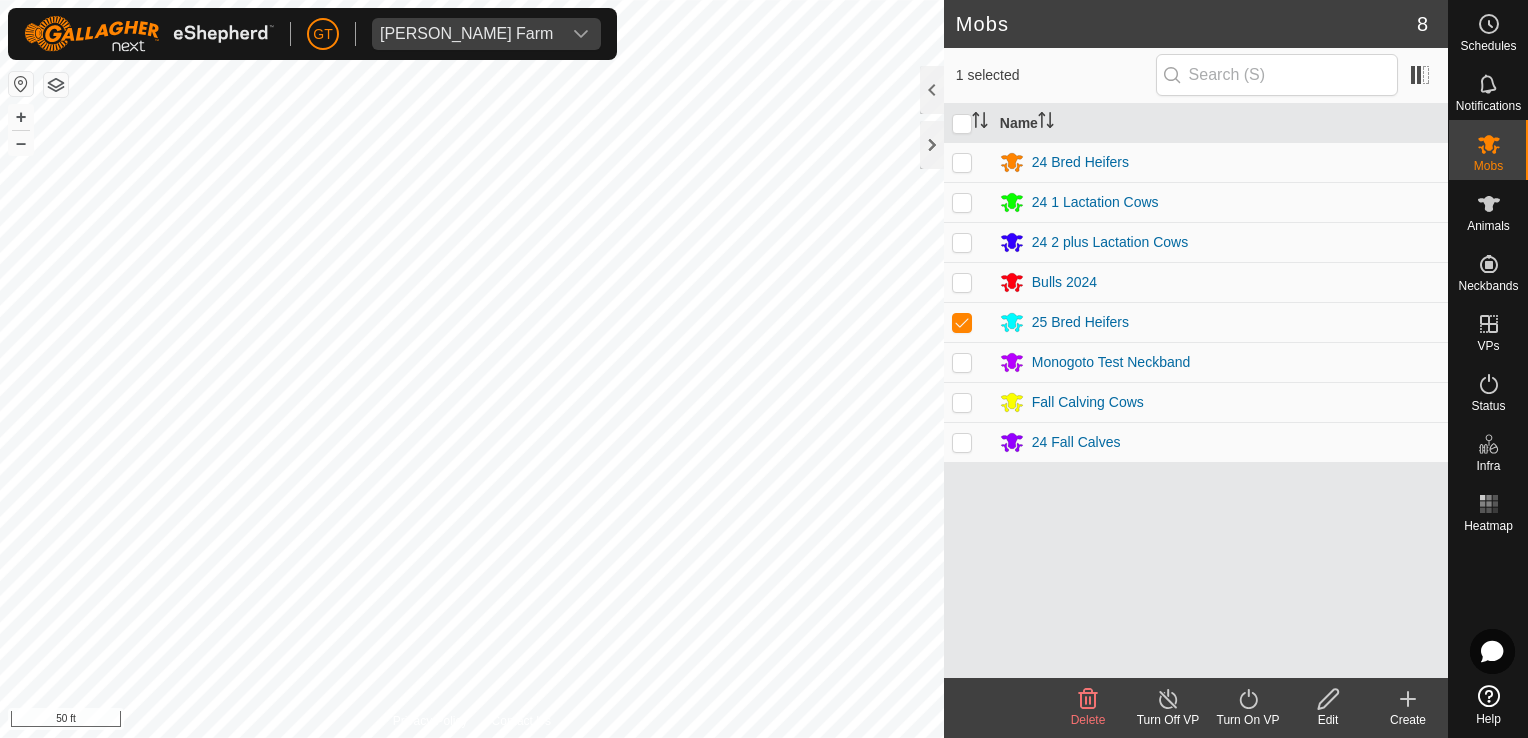 click 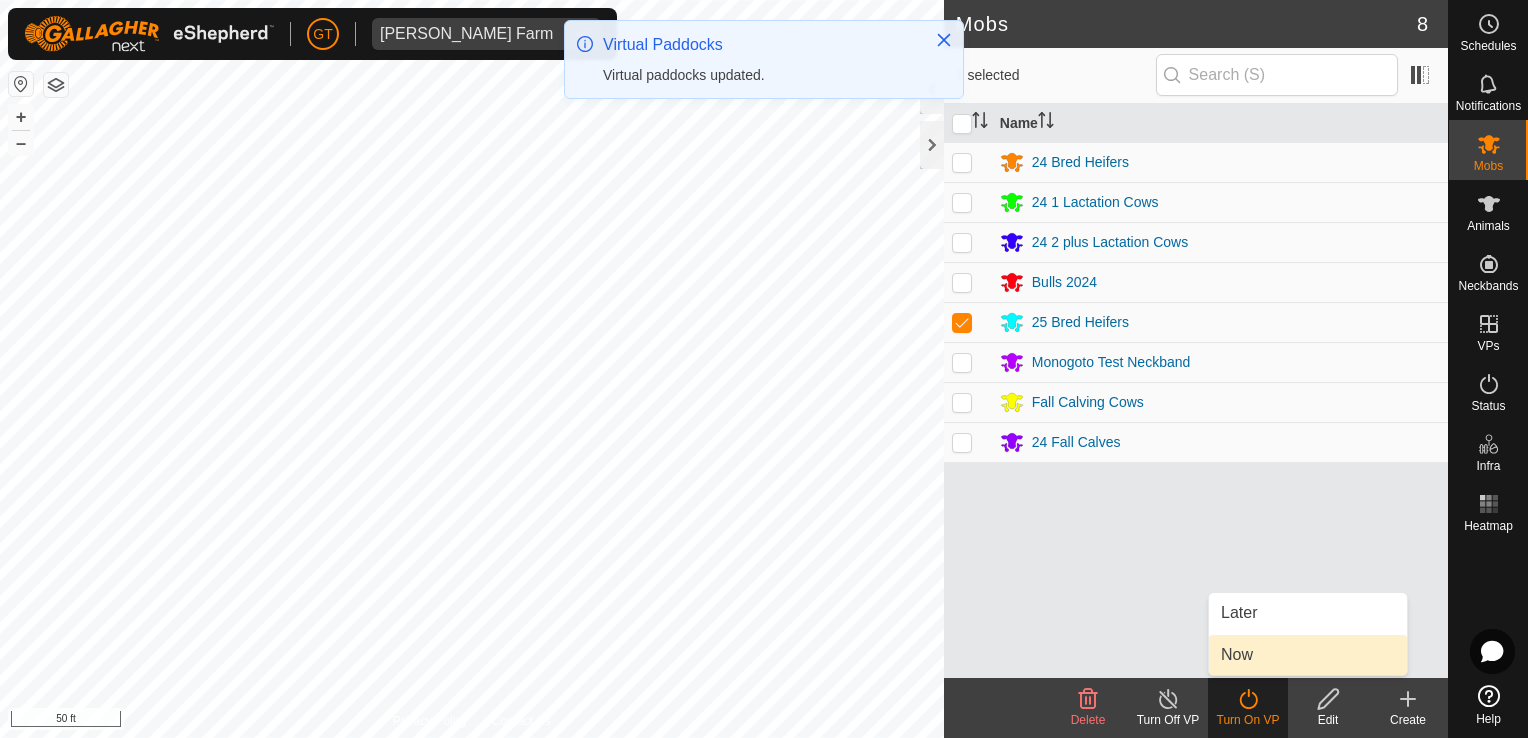 click on "Now" at bounding box center [1308, 655] 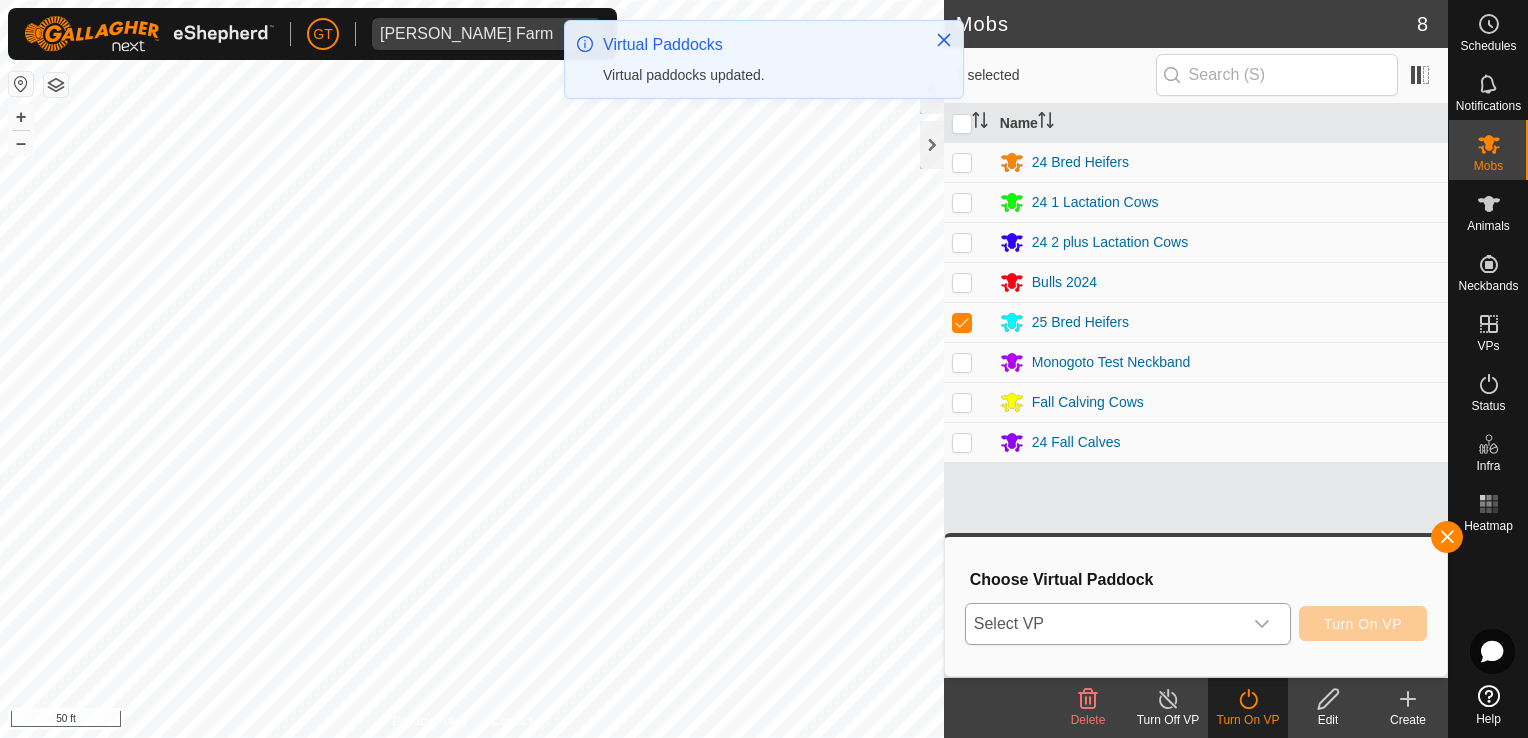 click 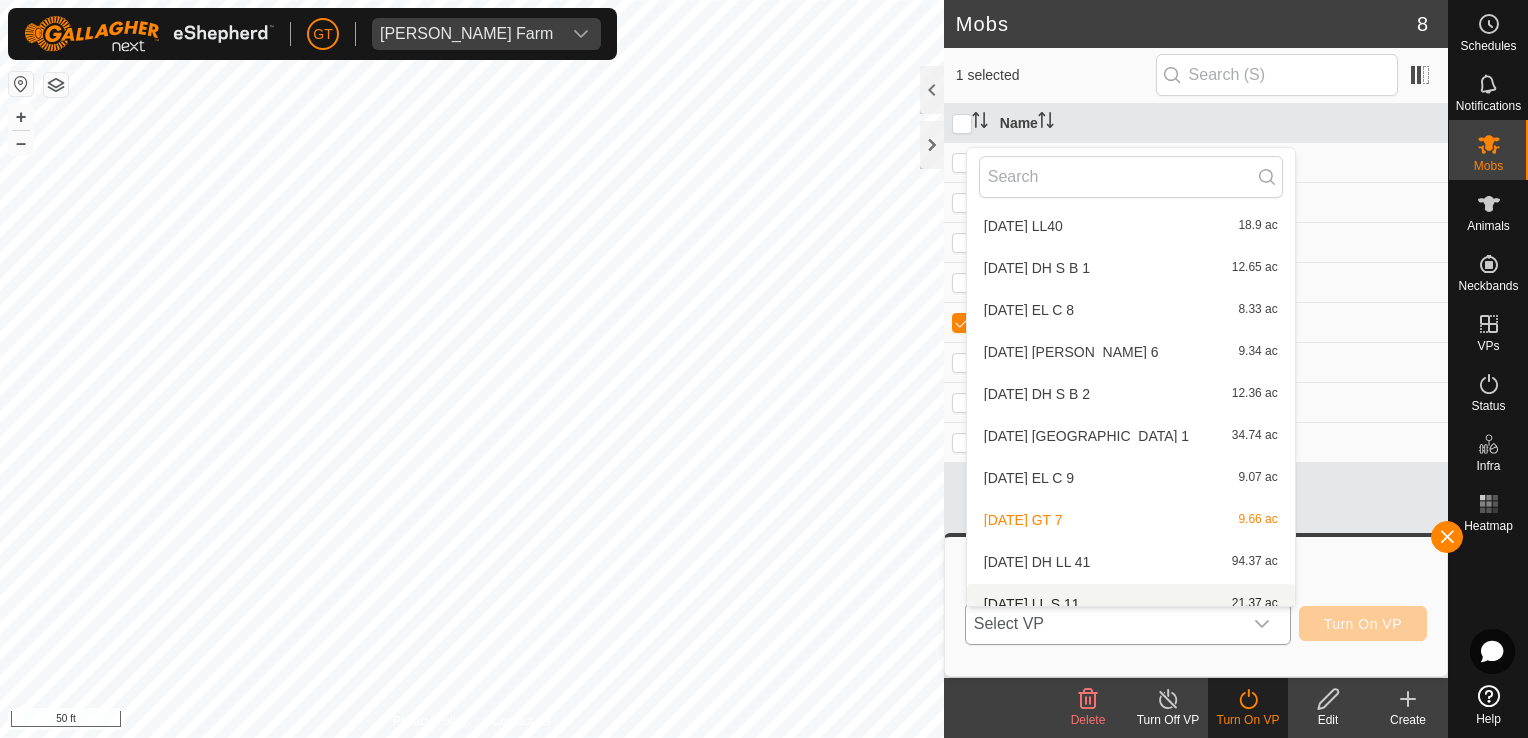 scroll, scrollTop: 232, scrollLeft: 0, axis: vertical 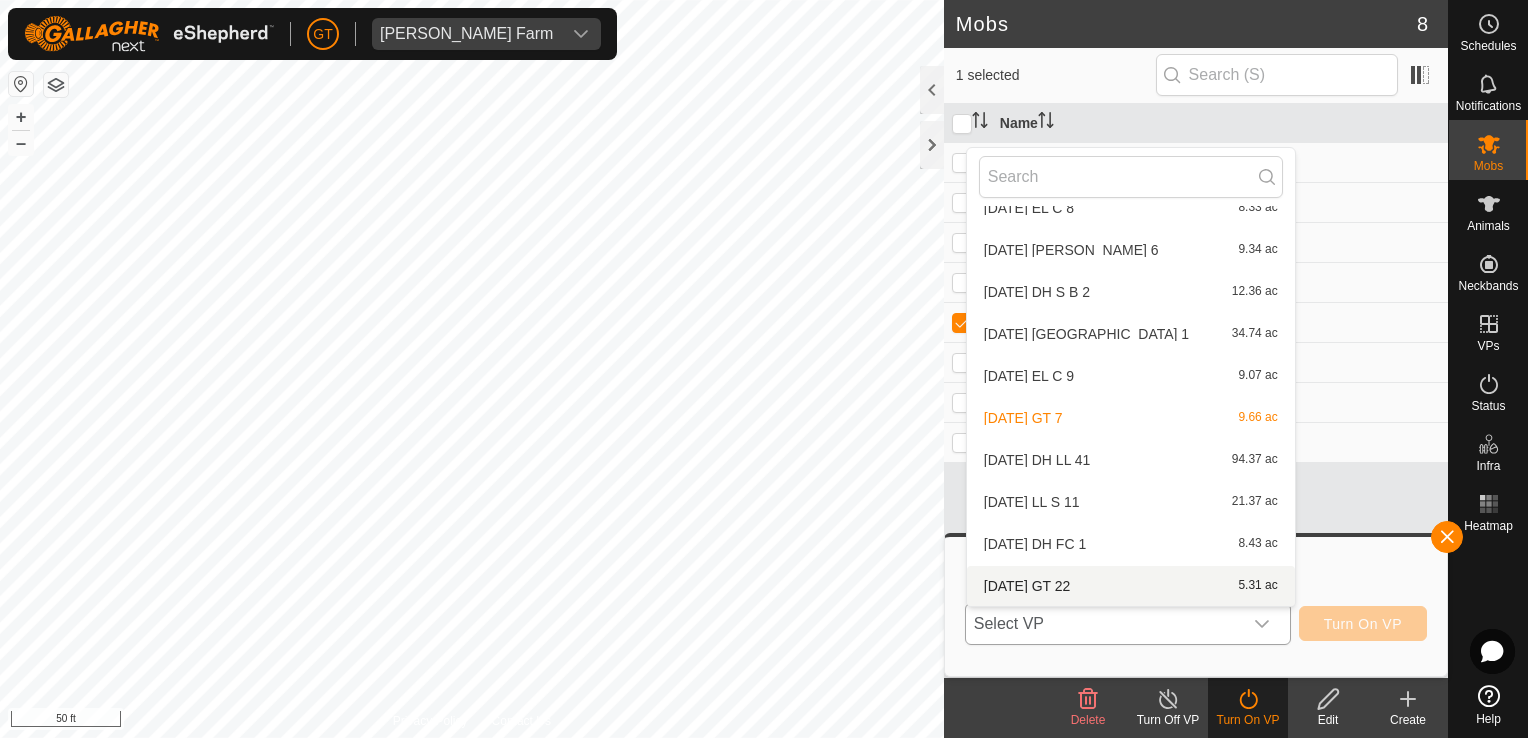 click on "2025-07-27  GT 22  5.31 ac" at bounding box center (1131, 586) 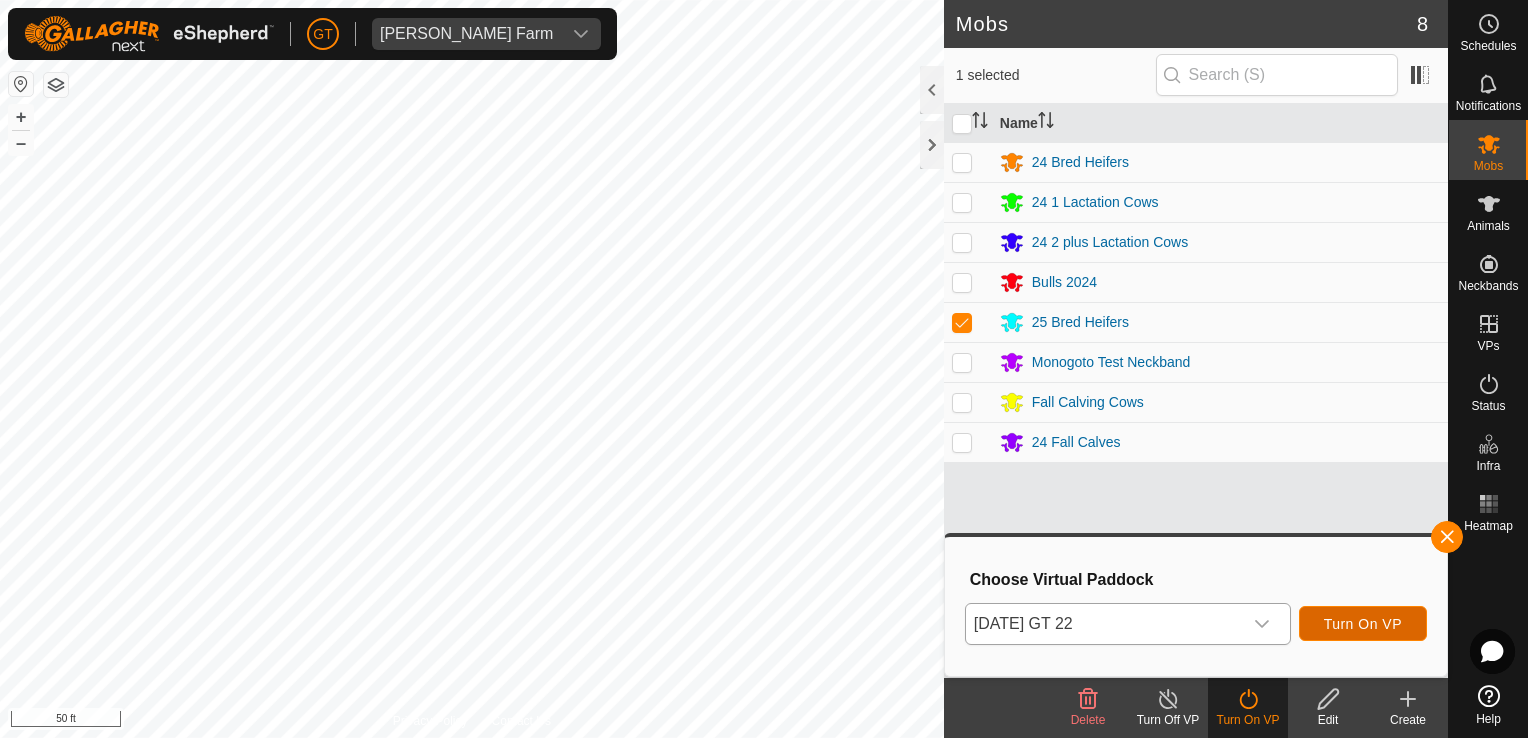 click on "Turn On VP" at bounding box center [1363, 624] 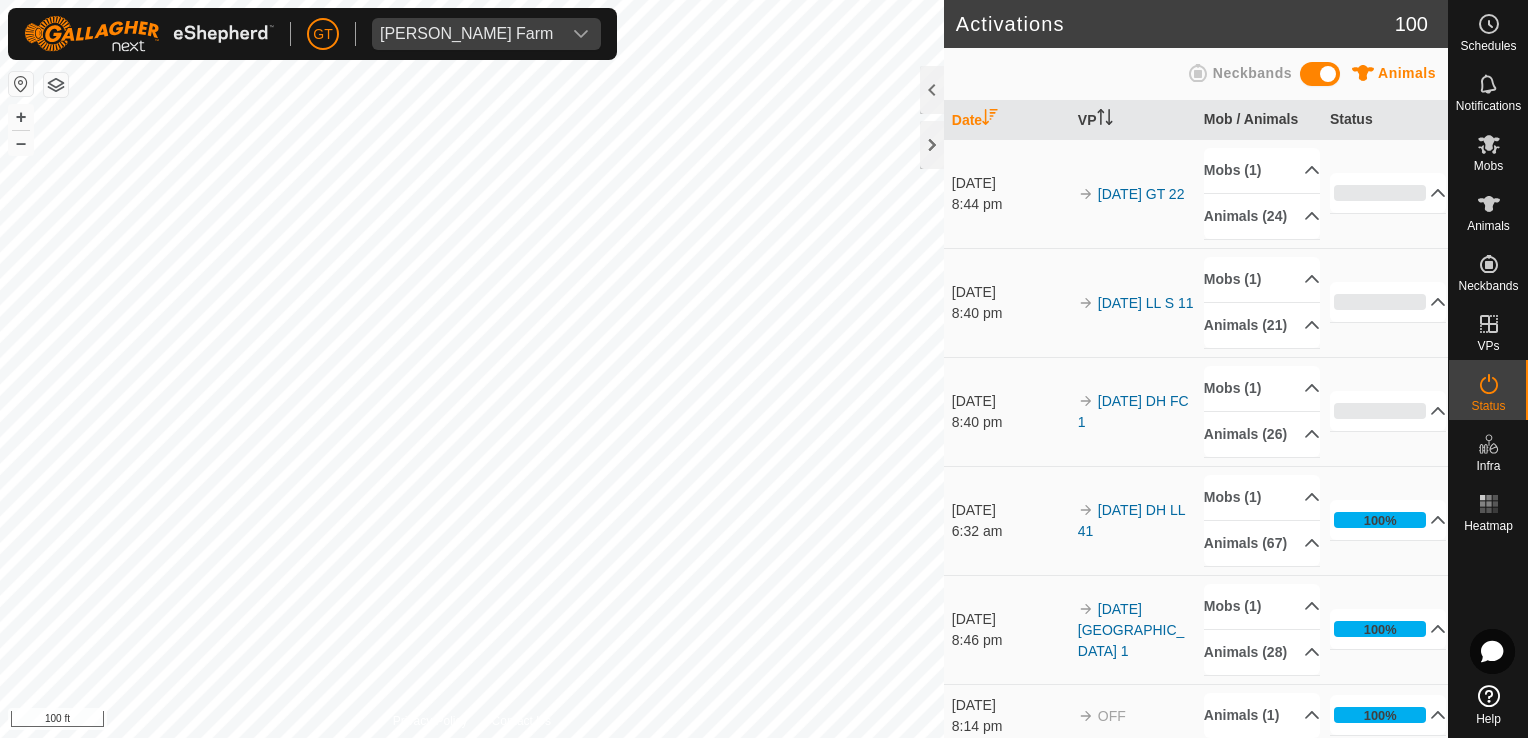 click on "Activations 100 Animals Neckbands   Date   VP   Mob / Animals   Status  27 July 2025 8:44 pm 2025-07-27  GT 22 Mobs (1)  25 Bred Heifers  Animals (24)  24634   24645   24654   24627   24652   24445   24618   24578   24693   24467   24616   24592   24564   24625   24513   14   24576   24600   24577   24619   24442   24547   24650   24675  0% In Progress Pending  24  Sent   0  Completed Confirmed   0  Overridden  0  Cancelled   0  27 July 2025 8:40 pm 2025-07-27   LL  S  11 Mobs (1)  24 1 Lactation Cows  Animals (21)  696   557Male   695   685   697   679   678   689   687   676   682   680   692   688   693   683   691   686   677   694   681  0% In Progress Pending  21  Sent   0  Completed Confirmed   0  Overridden  0  Cancelled   0  27 July 2025 8:40 pm 2025-07-27  DH FC 1 Mobs (1)  24 Fall Calves  Animals (26)  528FC   558FC   643FC   491FC   595FC   630FC   629FC   550FC   529FC   676FC   557FC   591FC   673FC   632FC   623FC   669FC   532FC   580FC   525FC   640FC   511FC   559FC   596FC   565BLANKFC  0%" 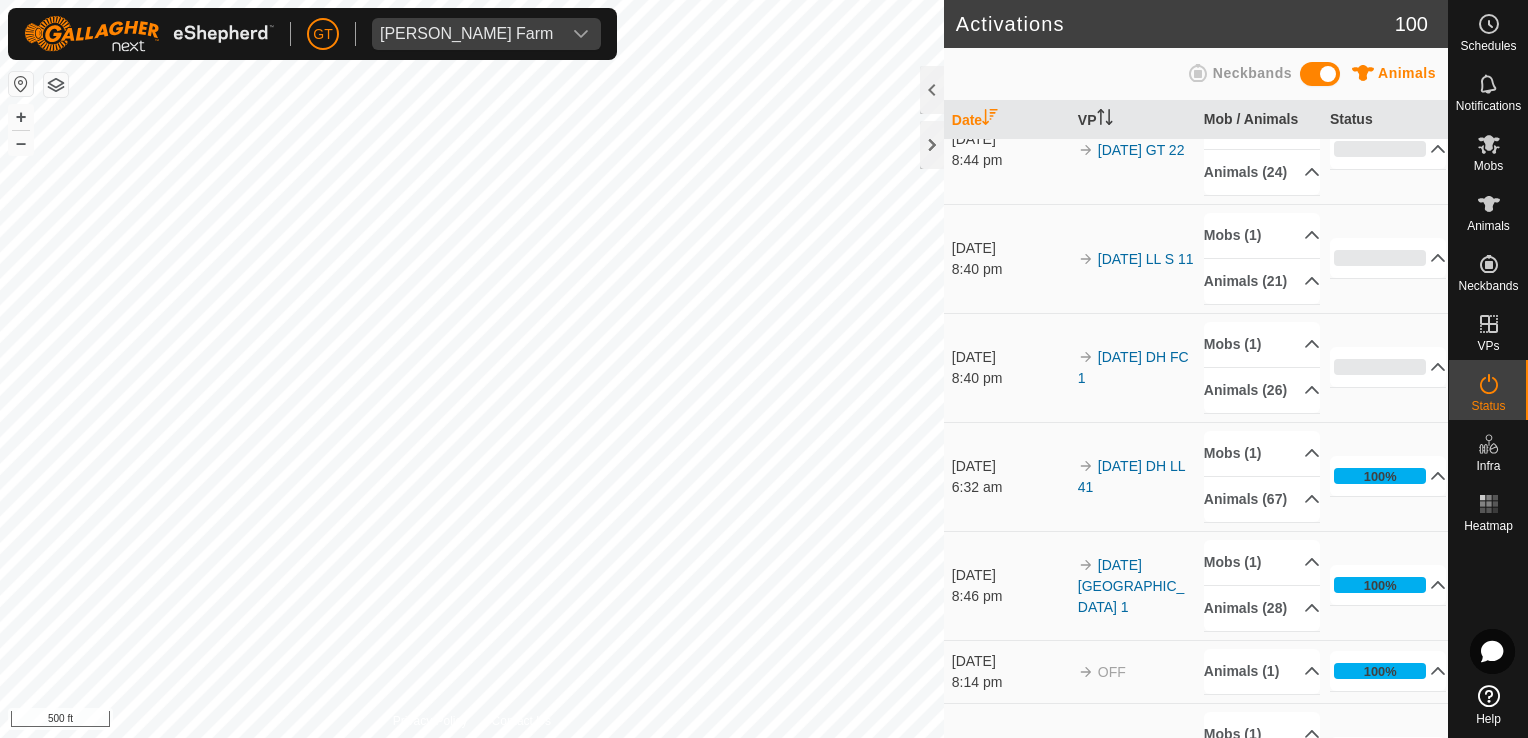 scroll, scrollTop: 0, scrollLeft: 0, axis: both 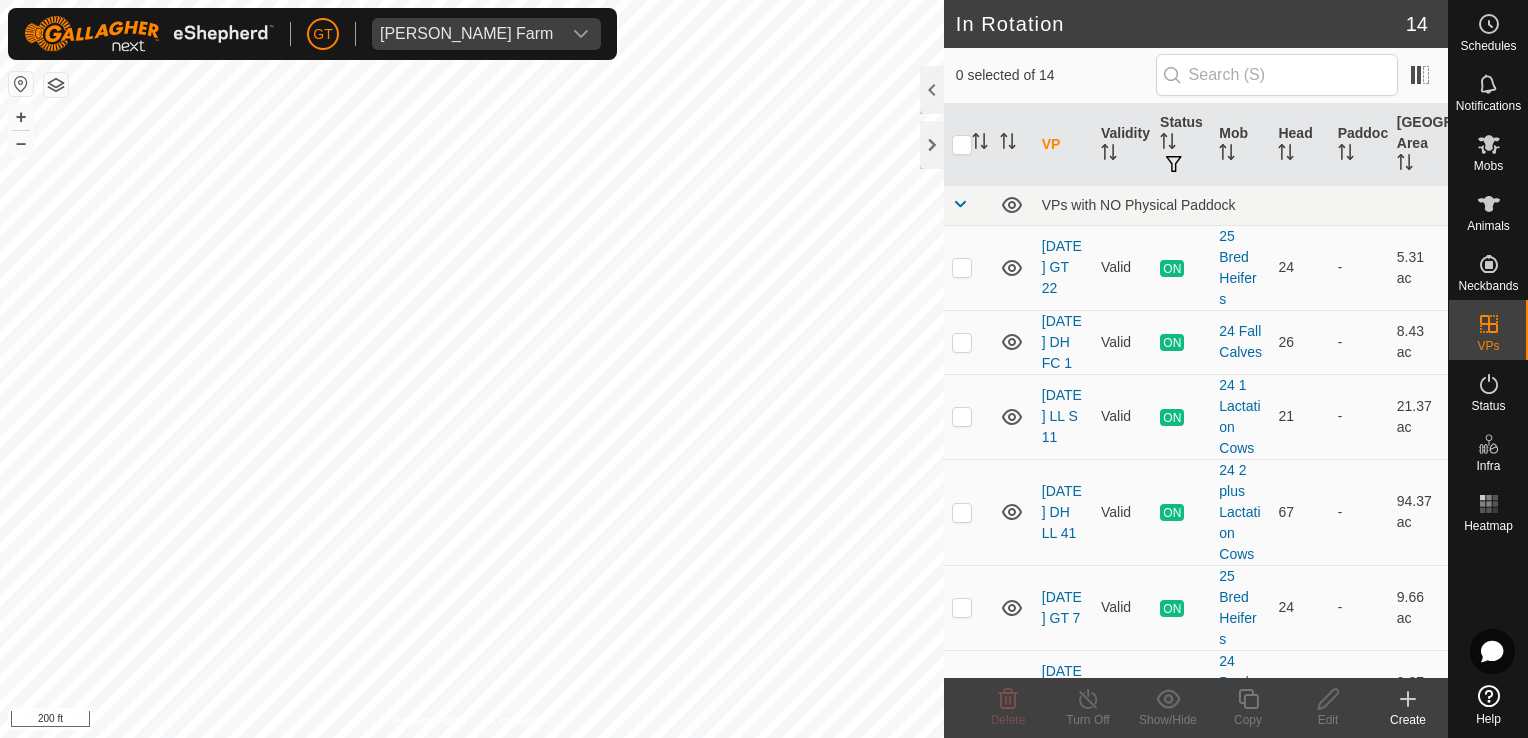 checkbox on "true" 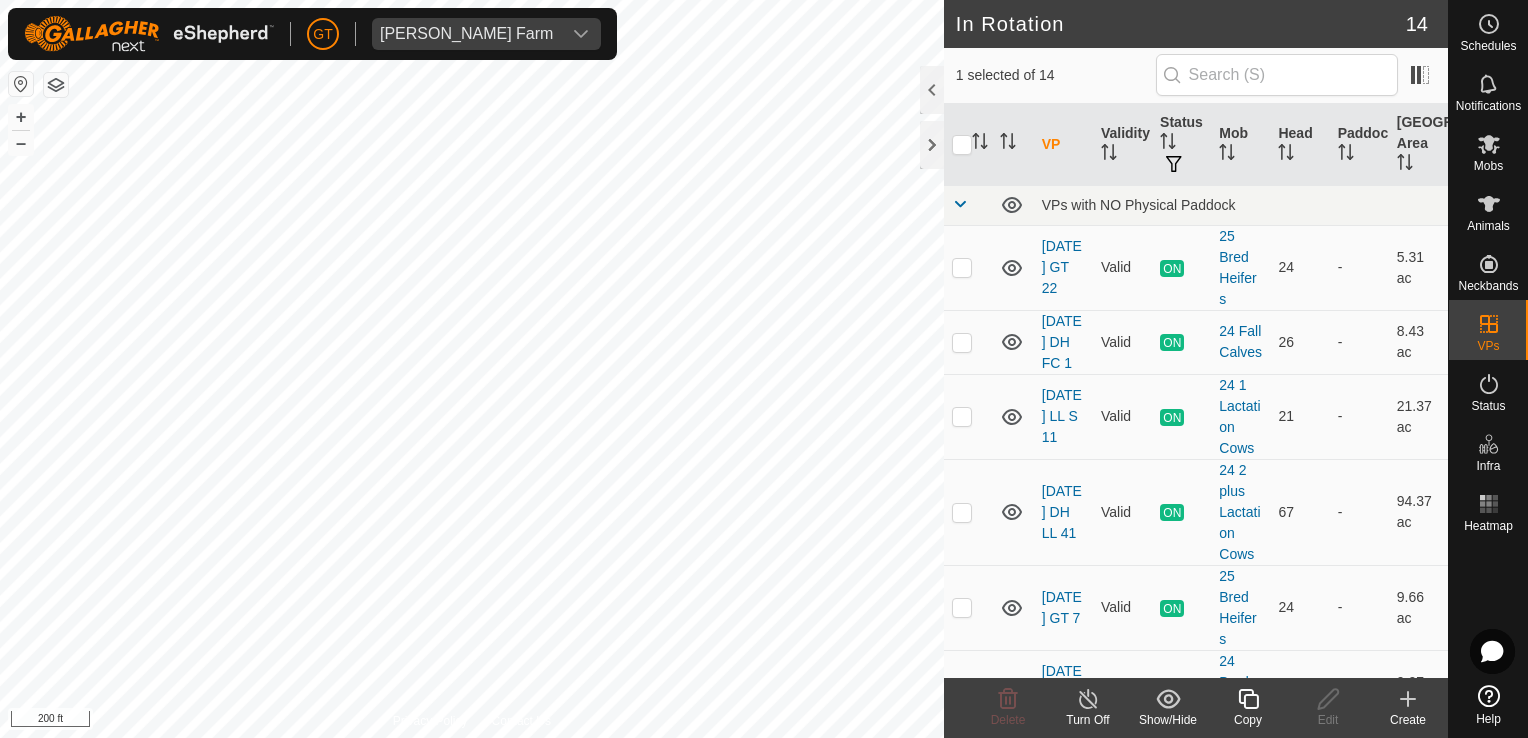 click 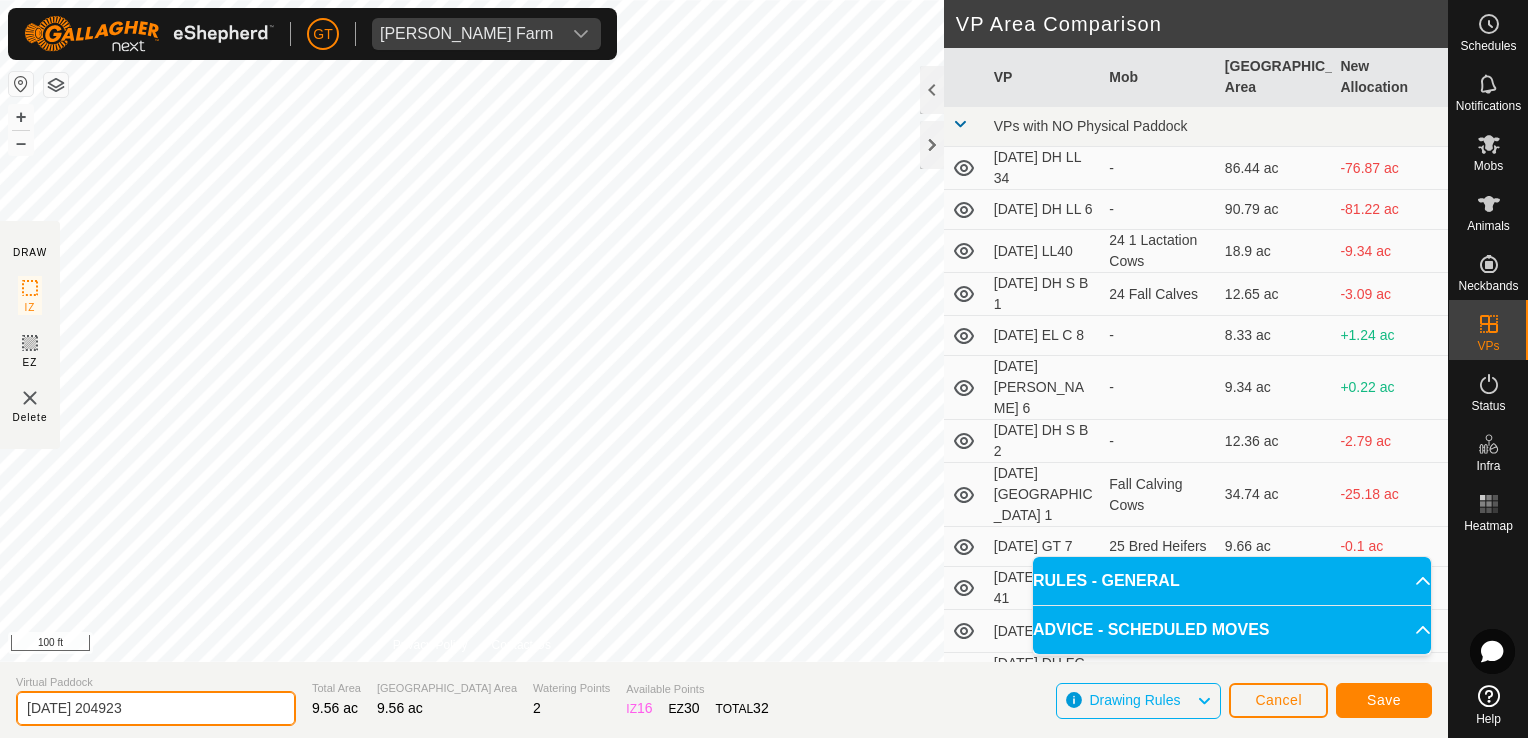 click on "2025-07-27 204923" 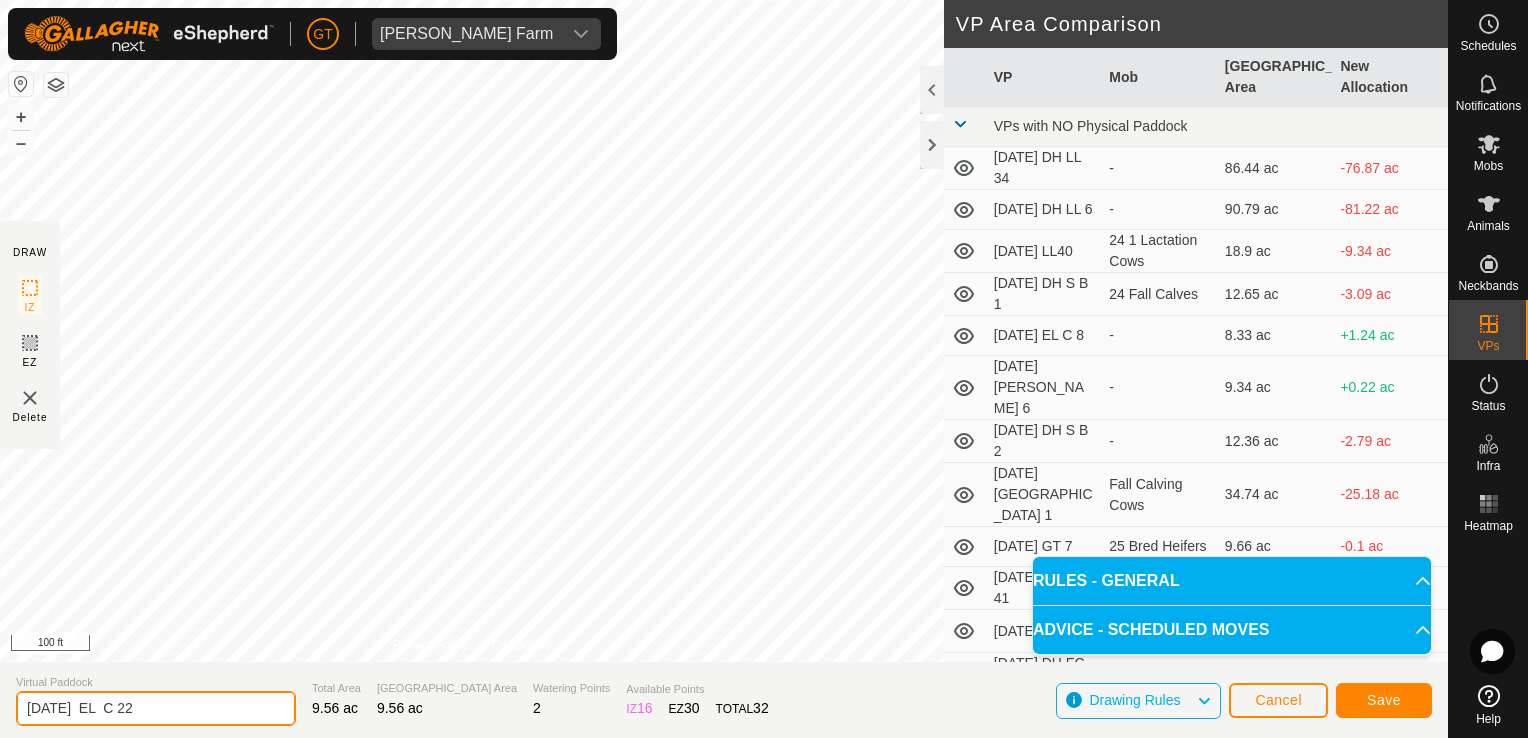 type on "2025-07-27  EL  C 22" 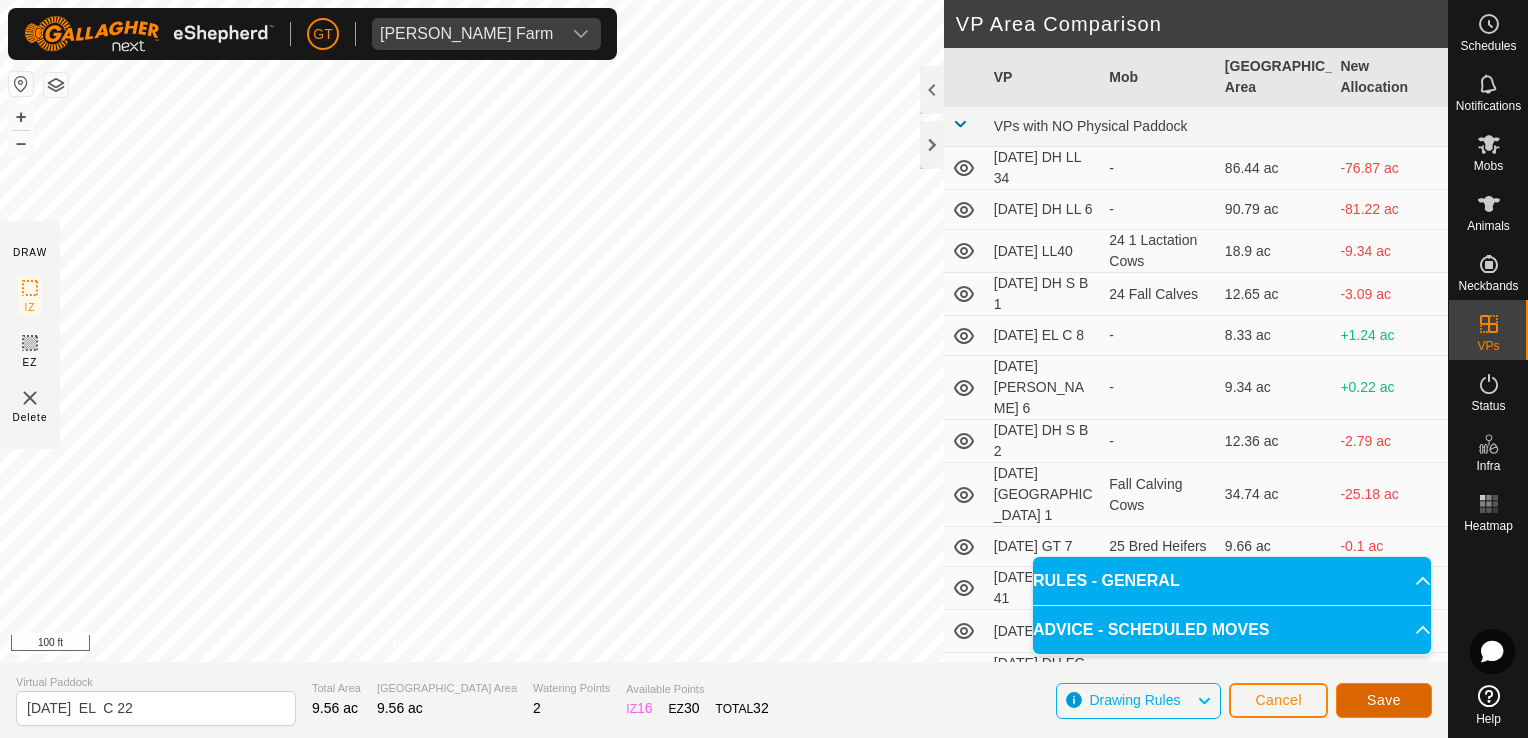 click on "Save" 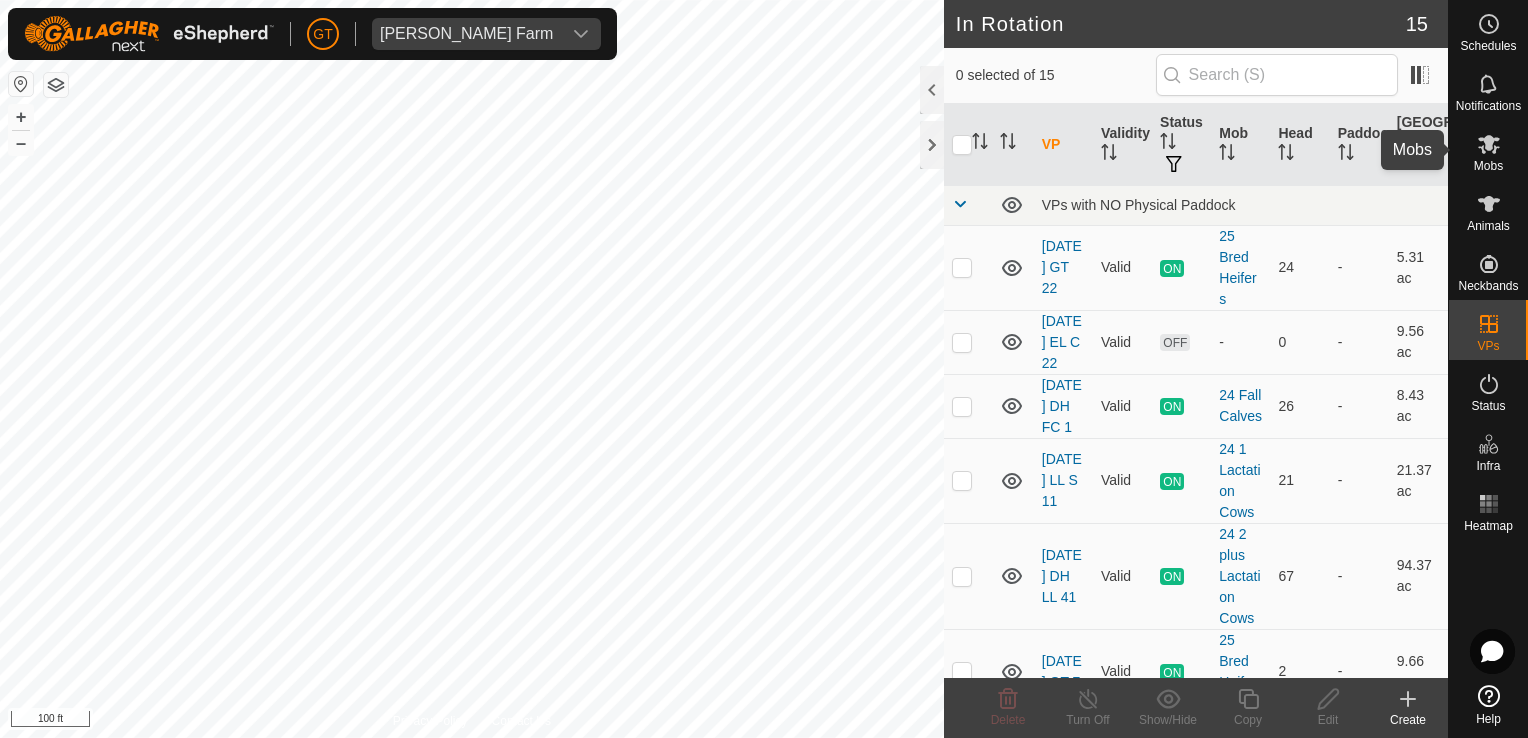 click 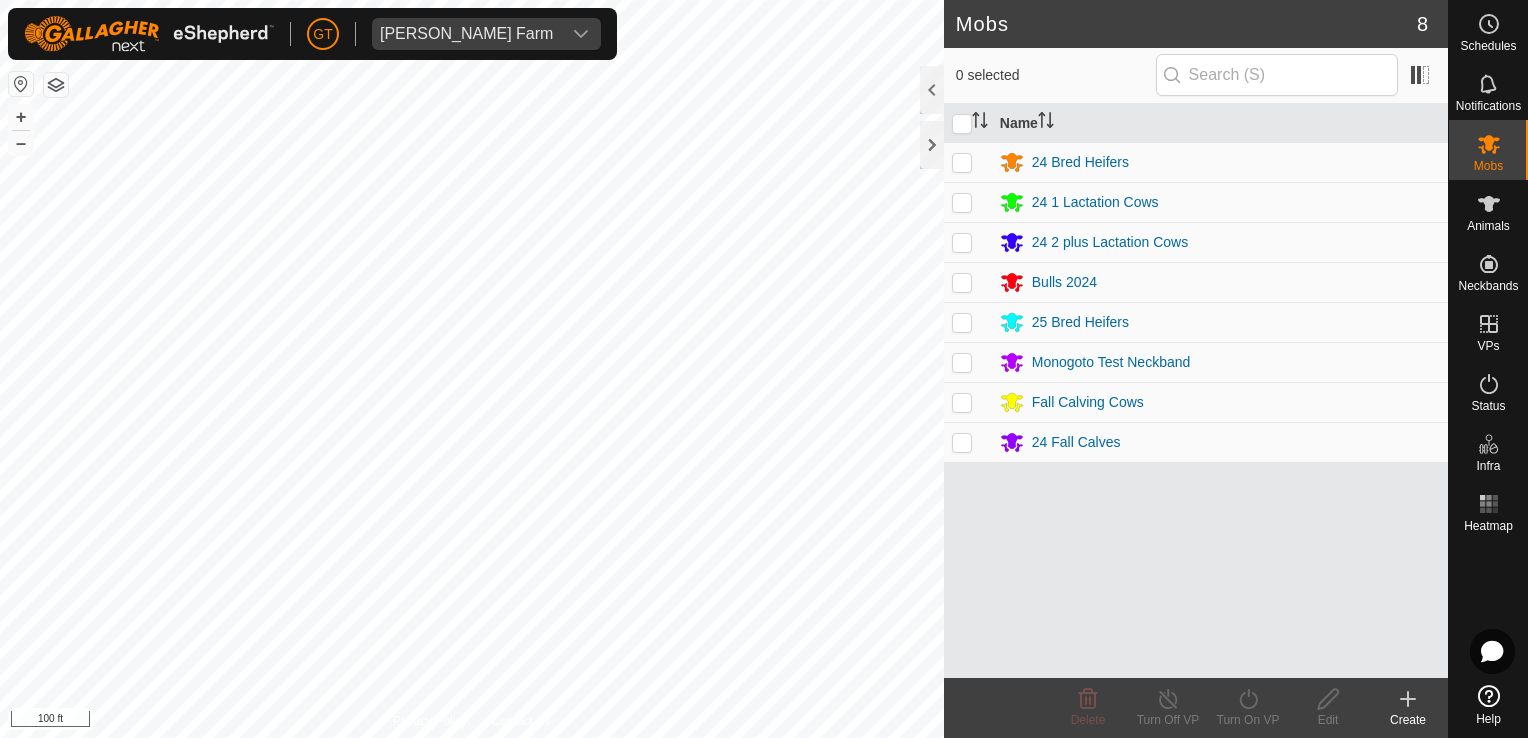 click at bounding box center (962, 162) 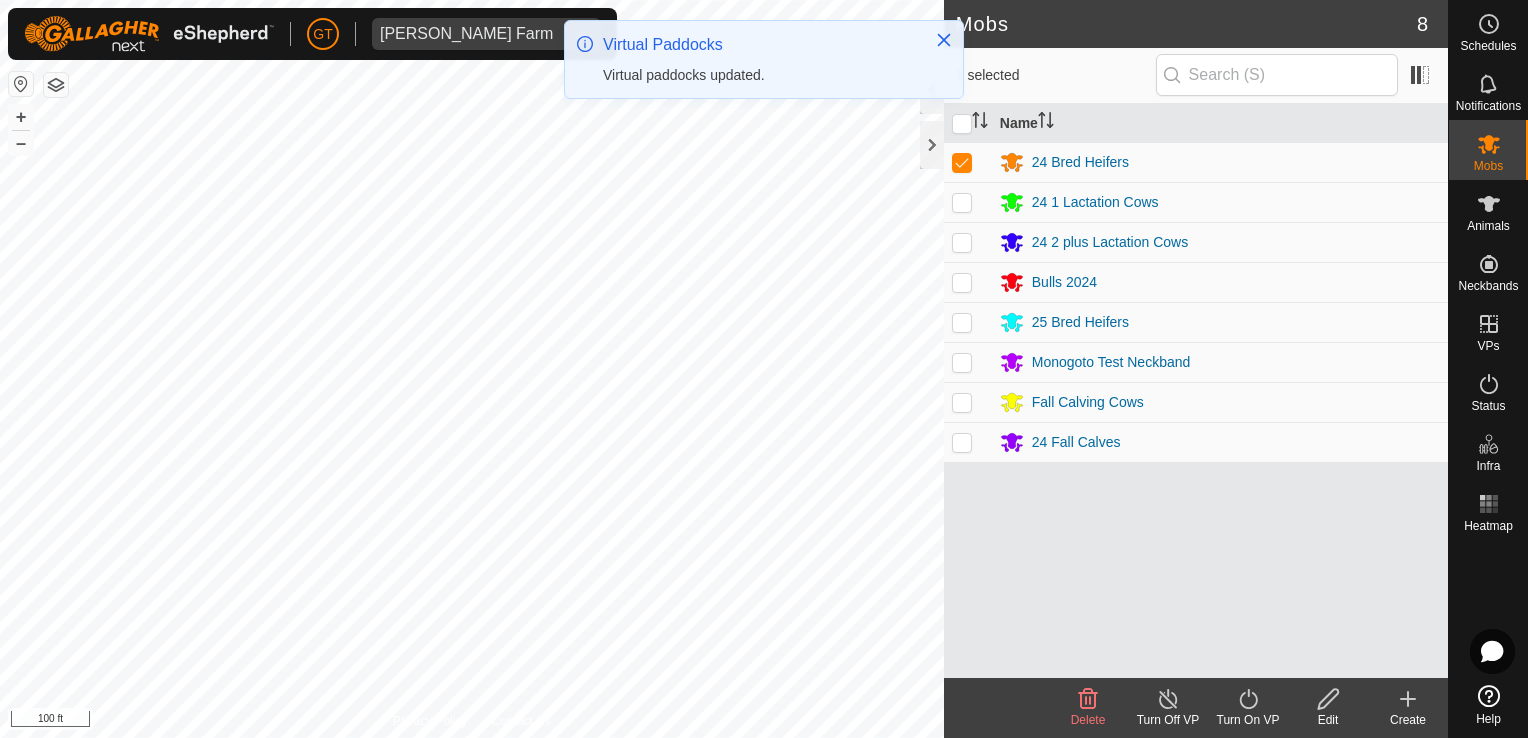 click 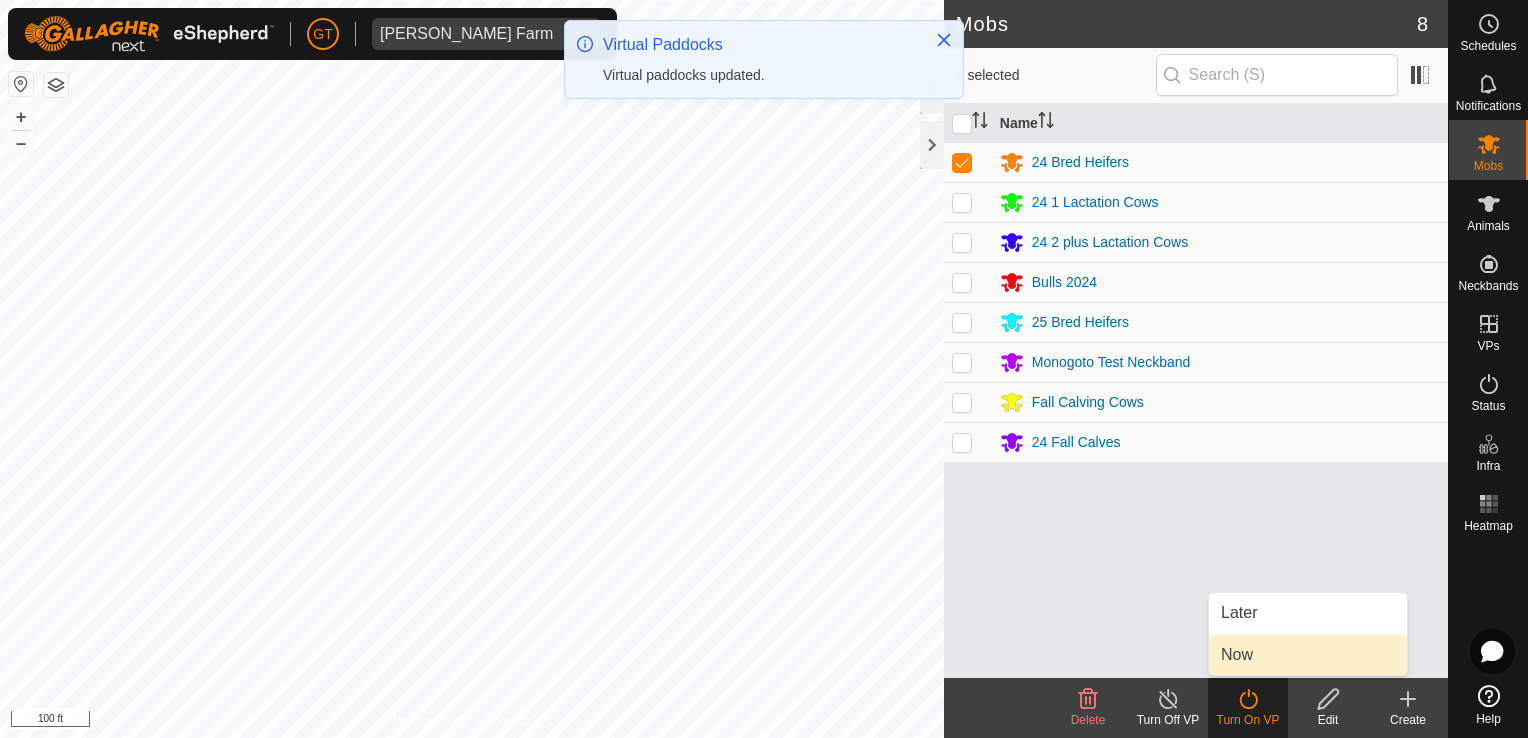 click on "Now" at bounding box center (1308, 655) 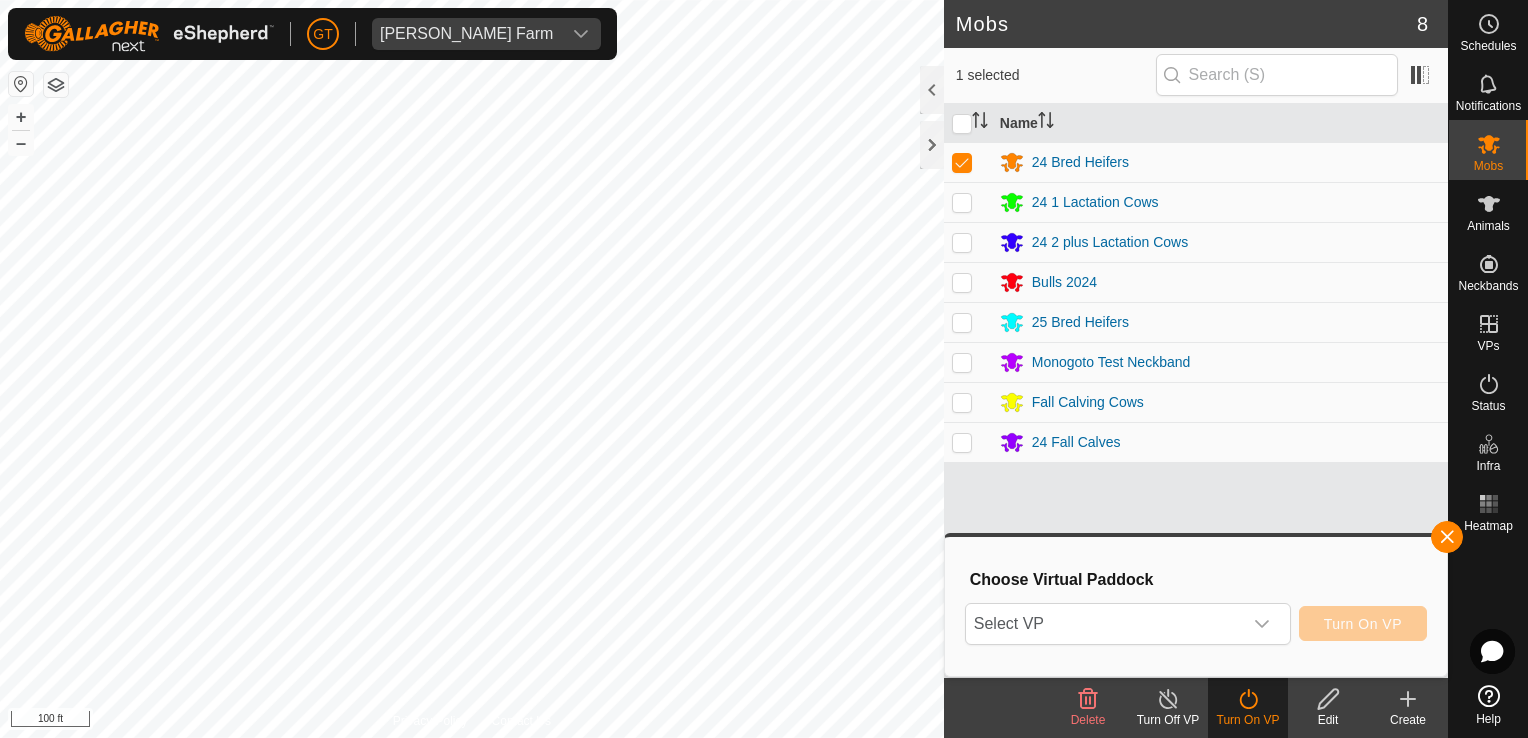 click on "Choose Virtual Paddock Select VP Turn On VP" at bounding box center [1196, 606] 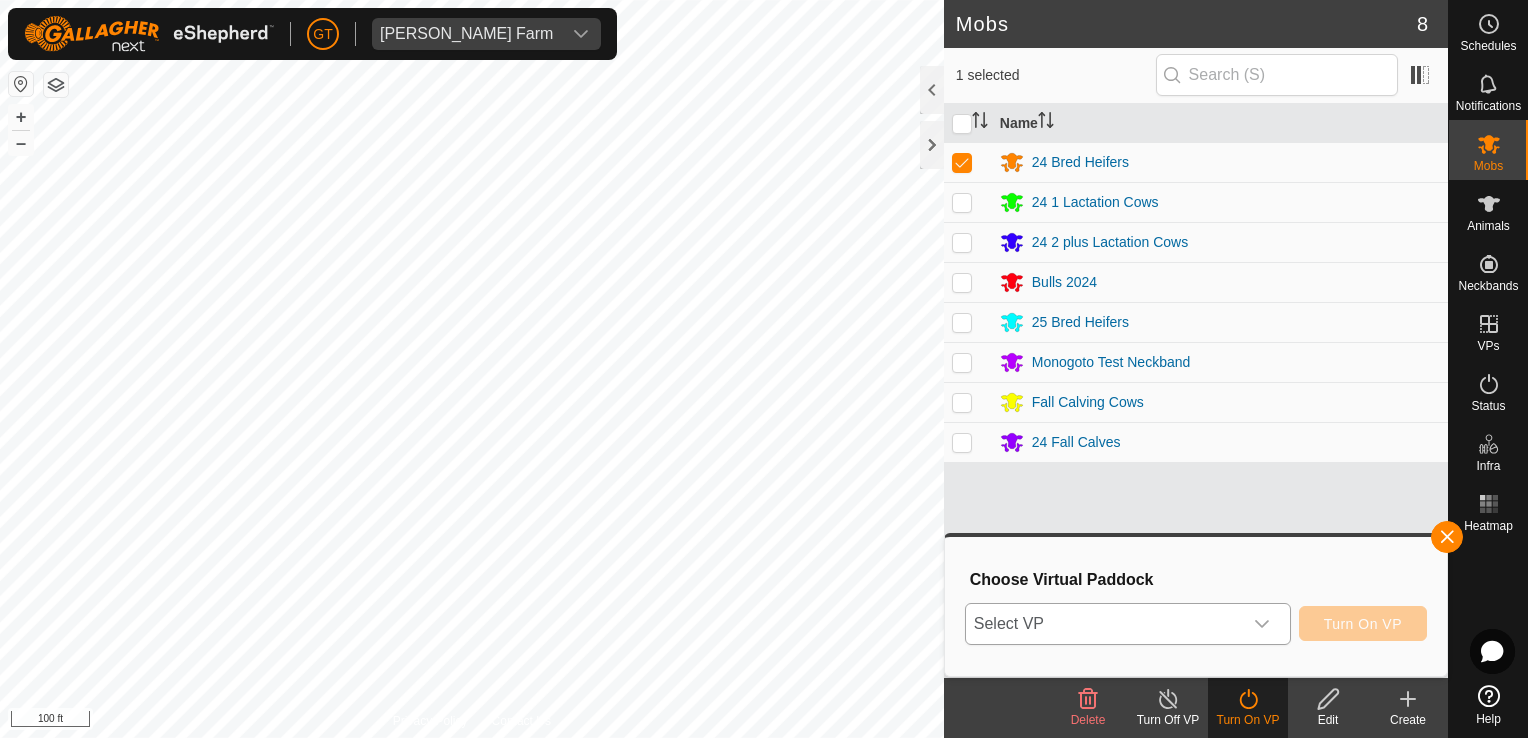 click 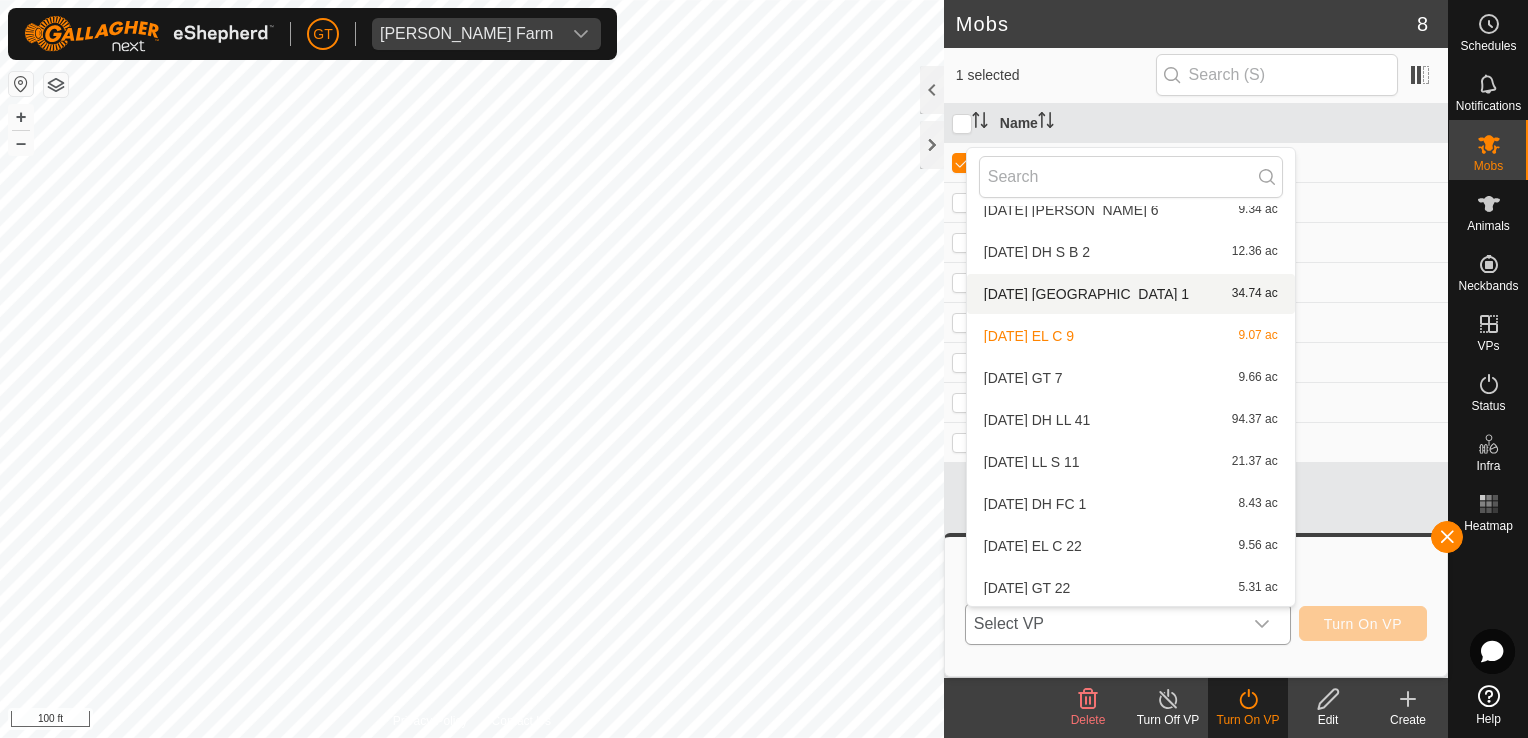 scroll, scrollTop: 274, scrollLeft: 0, axis: vertical 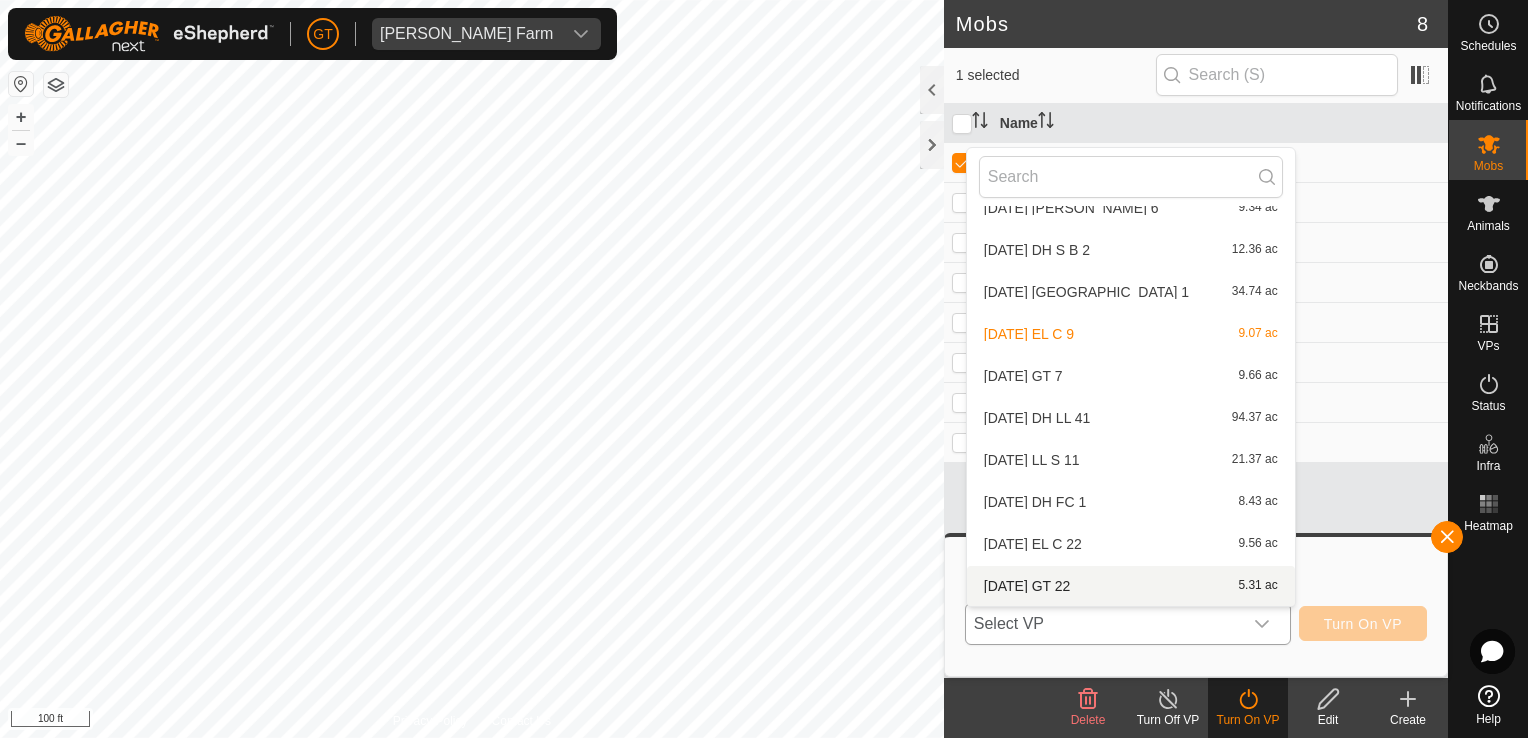 click on "2025-07-27  GT 22  5.31 ac" at bounding box center [1131, 586] 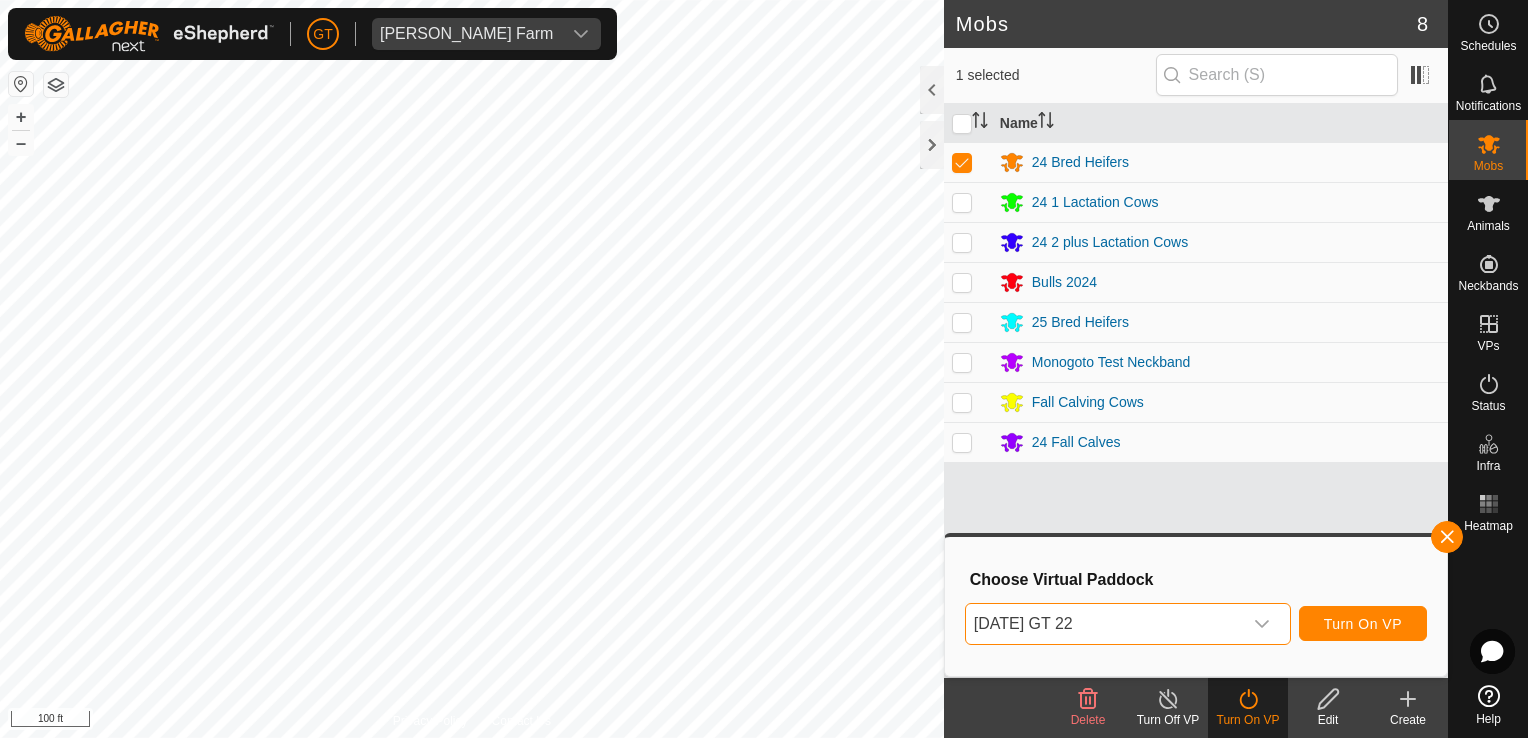 click 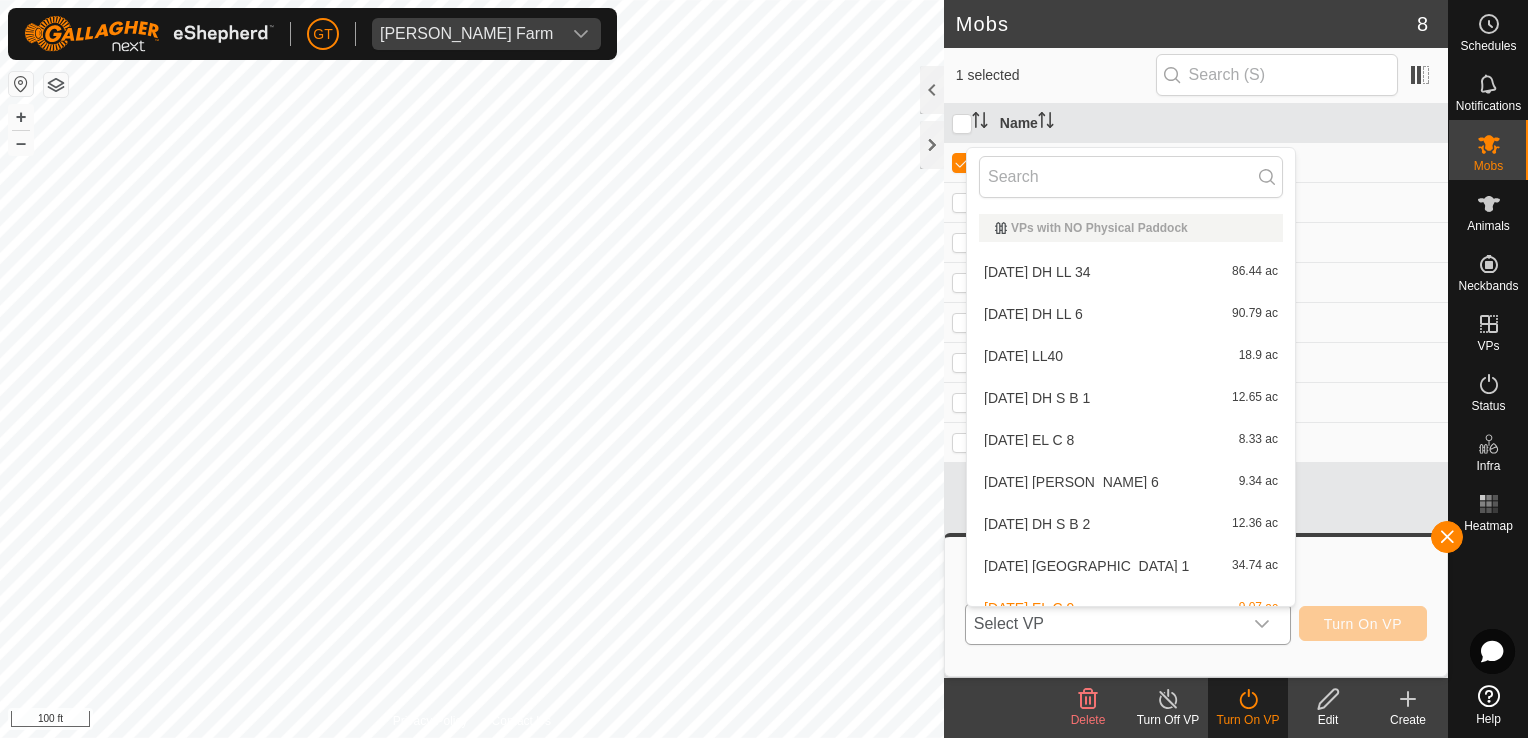 scroll, scrollTop: 274, scrollLeft: 0, axis: vertical 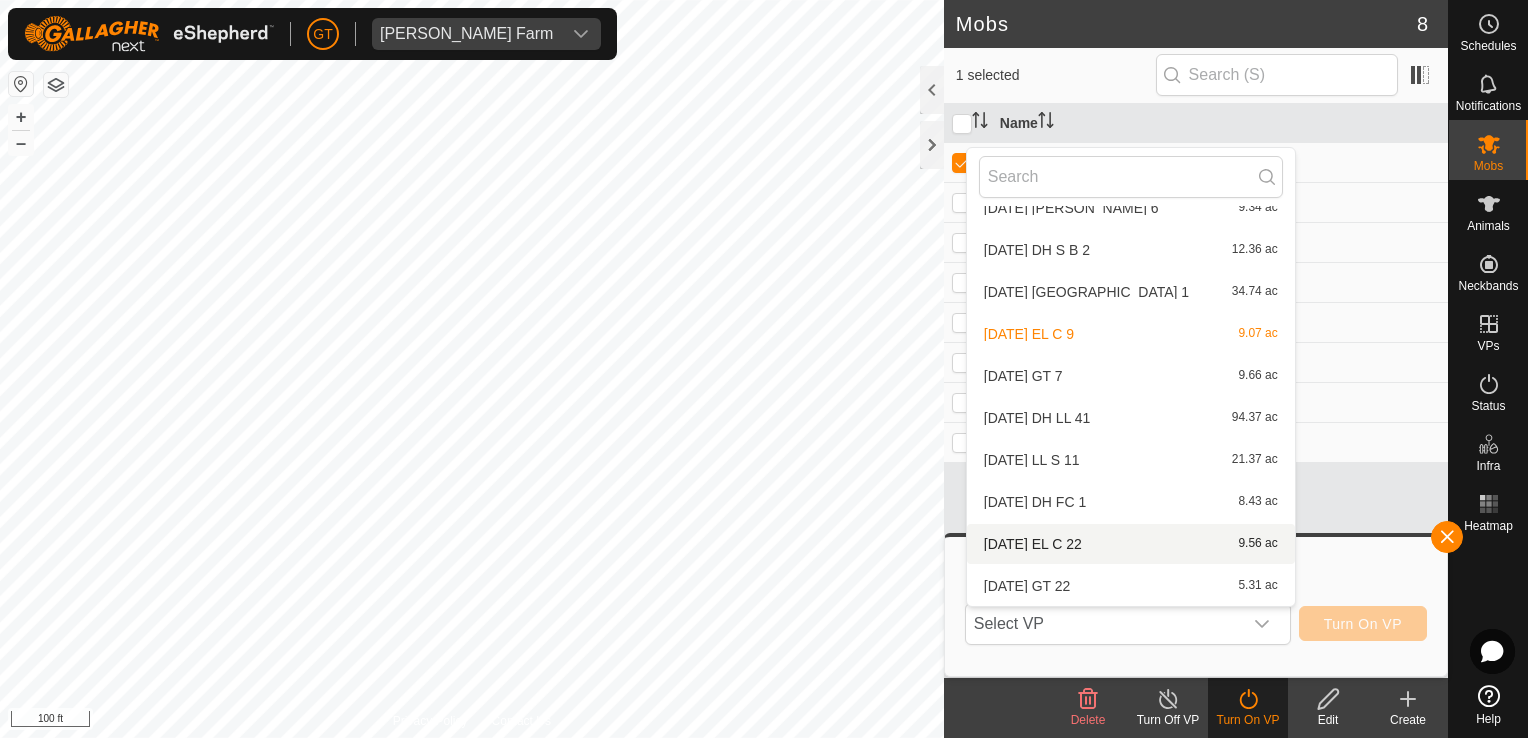 click on "2025-07-27  EL  C 22  9.56 ac" at bounding box center [1131, 544] 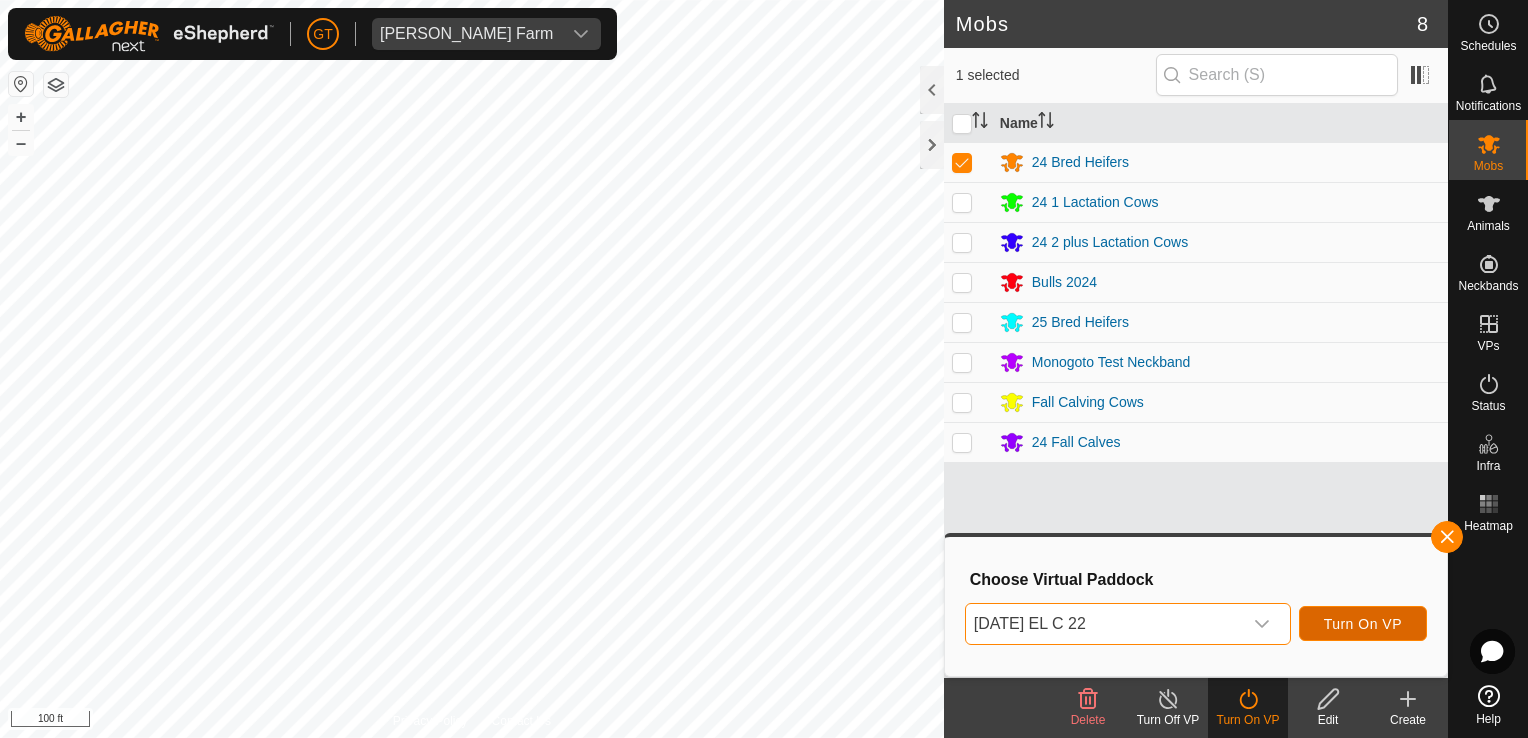 click on "Turn On VP" at bounding box center (1363, 624) 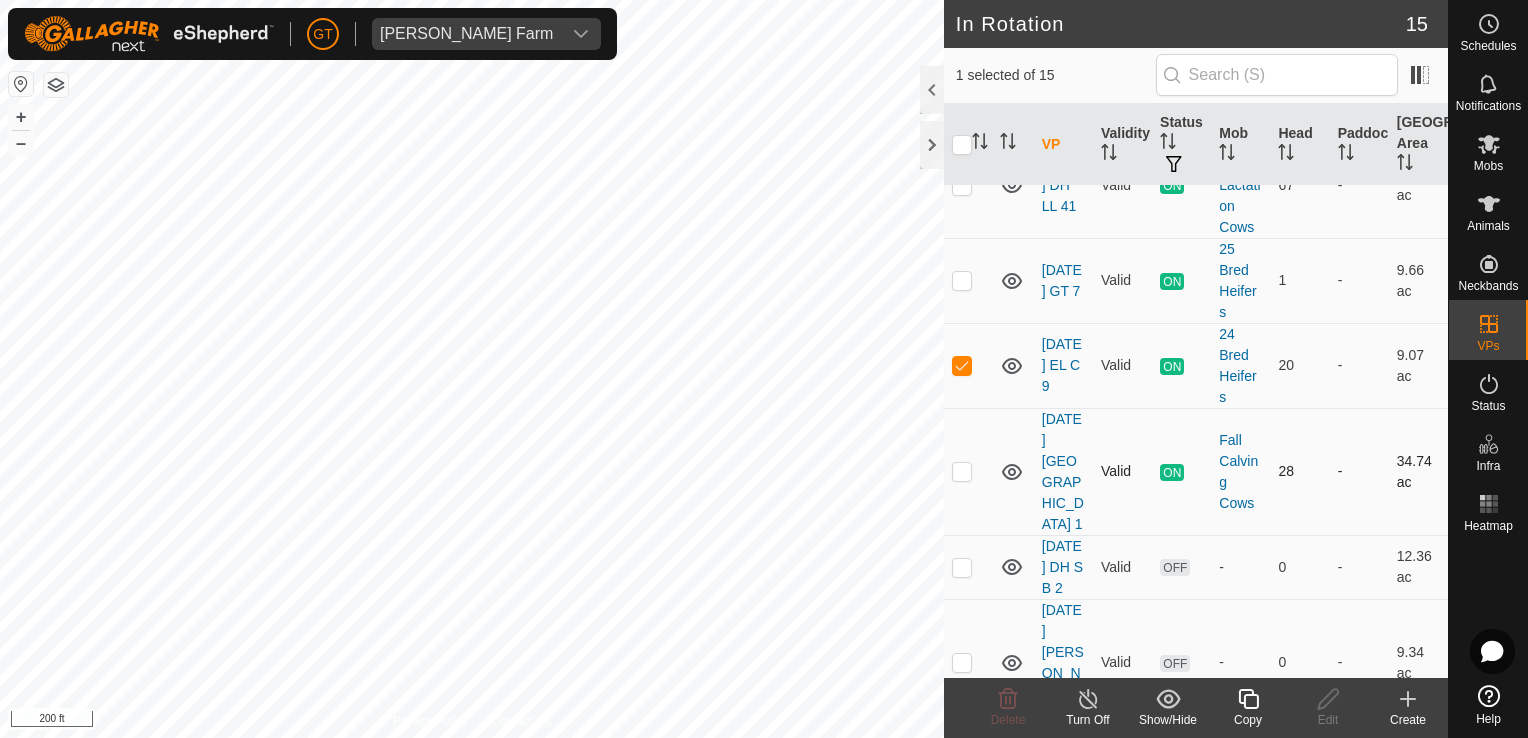scroll, scrollTop: 400, scrollLeft: 0, axis: vertical 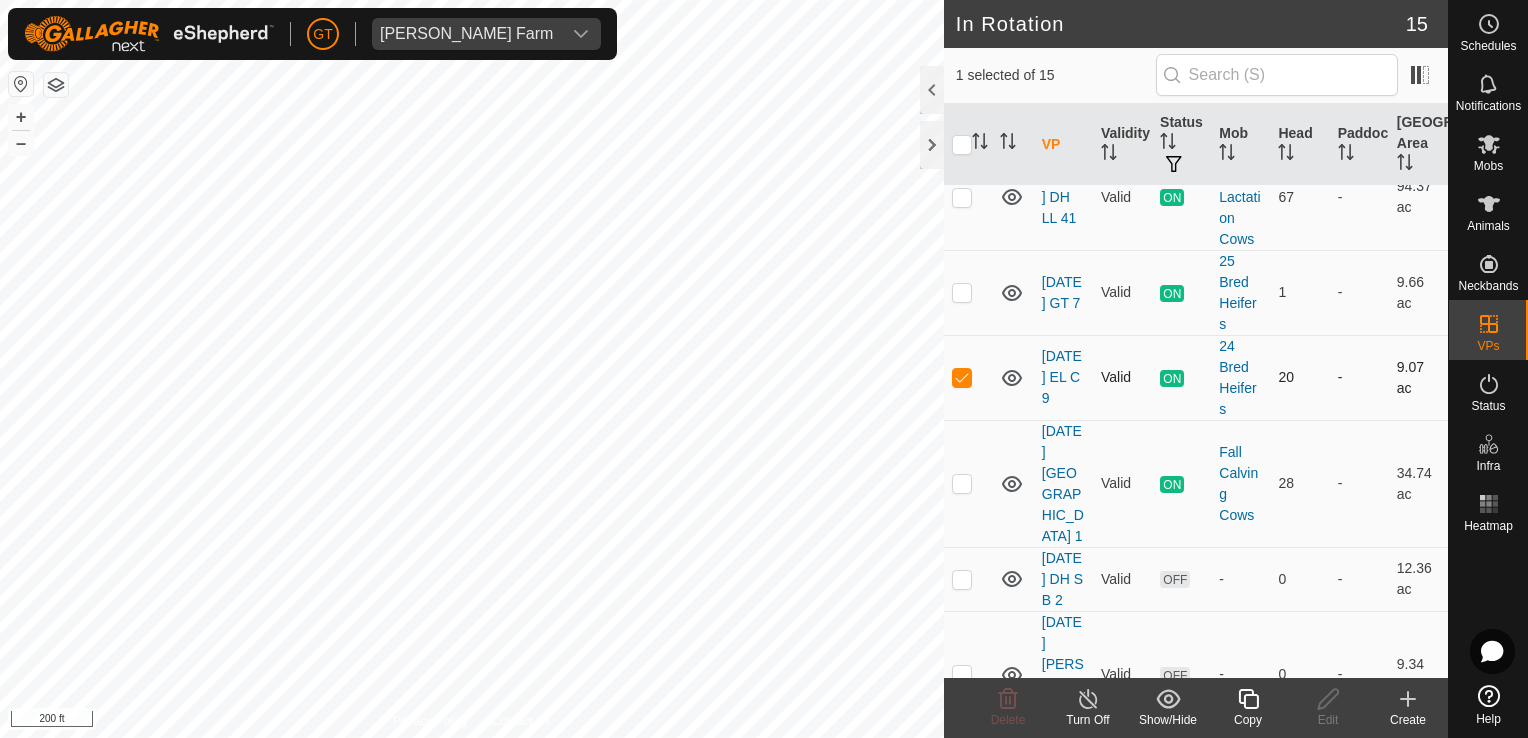 click at bounding box center (962, 377) 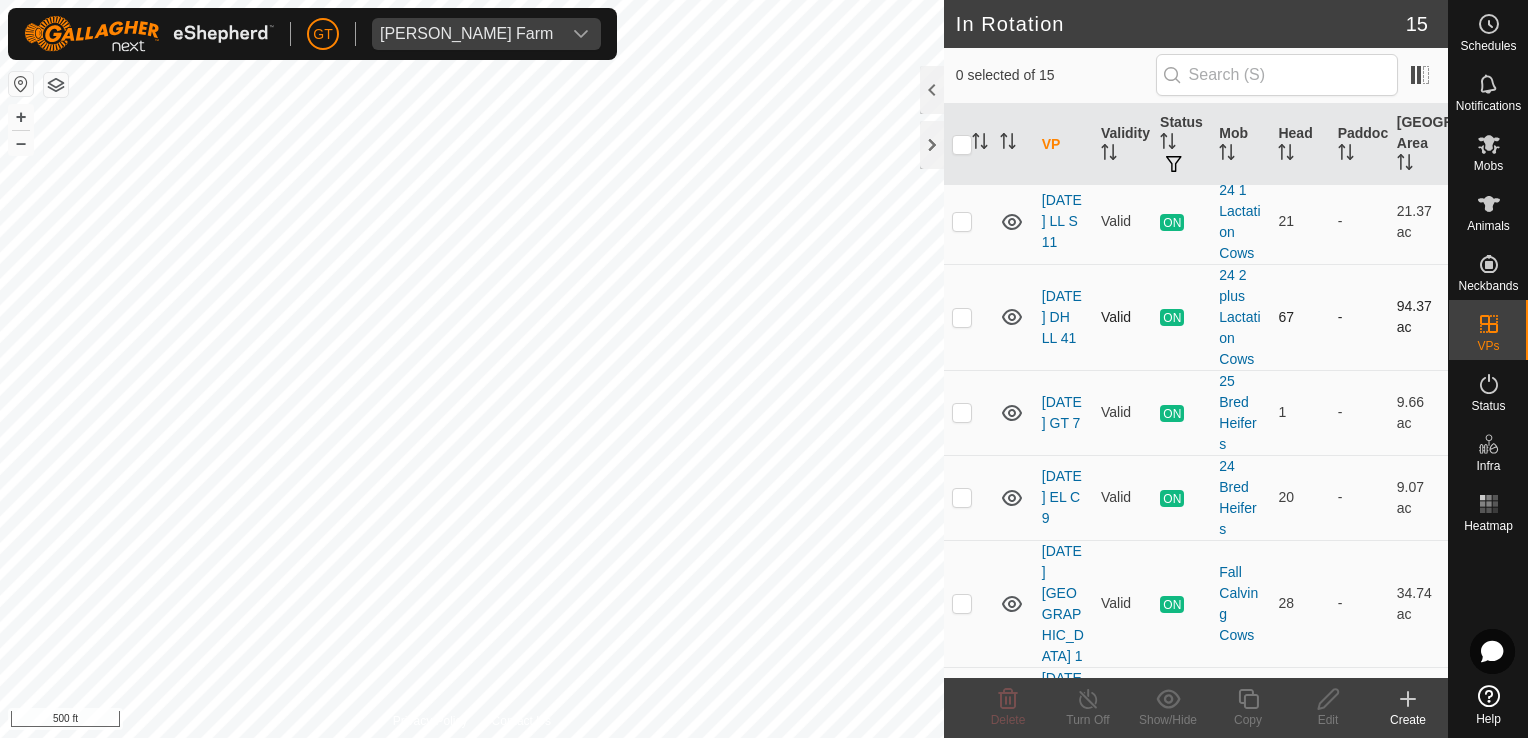 scroll, scrollTop: 0, scrollLeft: 0, axis: both 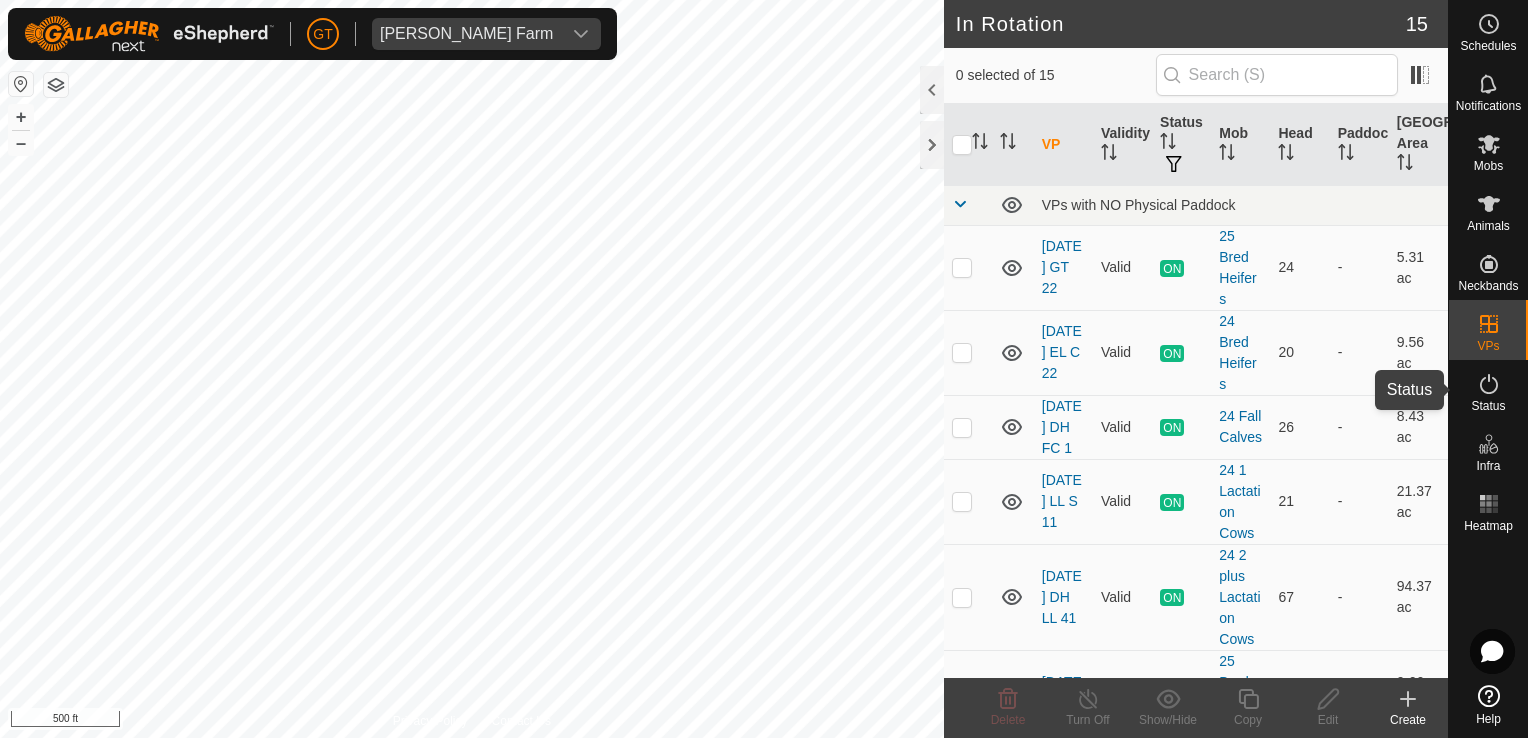 drag, startPoint x: 1473, startPoint y: 378, endPoint x: 1492, endPoint y: 395, distance: 25.495098 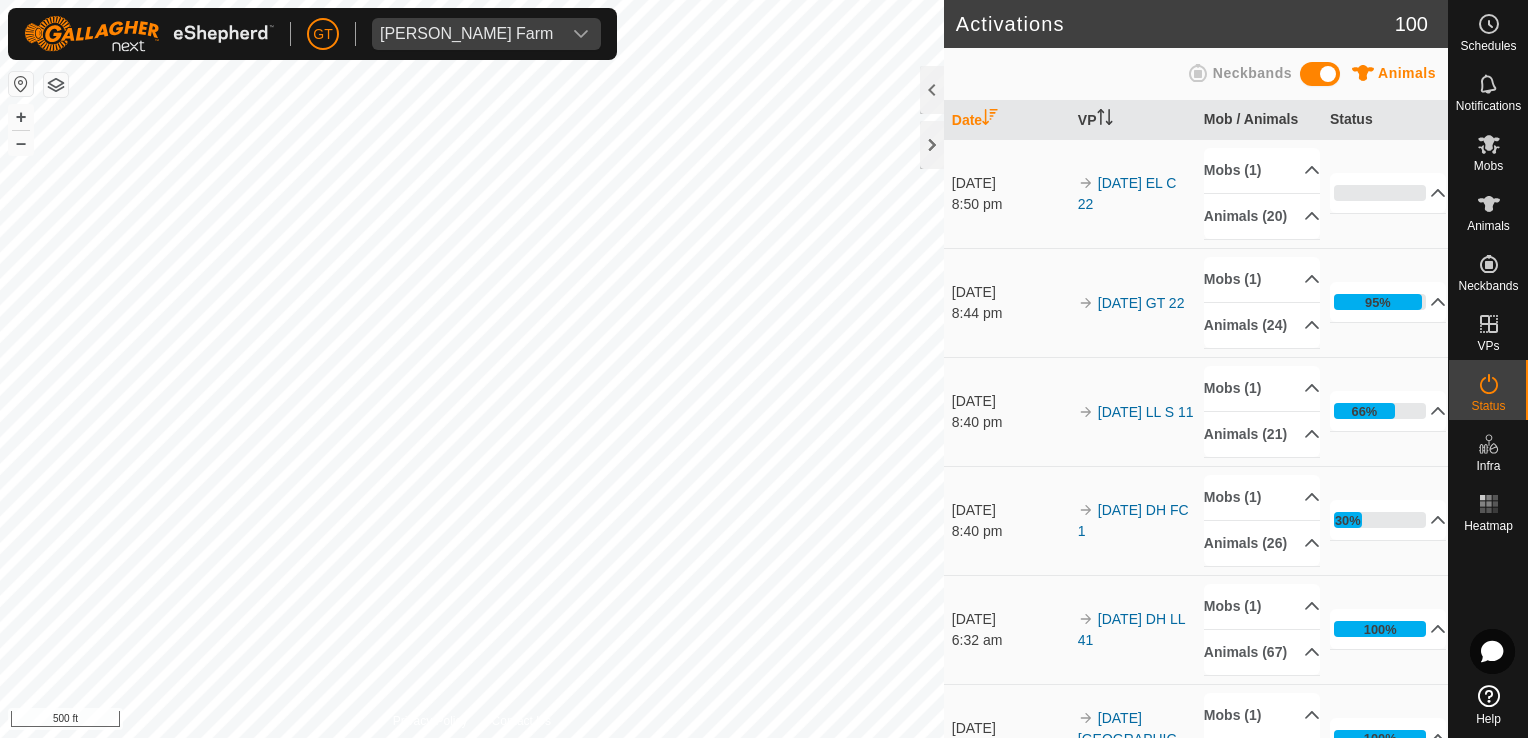 click 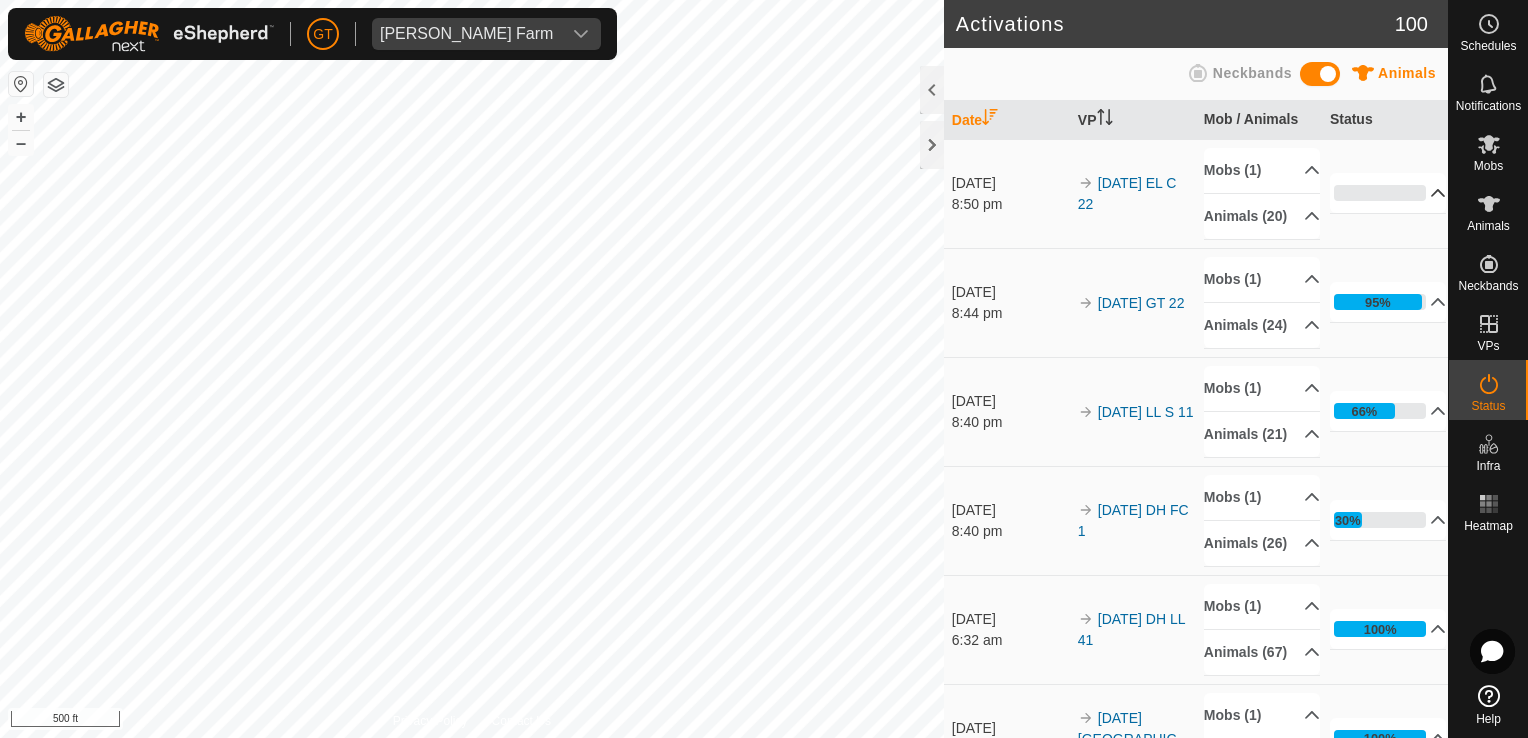 click on "0%" at bounding box center [1388, 193] 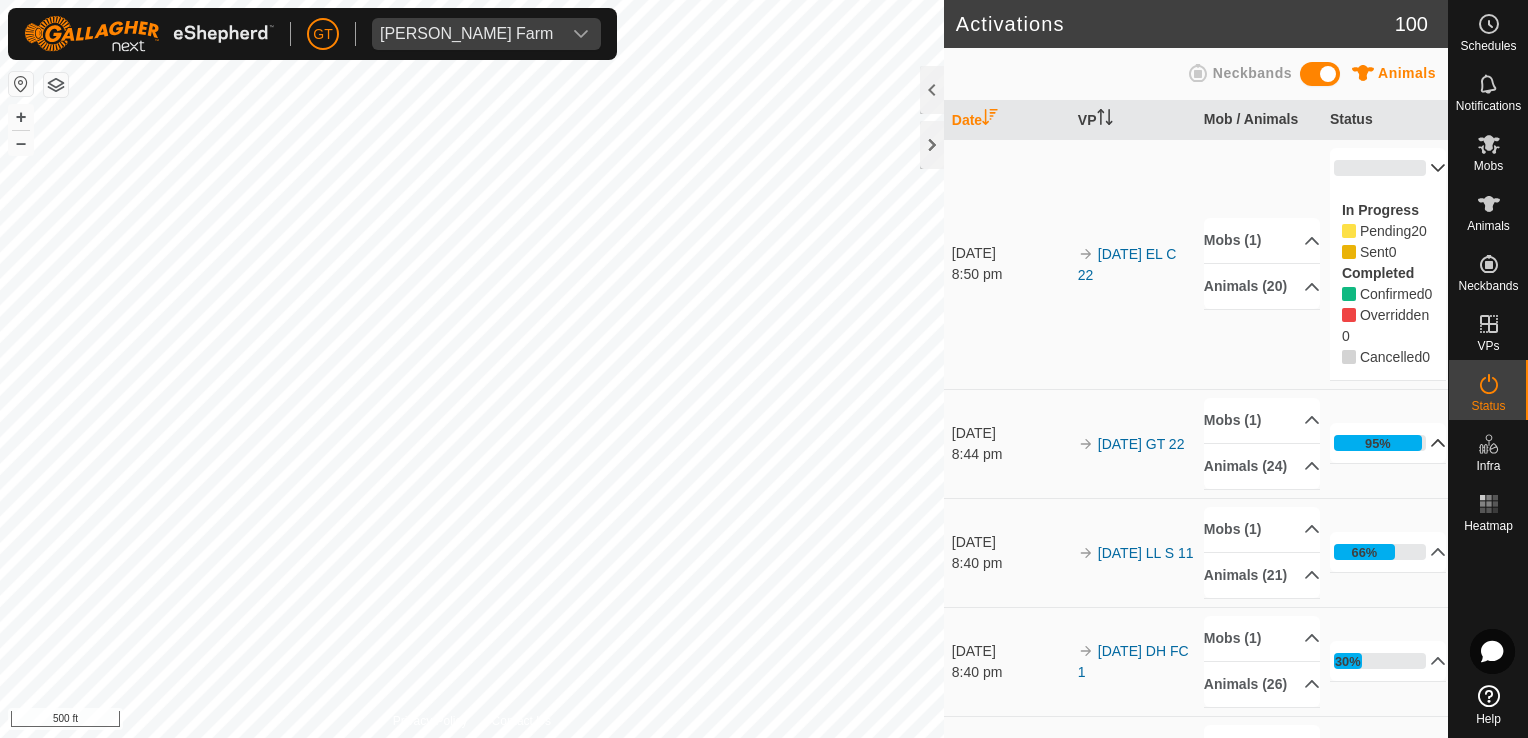click on "95%" at bounding box center (1388, 443) 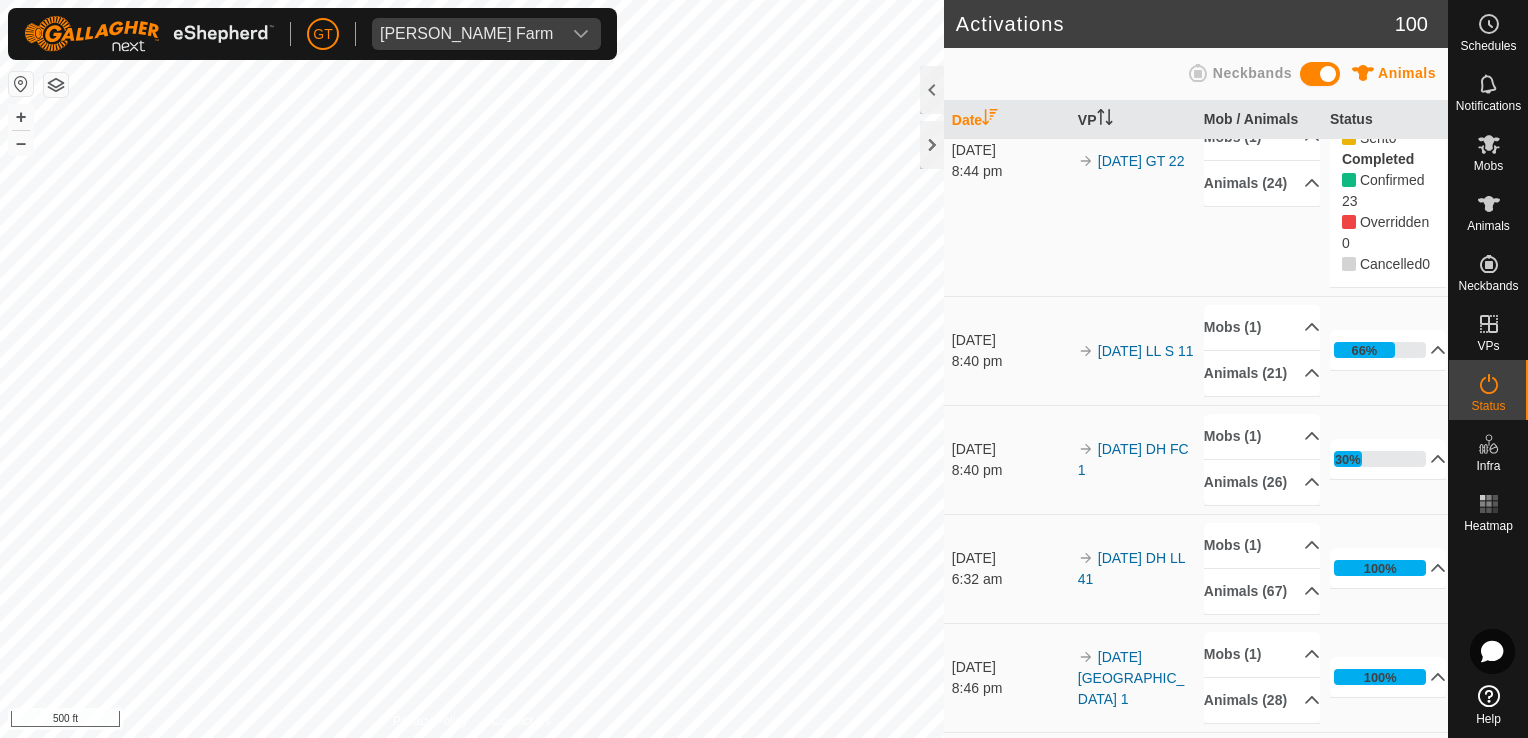 scroll, scrollTop: 400, scrollLeft: 0, axis: vertical 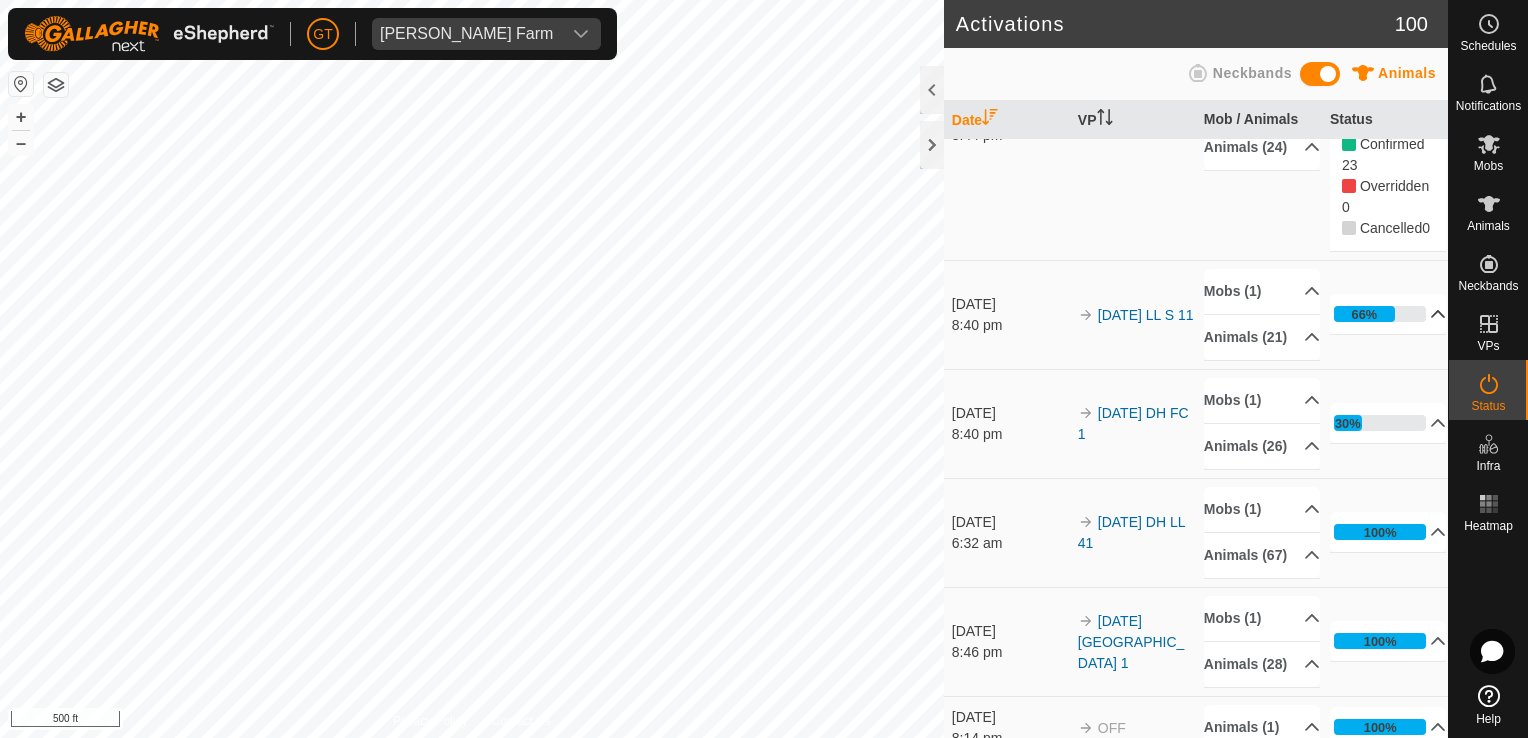 click on "66%" at bounding box center (1388, 314) 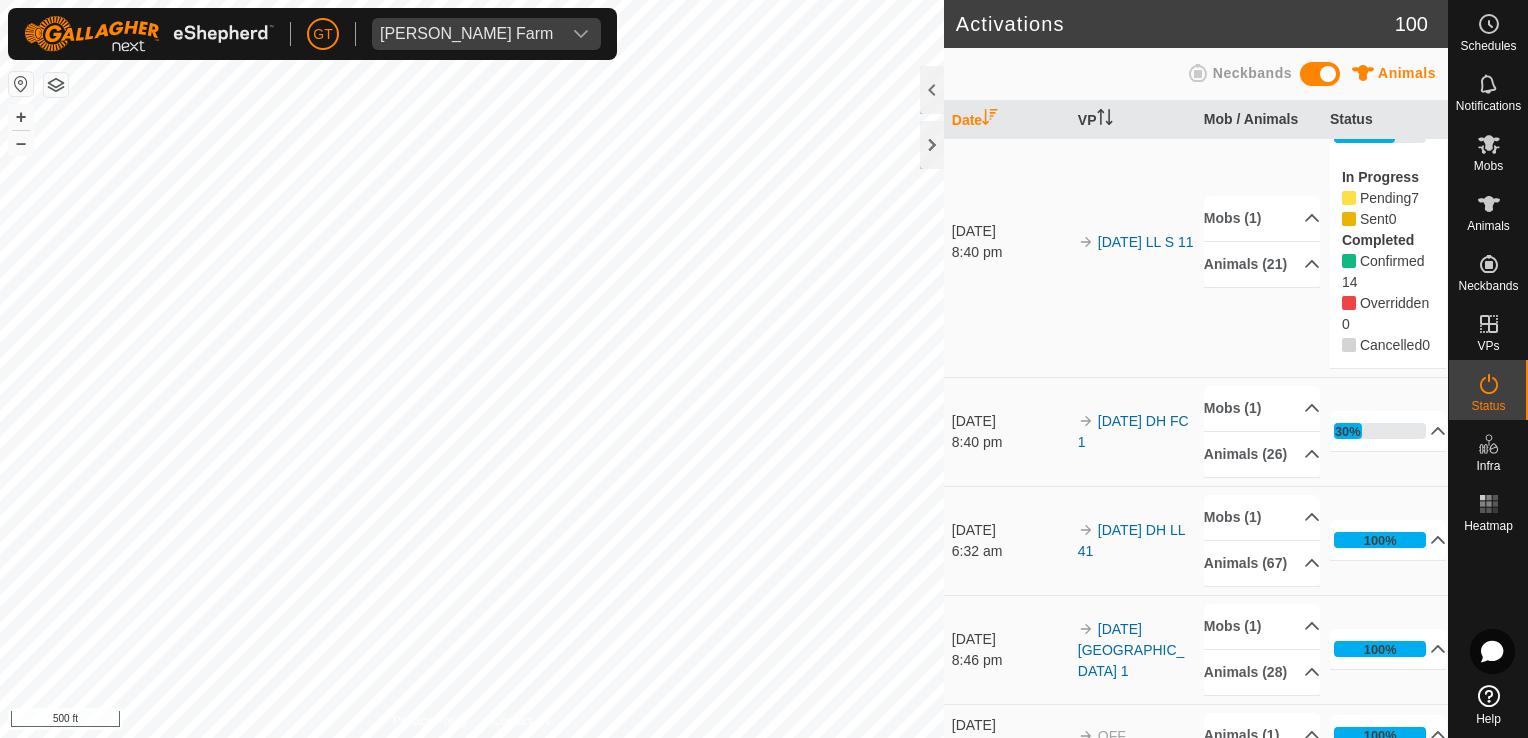 scroll, scrollTop: 600, scrollLeft: 0, axis: vertical 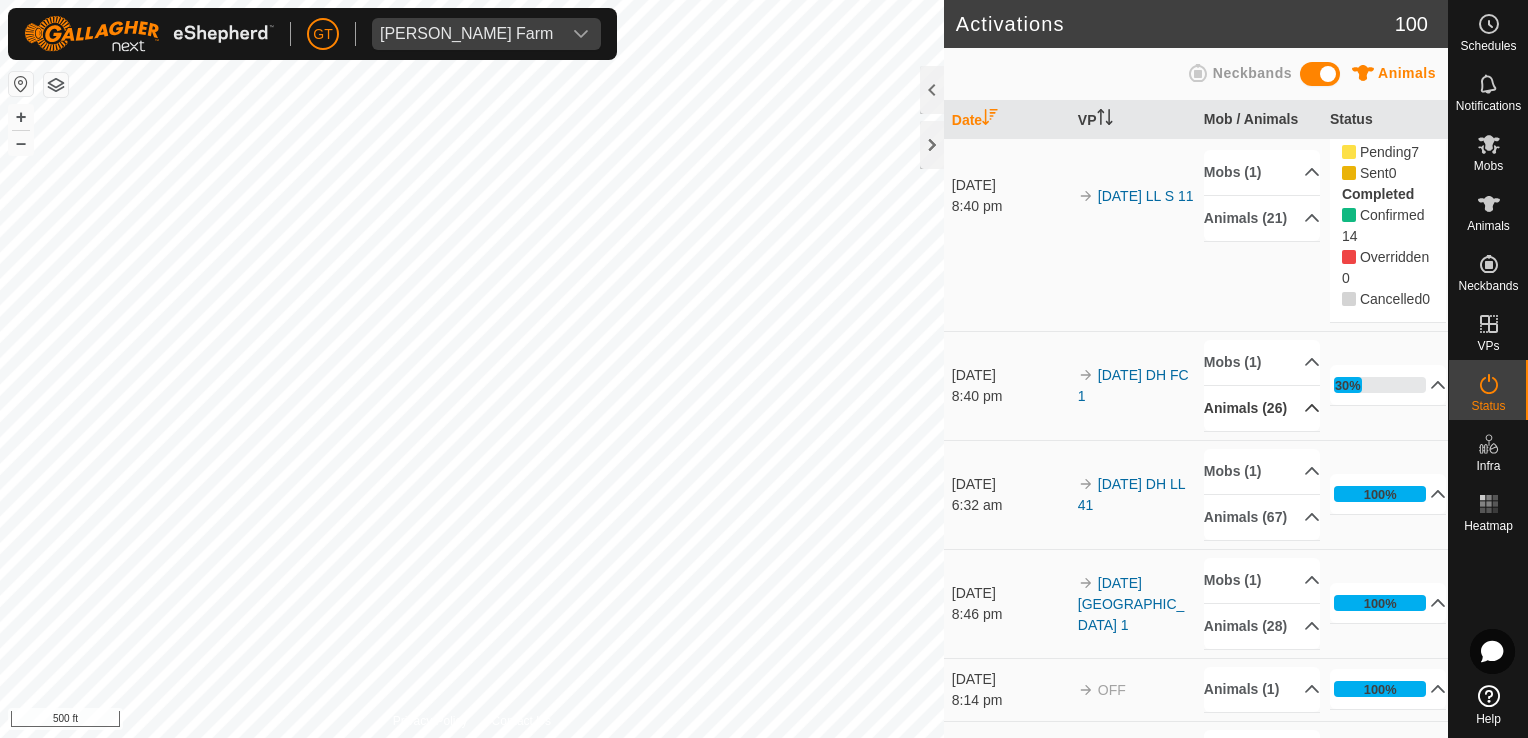 click on "Animals (26)" at bounding box center [1262, 408] 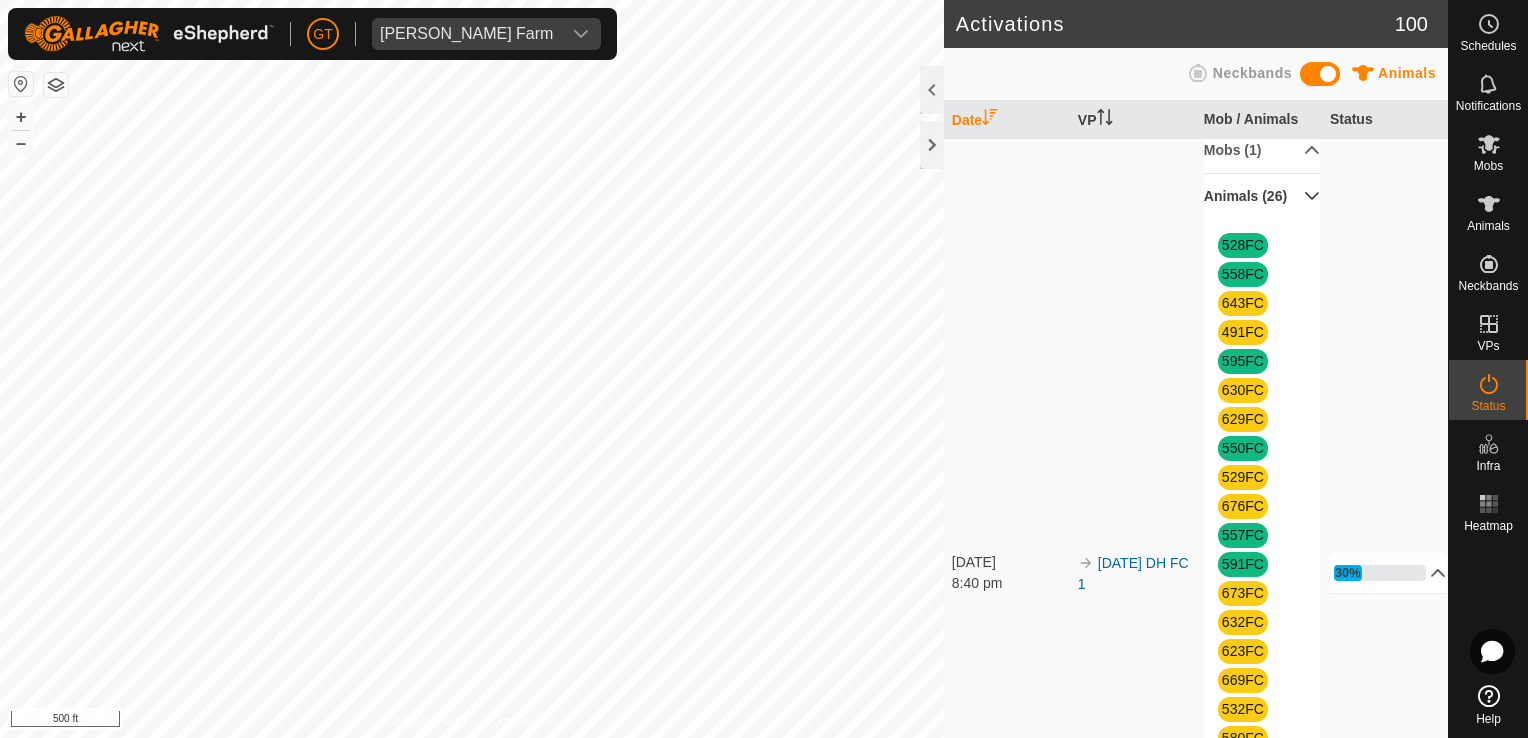scroll, scrollTop: 800, scrollLeft: 0, axis: vertical 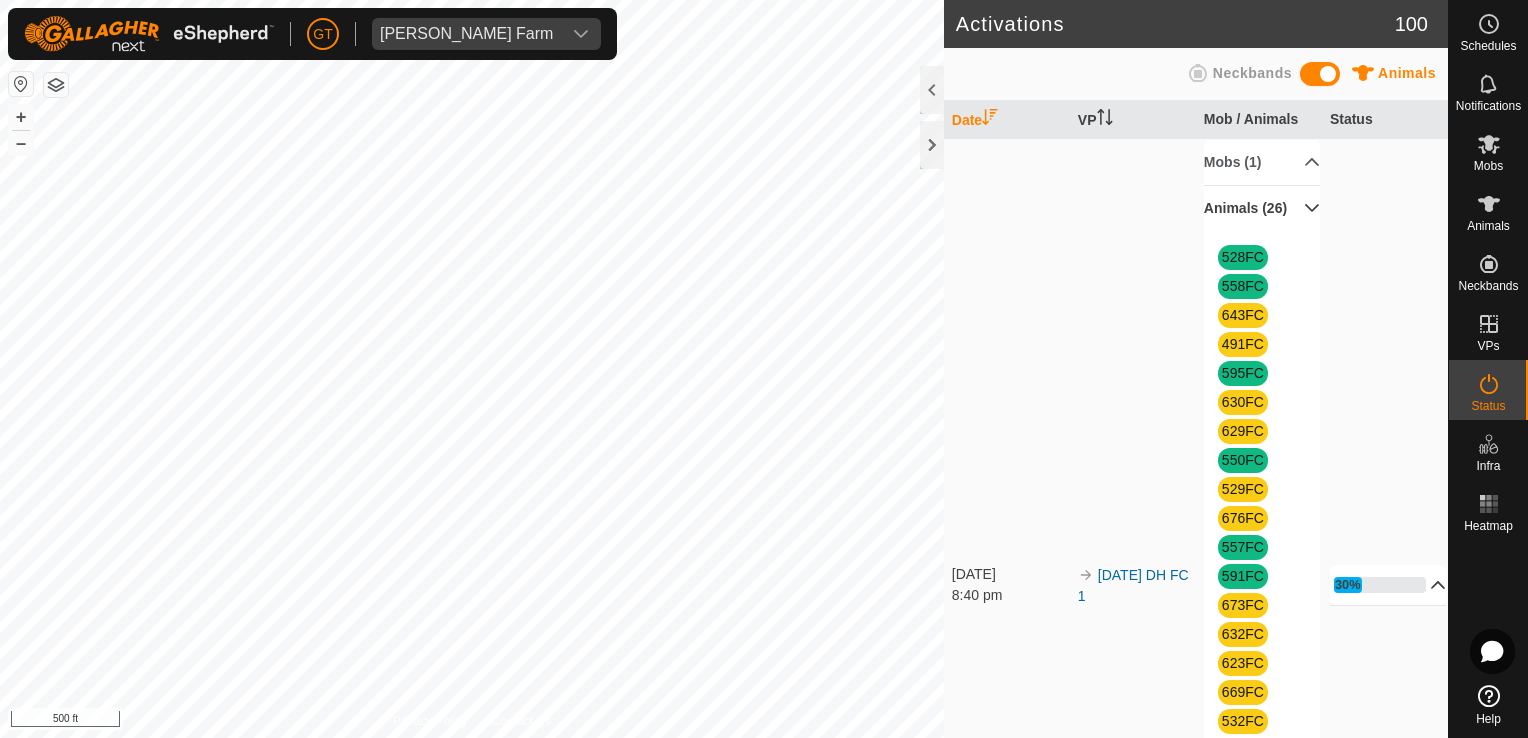 click on "30%" at bounding box center (1388, 585) 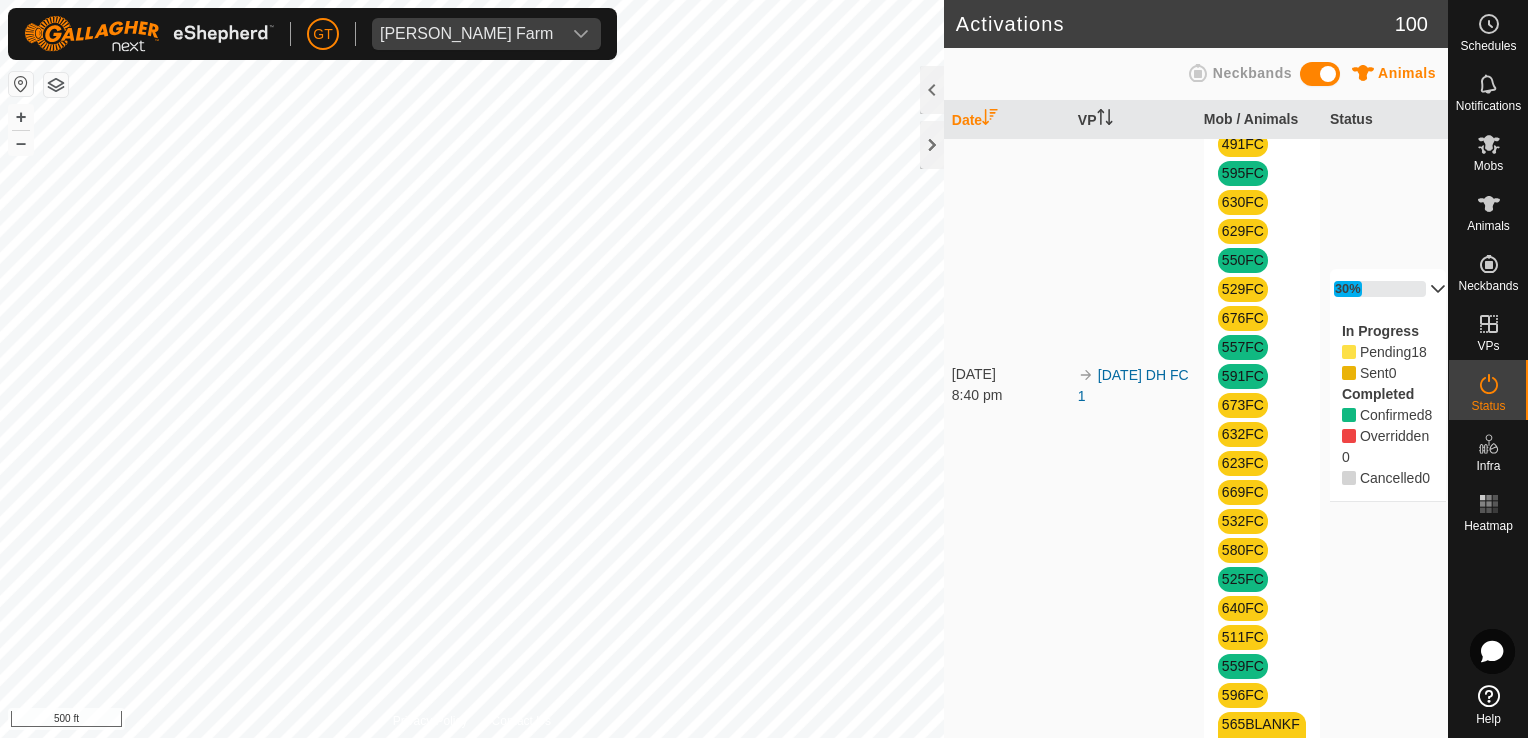 scroll, scrollTop: 1000, scrollLeft: 0, axis: vertical 